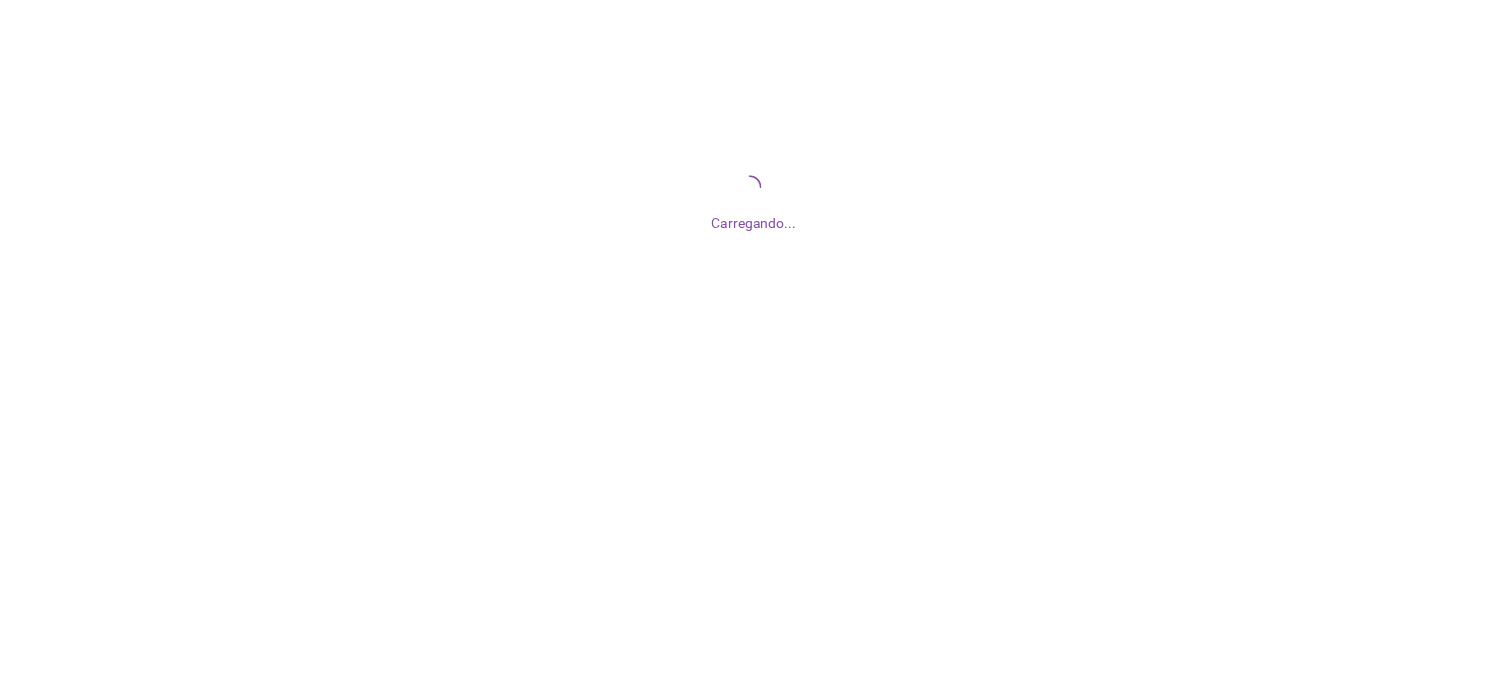 scroll, scrollTop: 0, scrollLeft: 0, axis: both 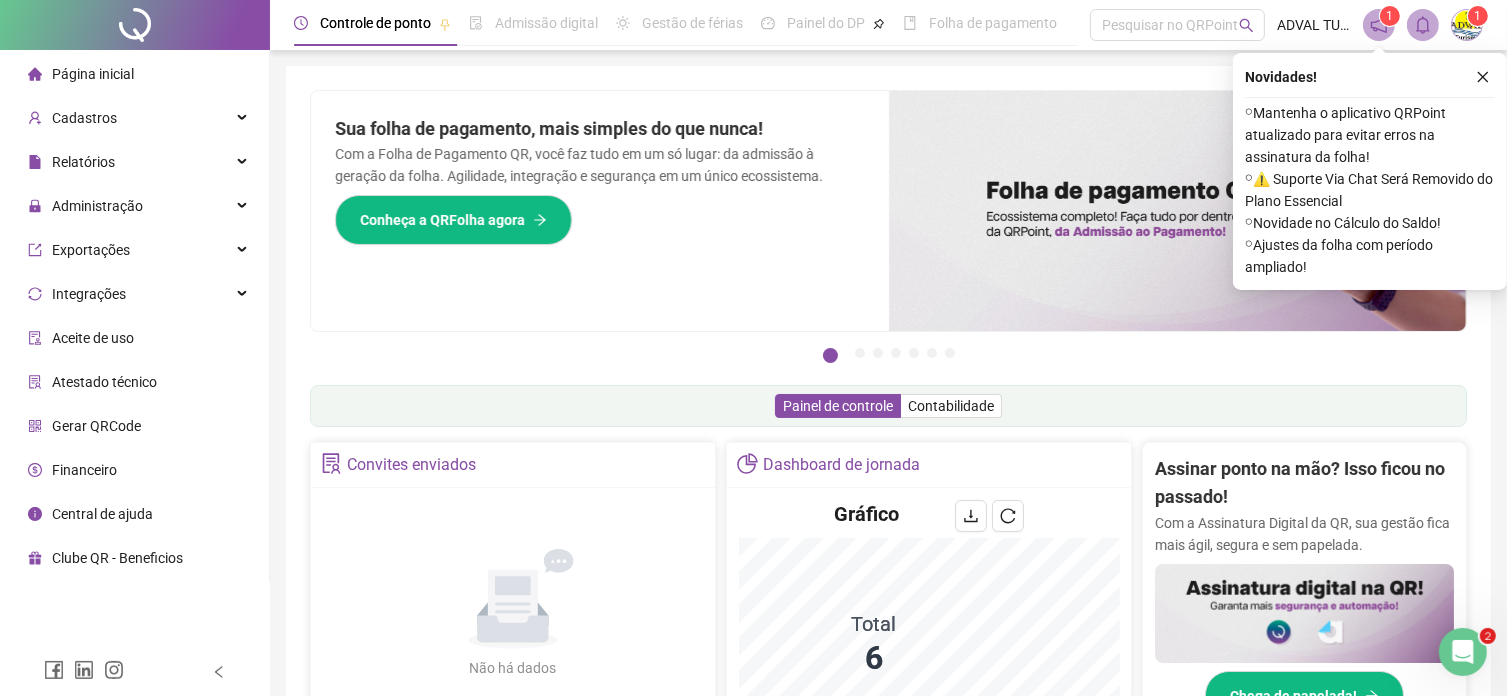 drag, startPoint x: 0, startPoint y: 0, endPoint x: 1485, endPoint y: 75, distance: 1486.8927 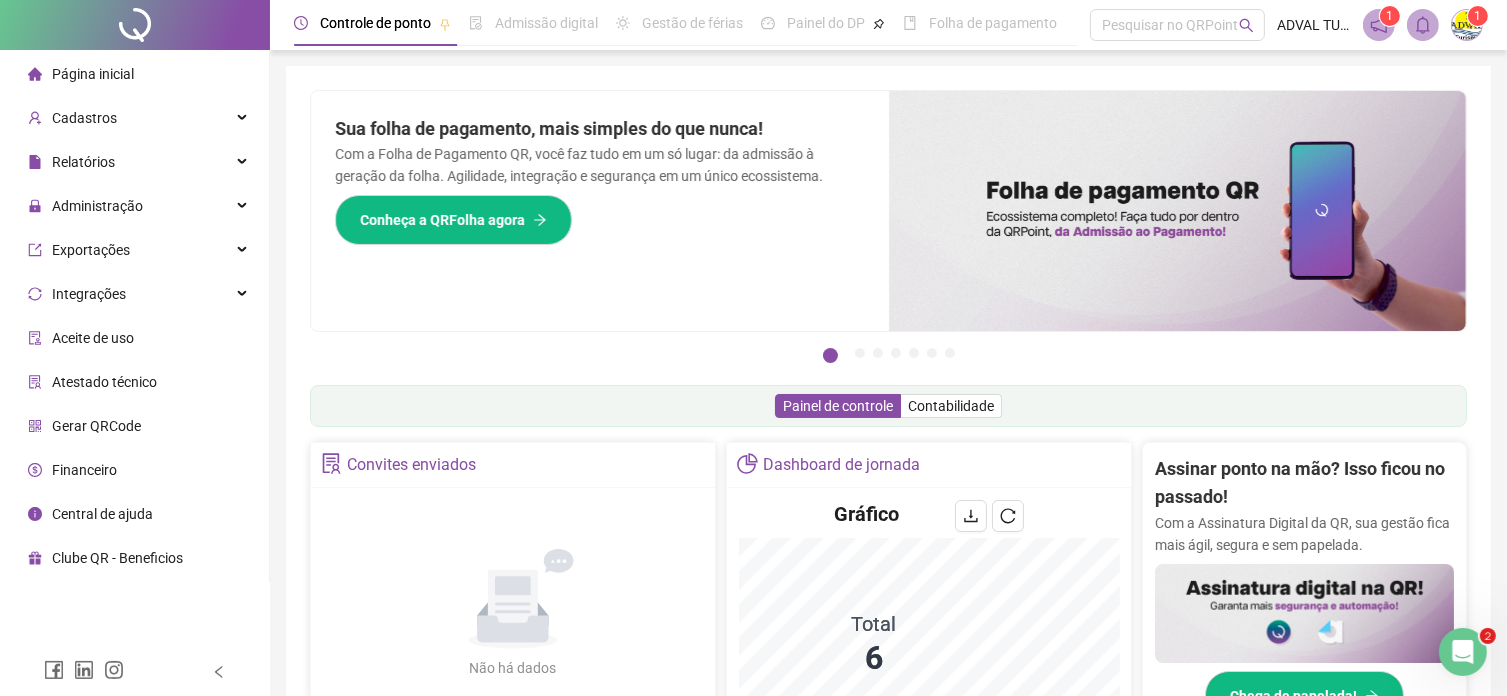 click on "Pague o QRPoint com Cartão de Crédito Sua assinatura: mais segurança, prática e sem preocupações com boletos! Saiba mais Sua folha de pagamento, mais simples do que nunca! Com a Folha de Pagamento QR, você faz tudo em um só lugar: da admissão à geração da folha. Agilidade, integração e segurança em um único ecossistema. Conheça a QRFolha agora 🔍 Precisa de Ajuda? Conte com o Suporte da QRPoint! Encontre respostas rápidas e eficientes em nosso Guia Prático de Suporte. Acesse agora e descubra todos os nossos canais de atendimento! 🚀 Saiba Mais Automatize seu DP e ganhe mais tempo! 🚀 Agende uma demonstração agora e veja como simplificamos admissão, ponto, férias e holerites em um só lugar! Agendar Demonstração Agora Apoie seus colaboradores sem custo! Dinheiro na conta sem complicação. Solicite Mais Informações Seus Colaboradores Precisam de Apoio Financeiro? Ofereça empréstimo consignado e antecipação salarial com o QRPoint Crédito. Saiba mais Saiba mais Saiba Mais 1" at bounding box center [888, 641] 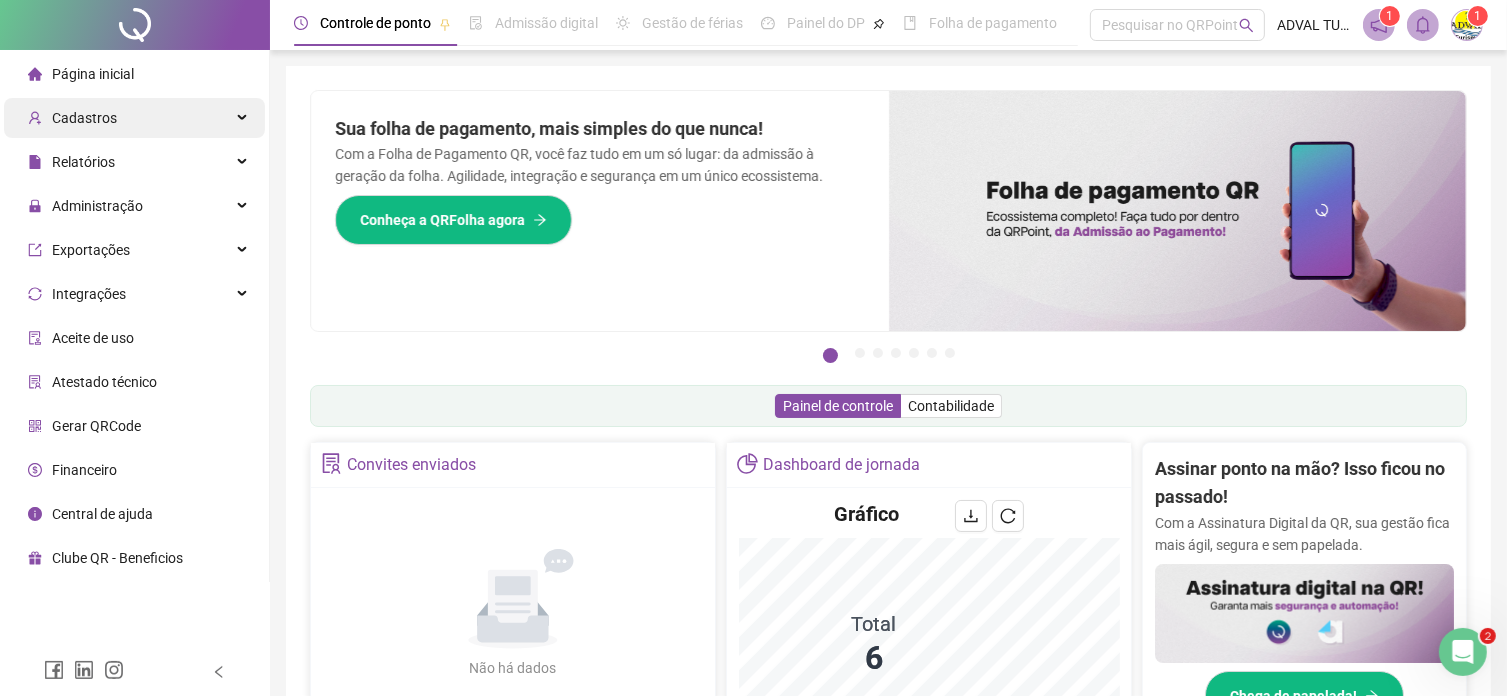 click on "Cadastros" at bounding box center (84, 118) 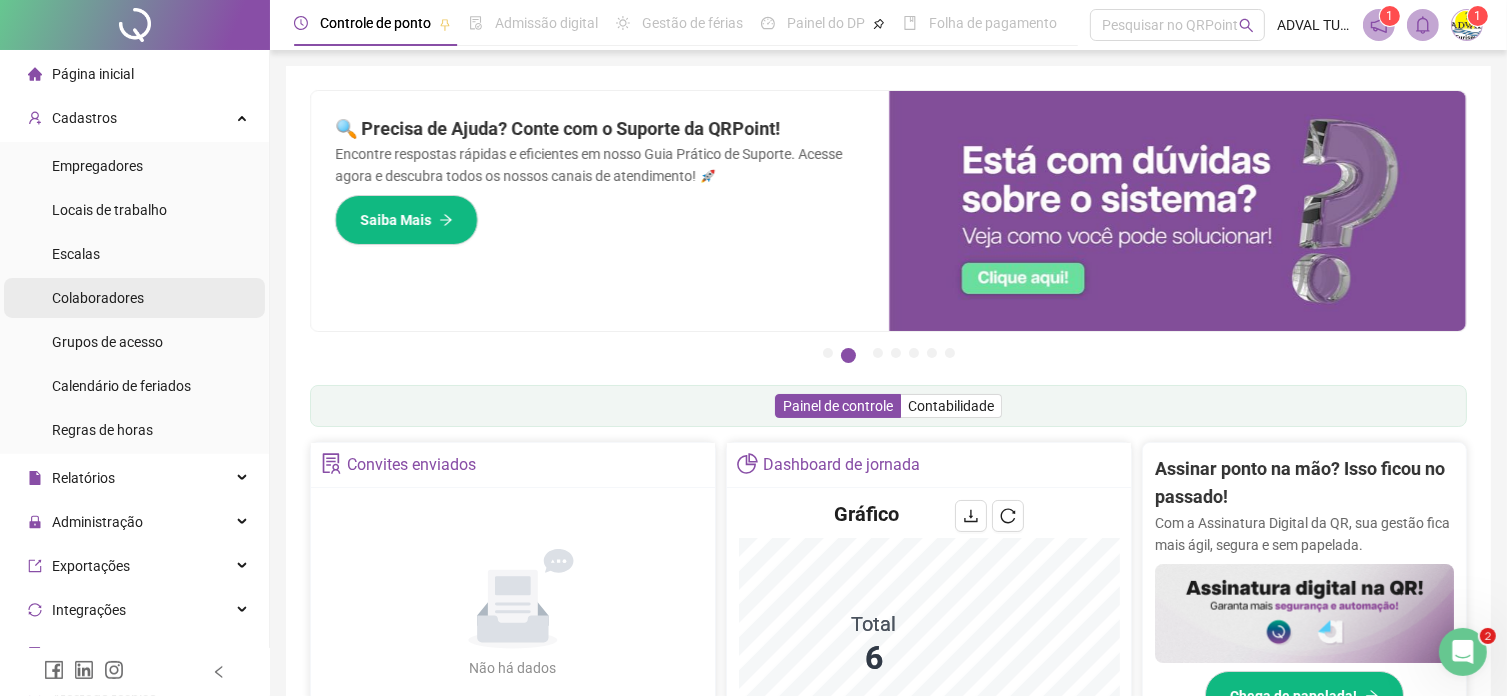 click on "Colaboradores" at bounding box center [98, 298] 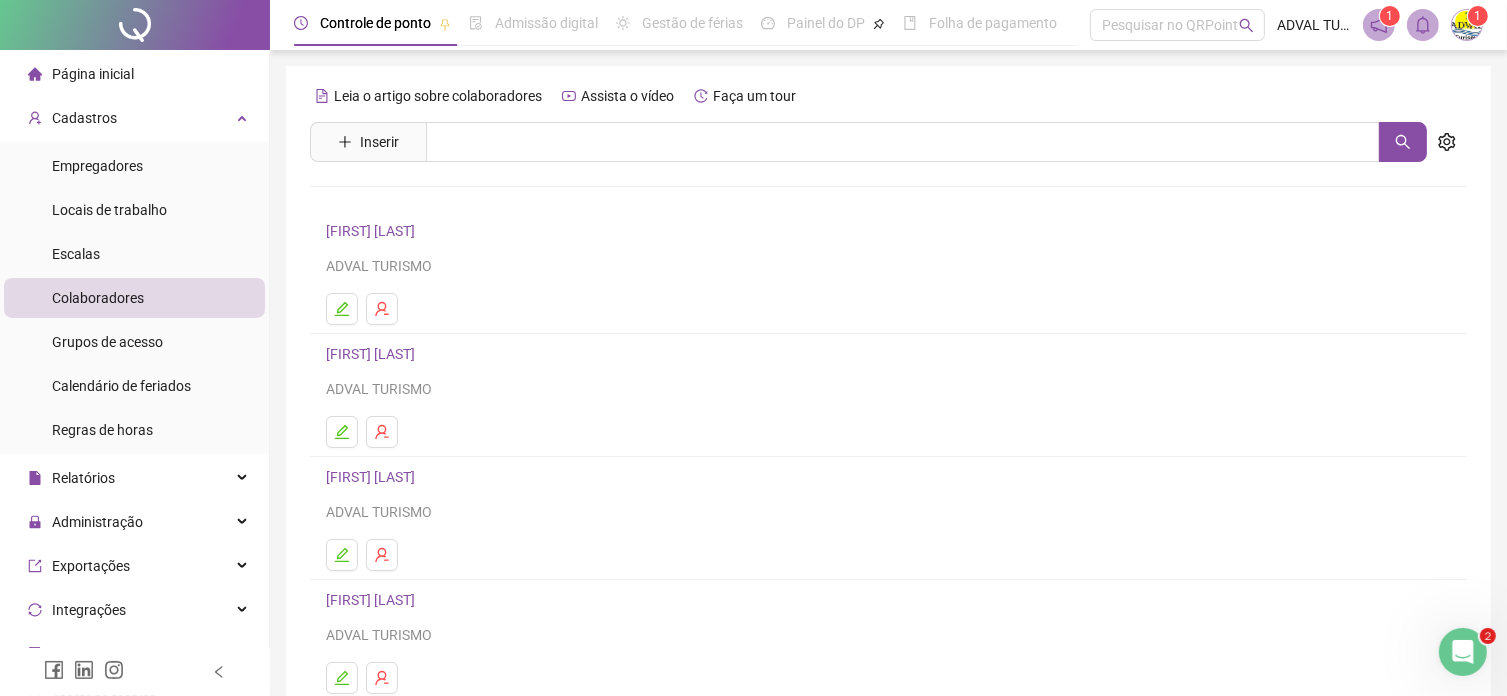 click on "[FIRST] [LAST]" at bounding box center [373, 231] 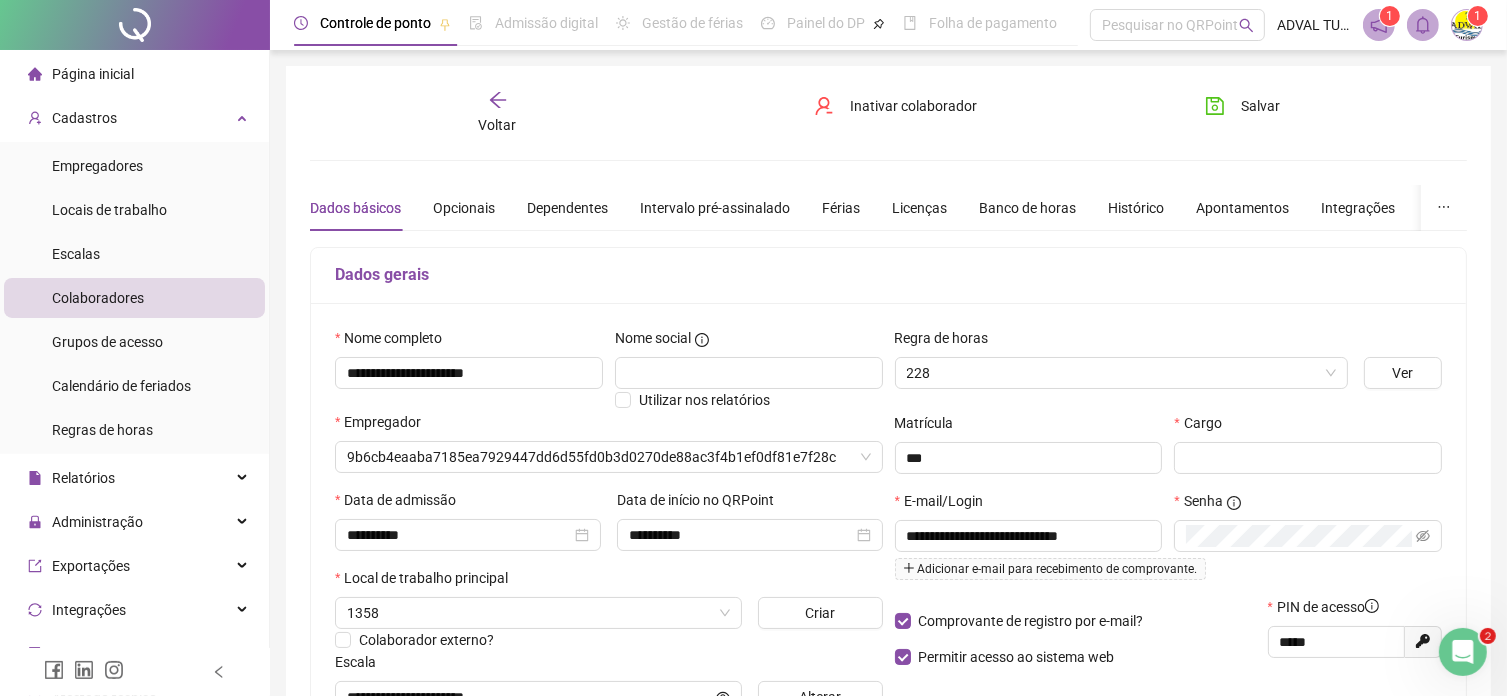 type on "**********" 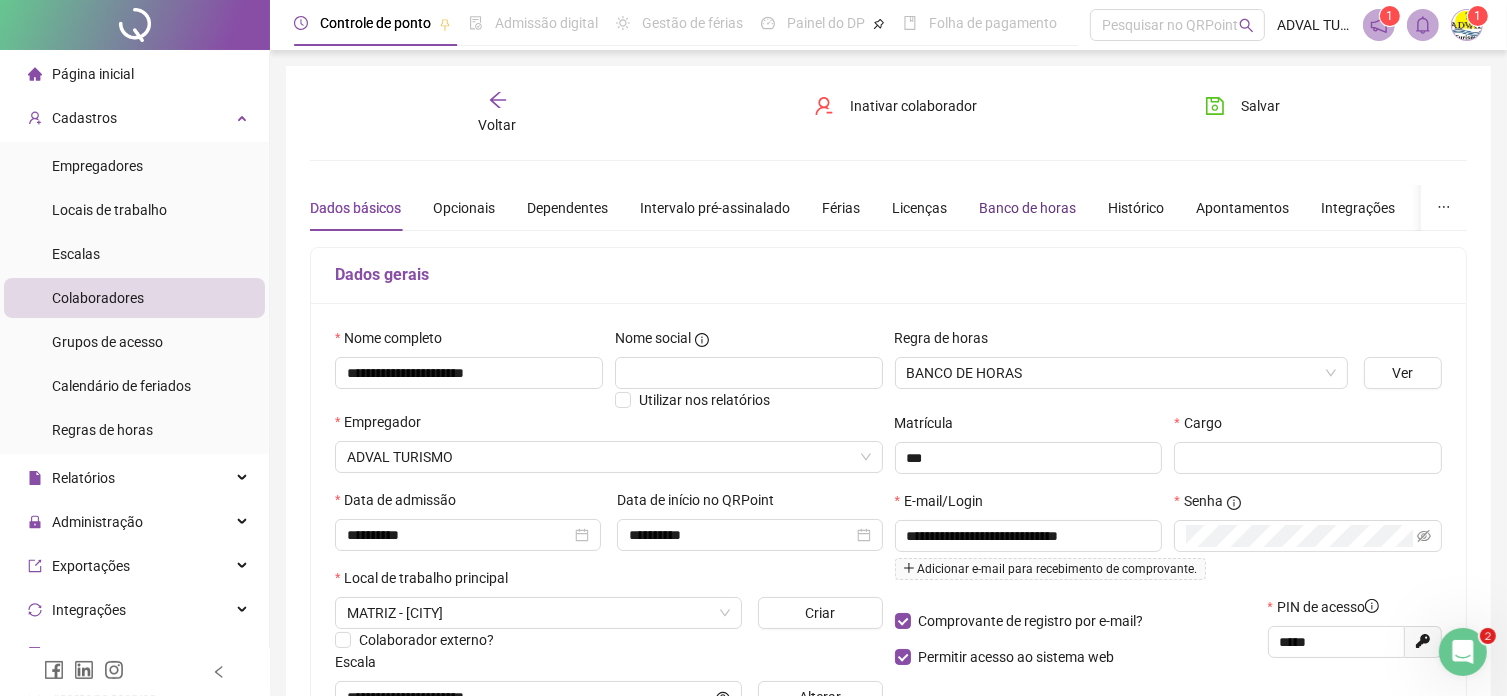 click on "Banco de horas" at bounding box center [1027, 208] 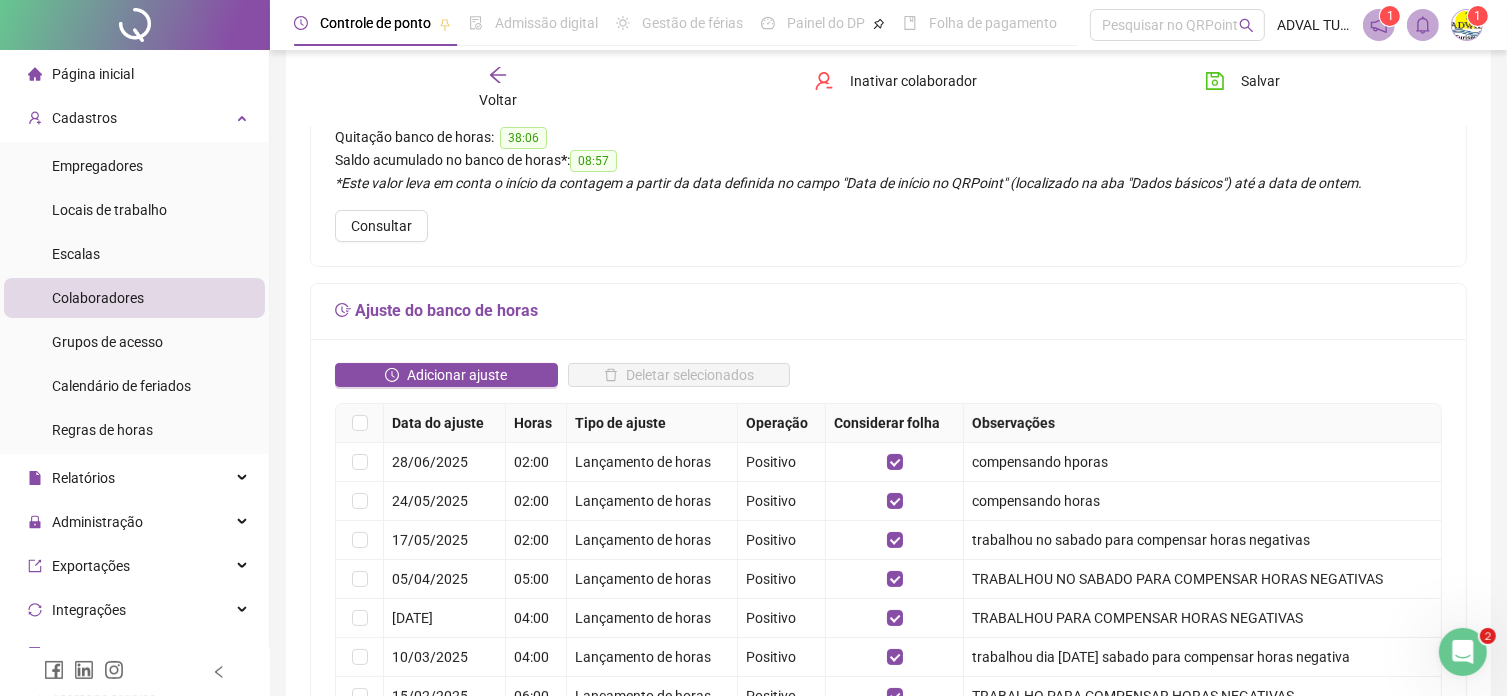 scroll, scrollTop: 300, scrollLeft: 0, axis: vertical 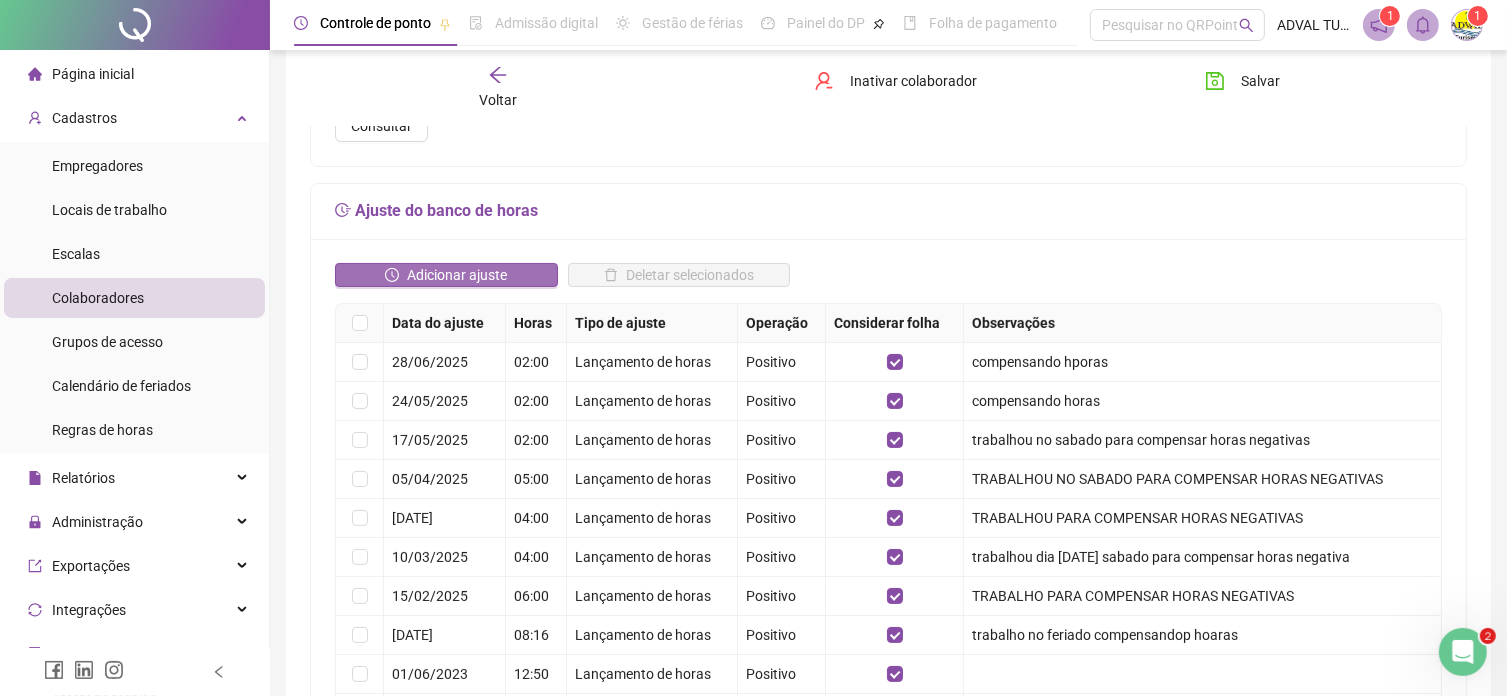 click on "Adicionar ajuste" at bounding box center (457, 275) 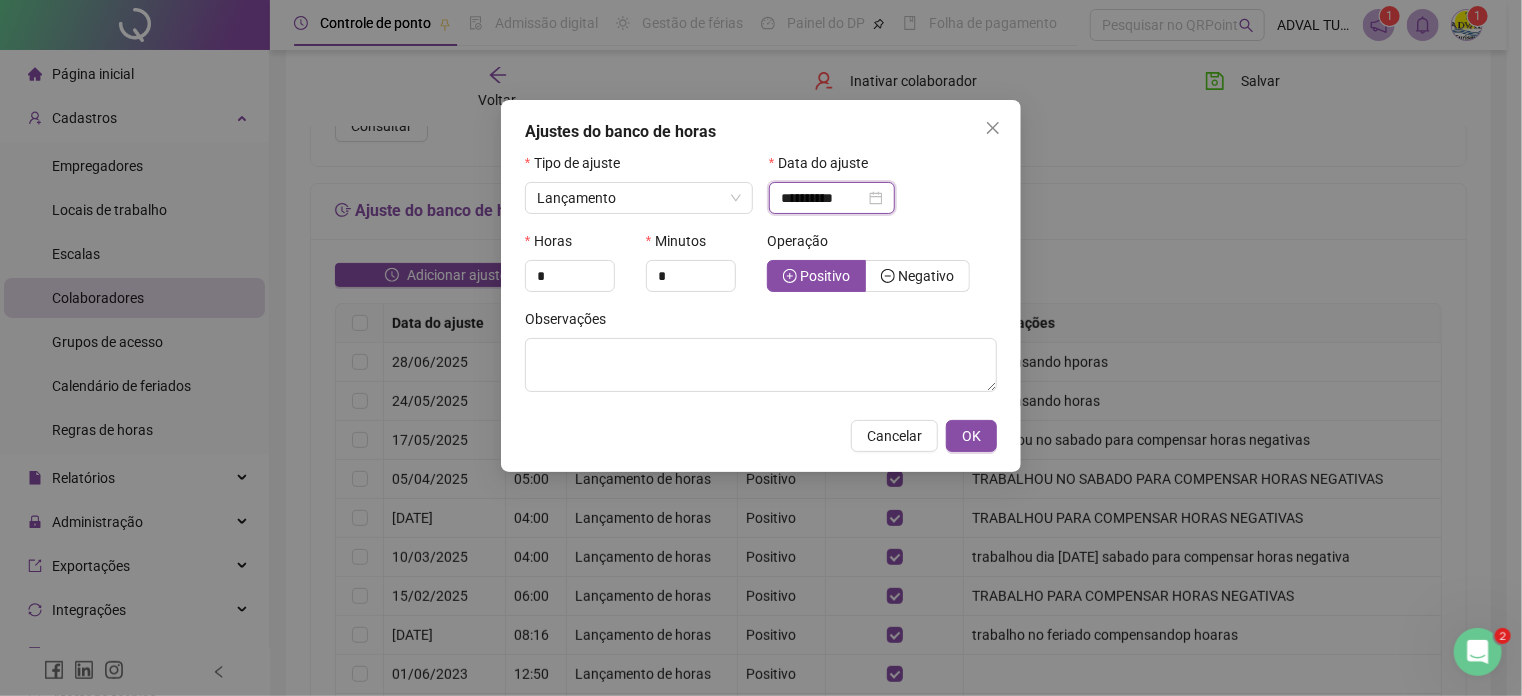 click on "**********" at bounding box center [823, 198] 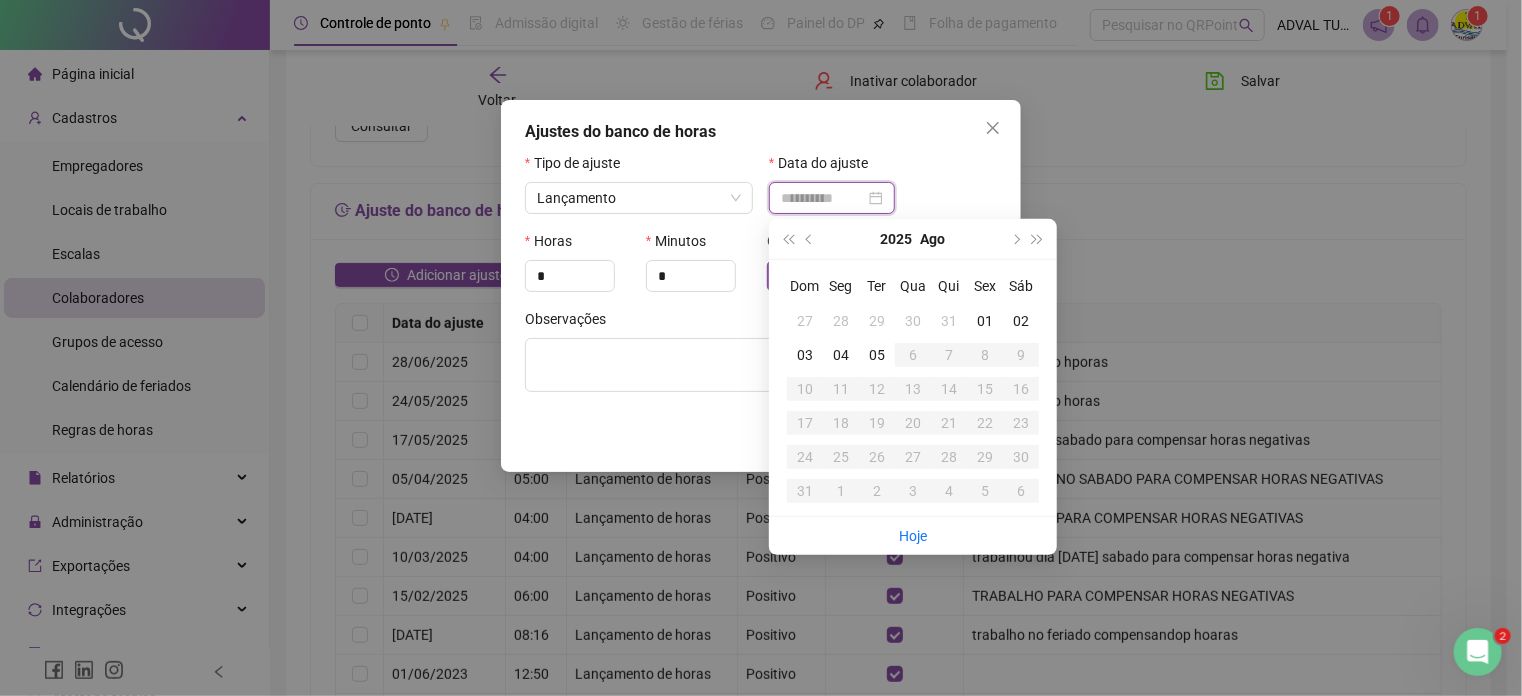type on "**********" 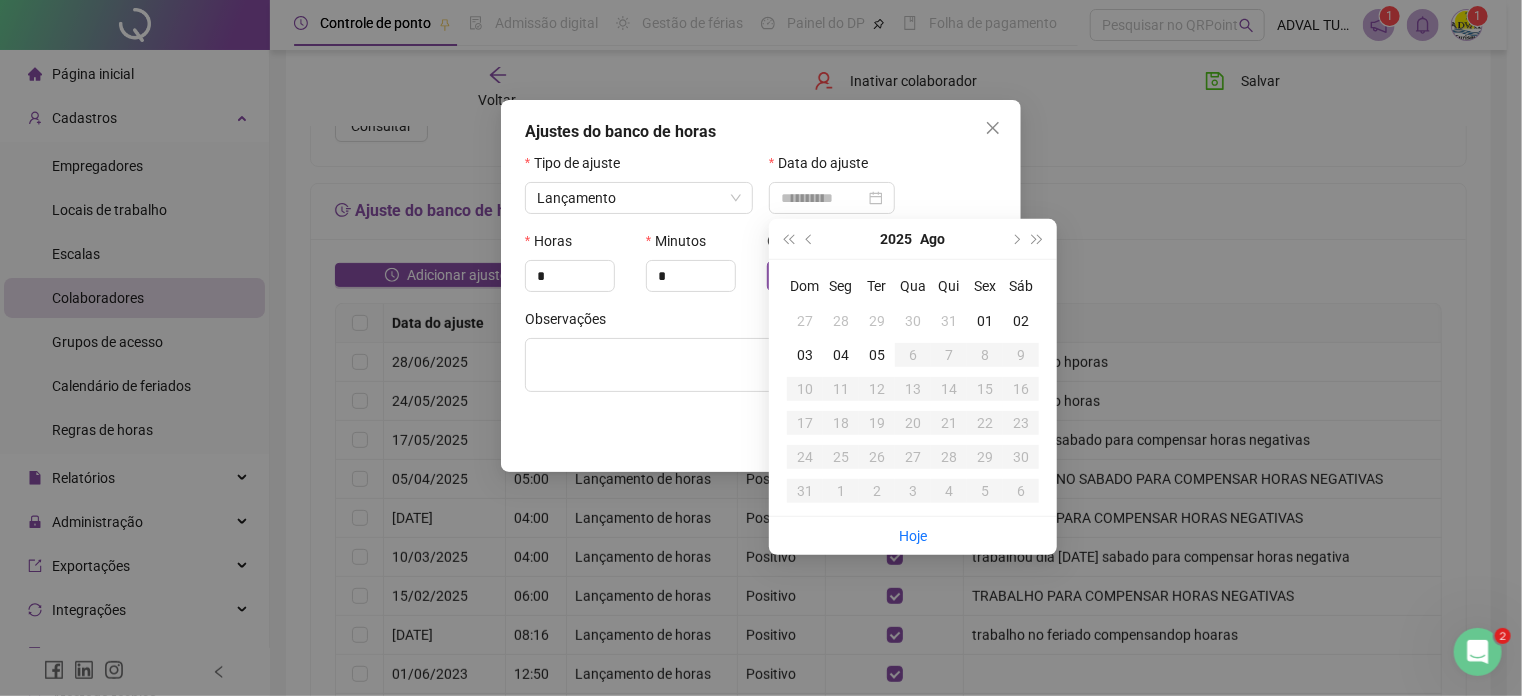 click on "02" at bounding box center (1021, 321) 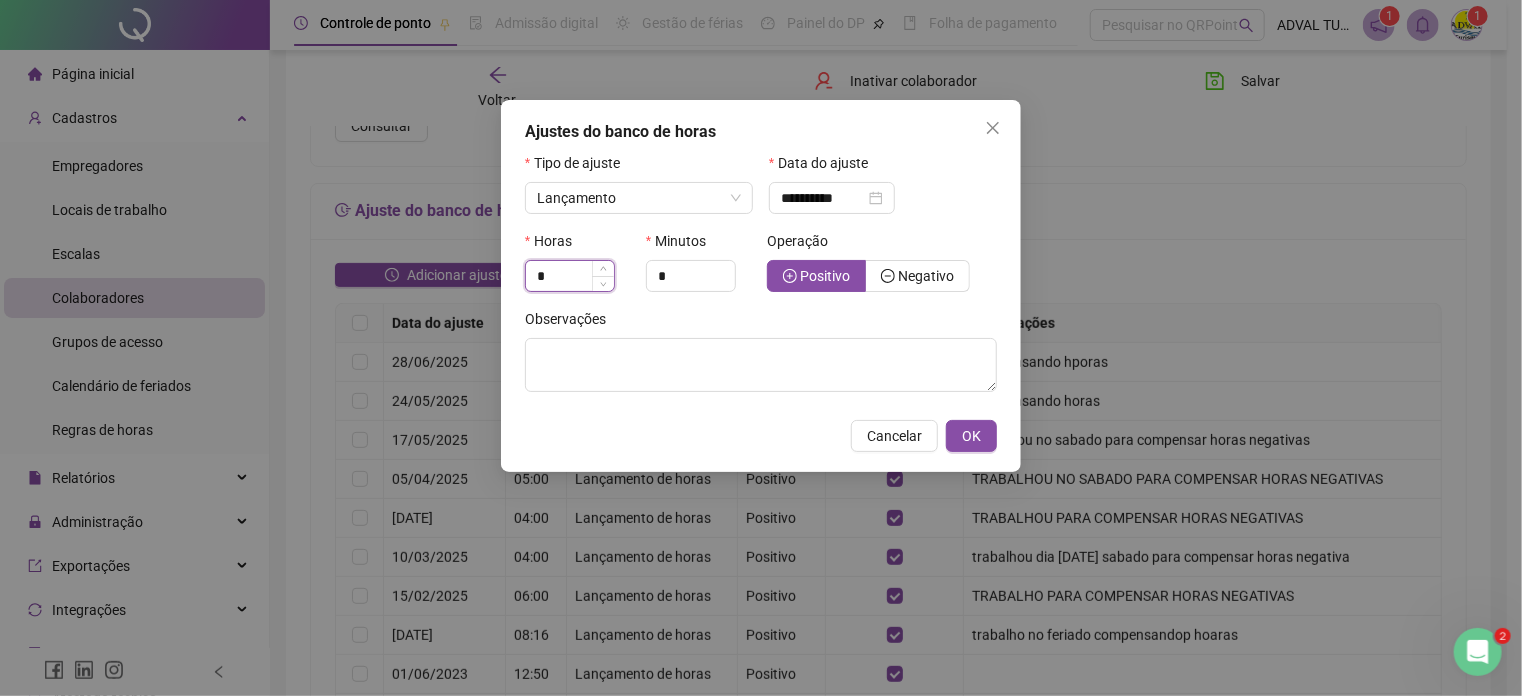 click on "*" at bounding box center (570, 276) 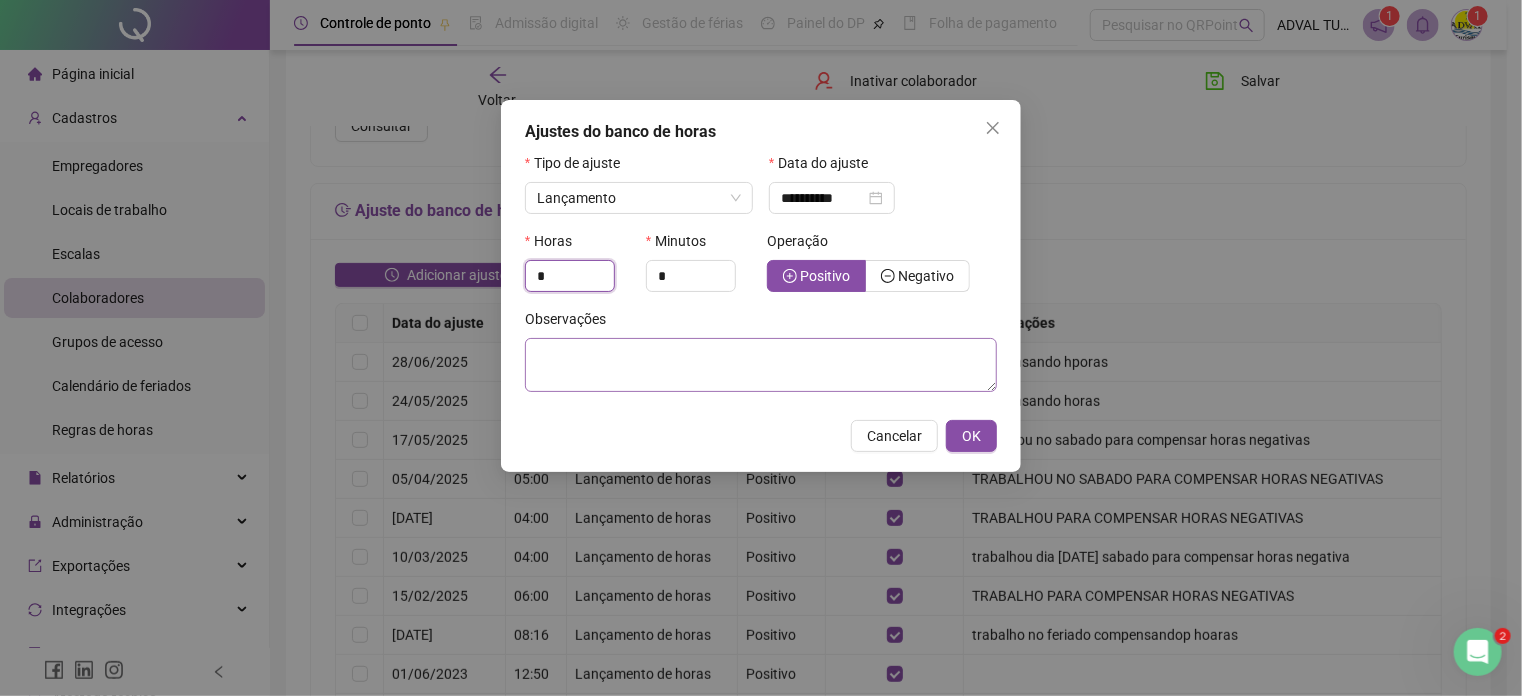 type on "*" 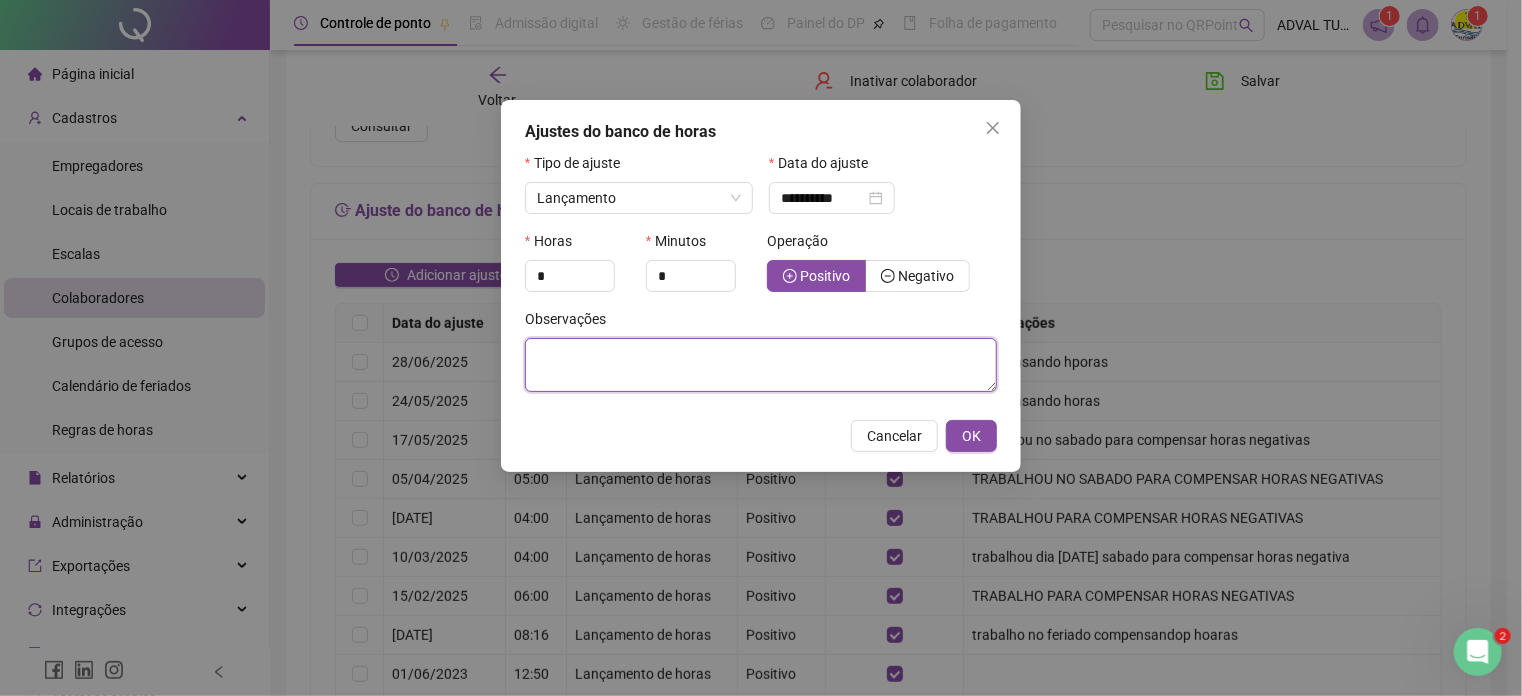 click at bounding box center (761, 365) 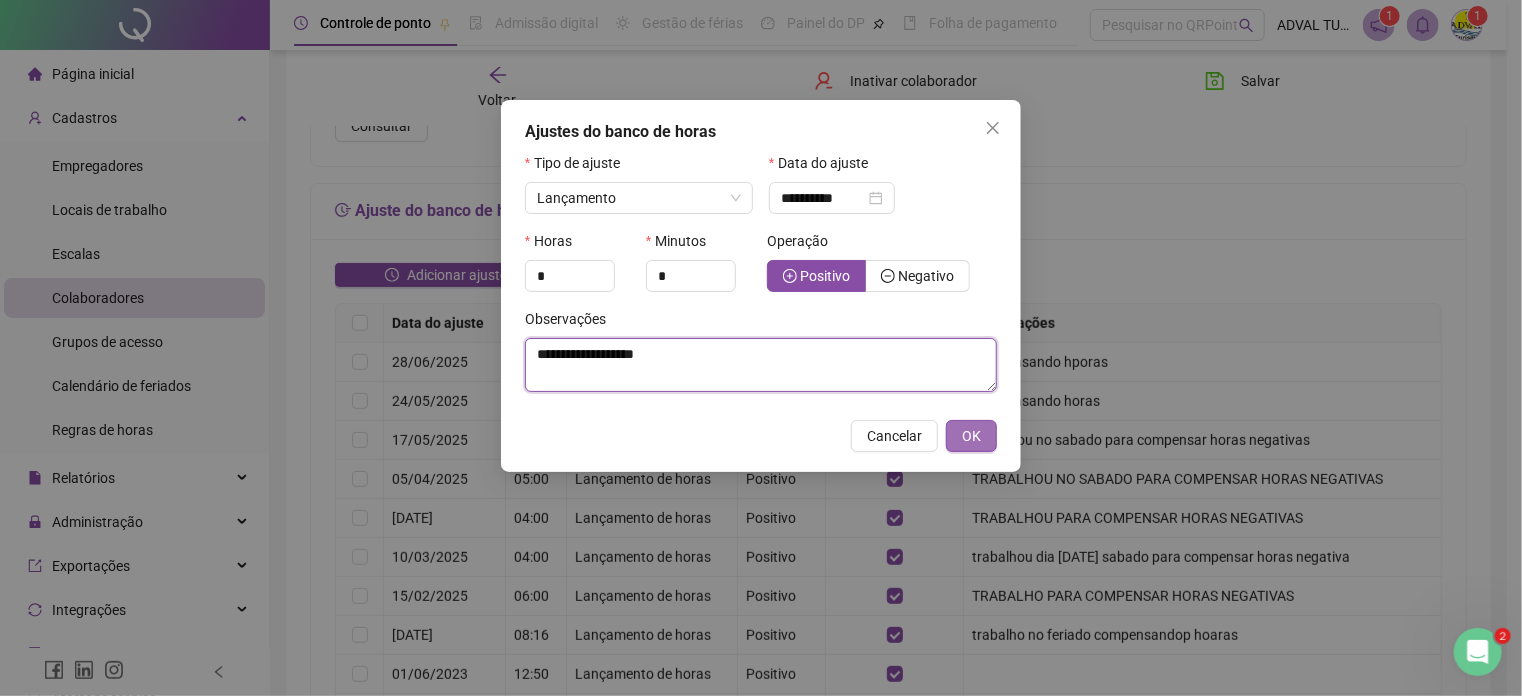 type on "**********" 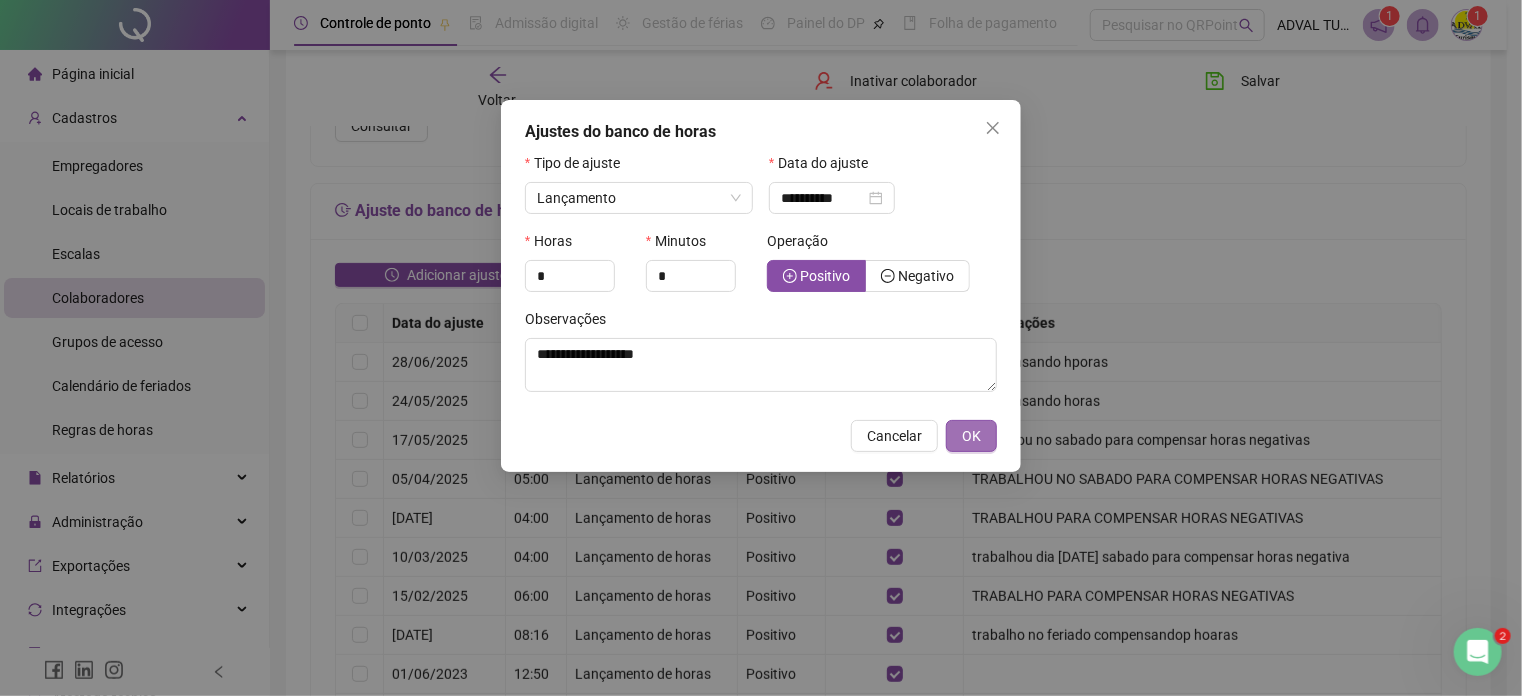 click on "OK" at bounding box center (971, 436) 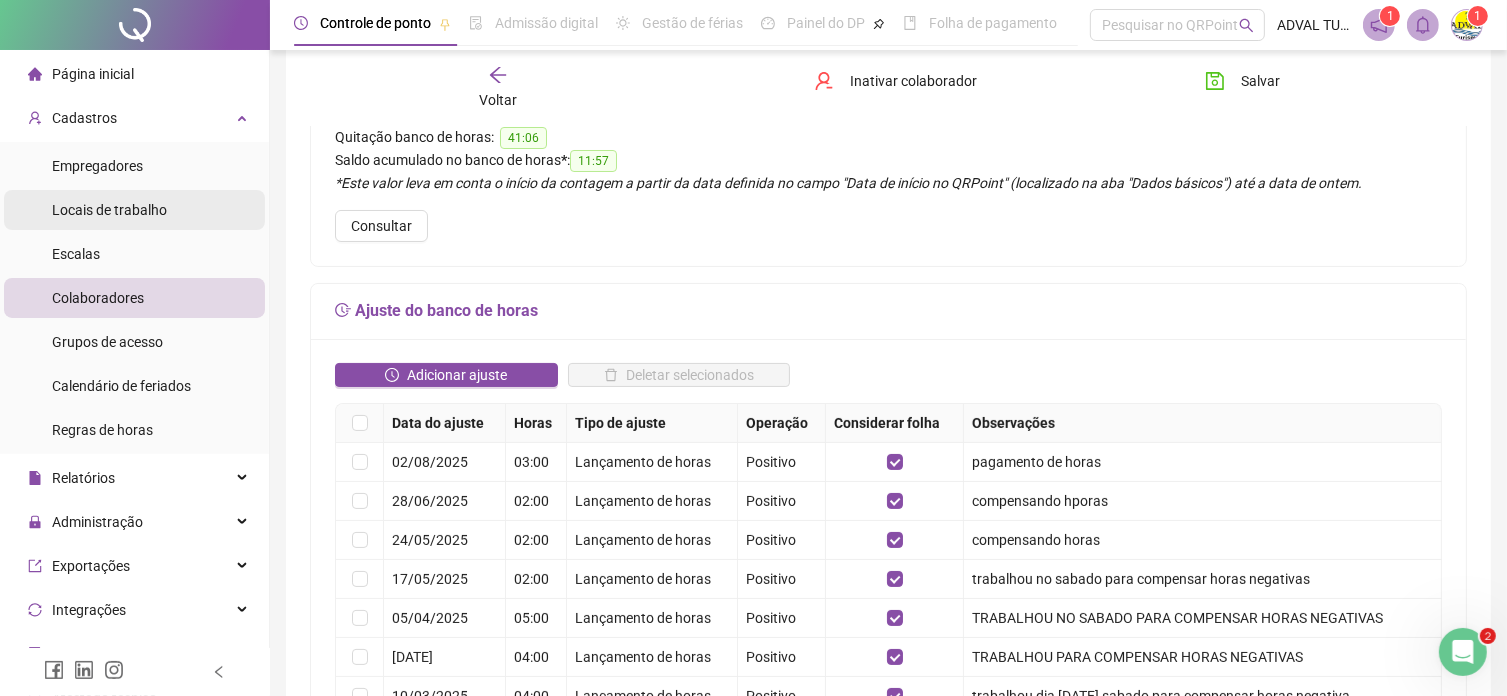 scroll, scrollTop: 300, scrollLeft: 0, axis: vertical 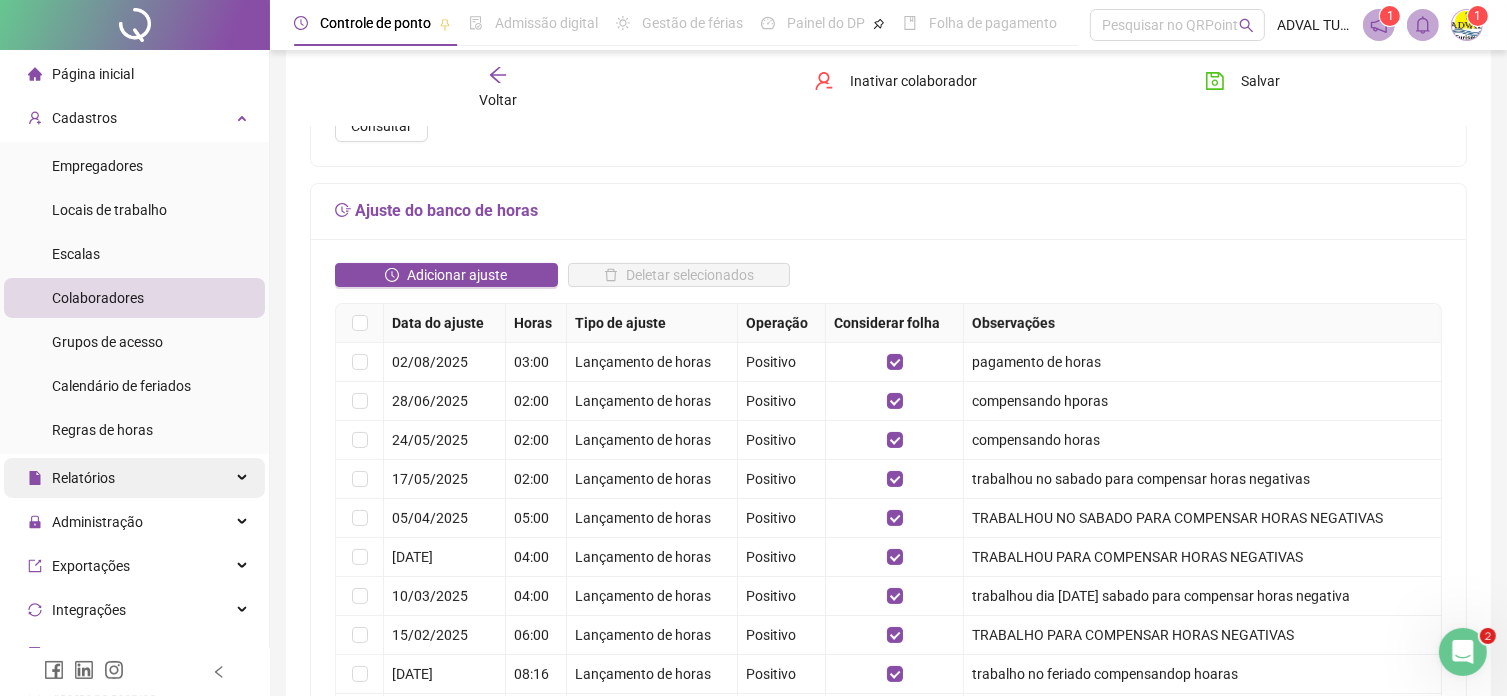 click on "Relatórios" at bounding box center (83, 478) 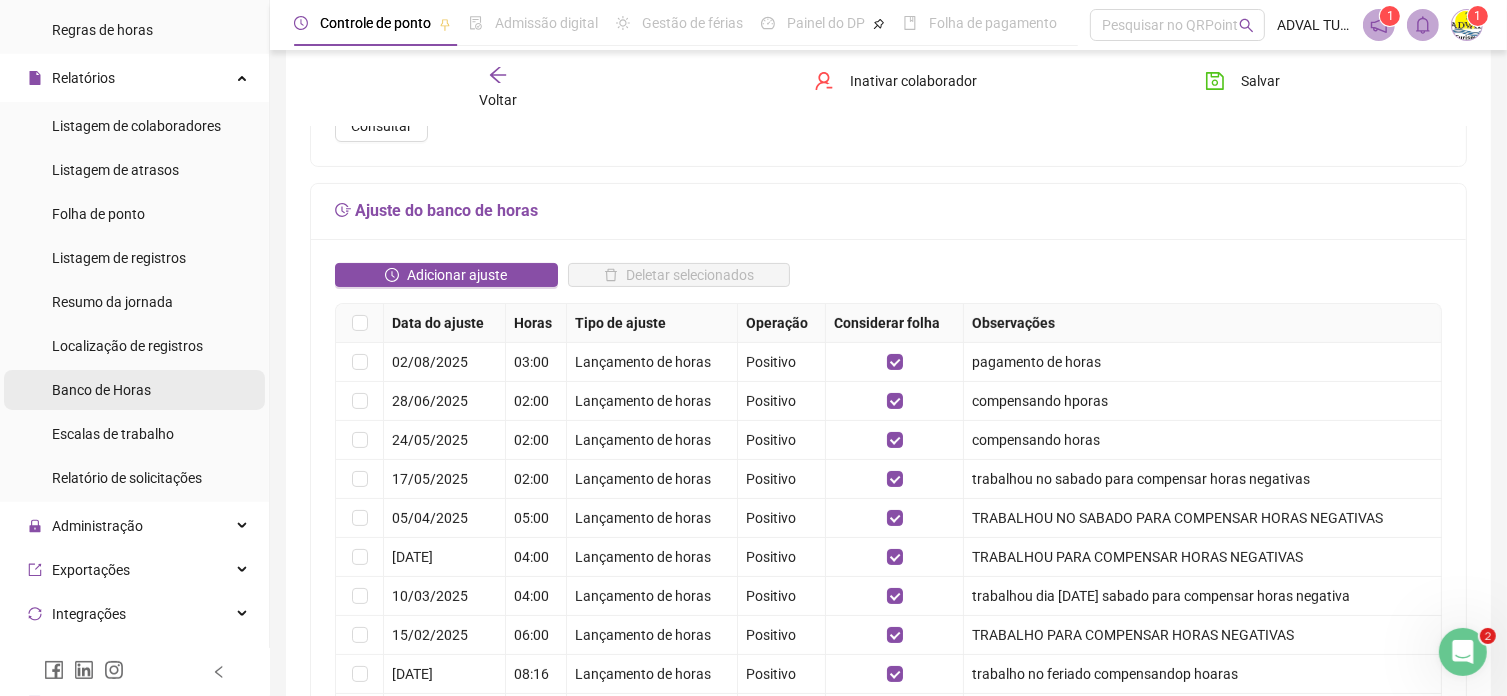 scroll, scrollTop: 600, scrollLeft: 0, axis: vertical 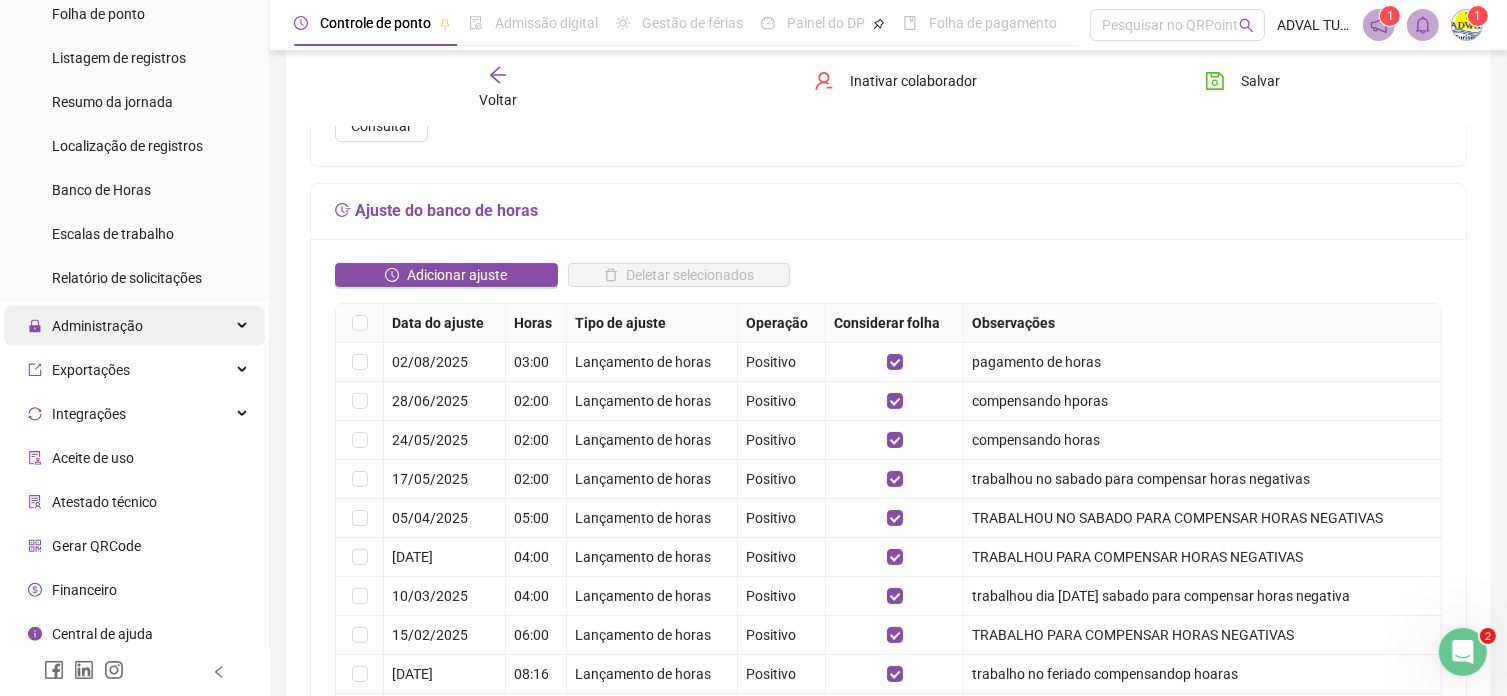 click on "Administração" at bounding box center [97, 326] 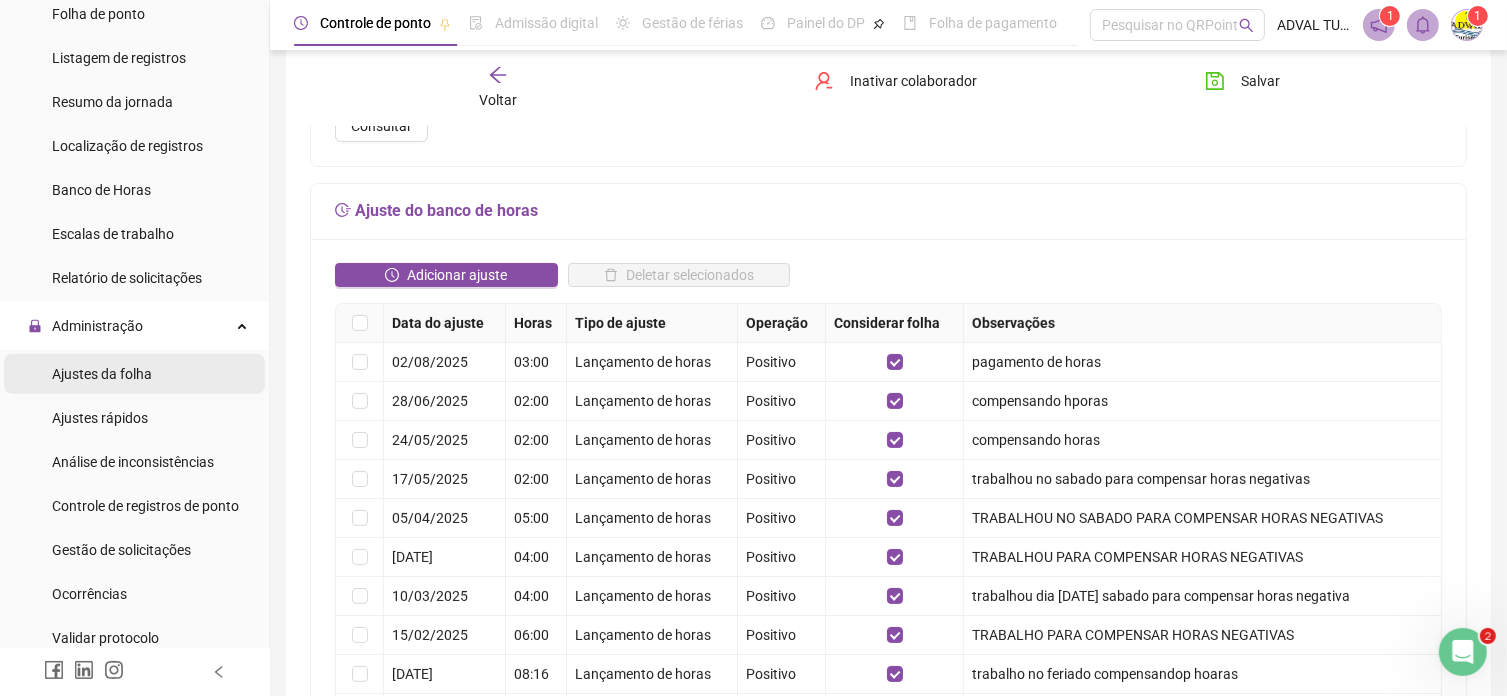 click on "Ajustes da folha" at bounding box center [102, 374] 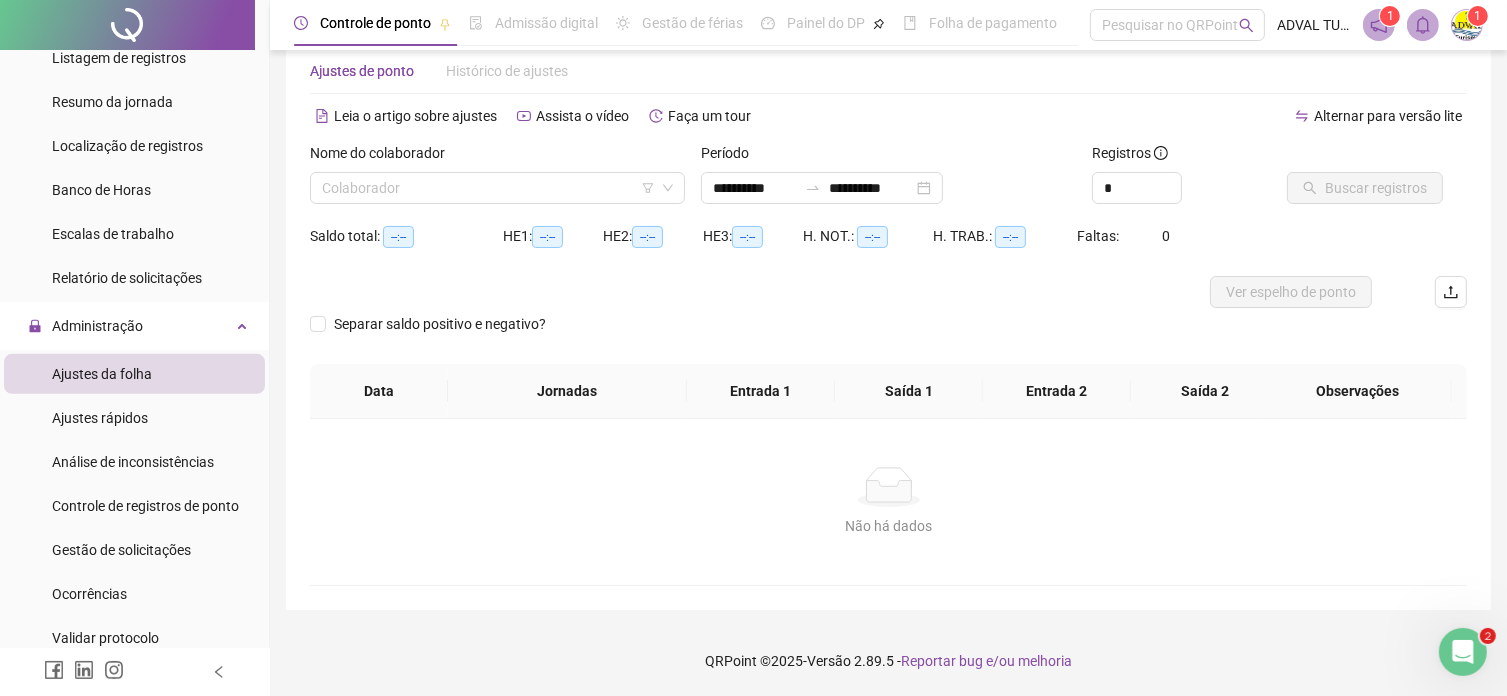 scroll, scrollTop: 41, scrollLeft: 0, axis: vertical 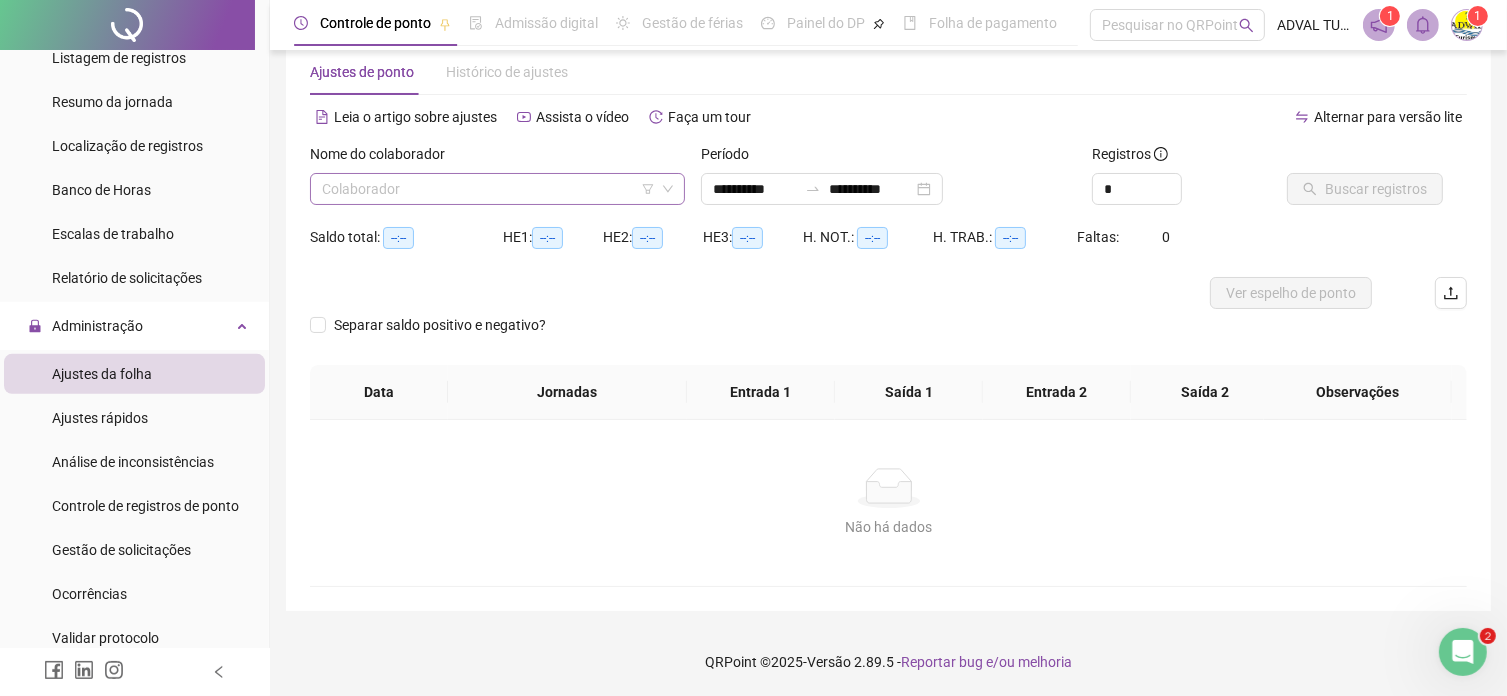 click at bounding box center (488, 189) 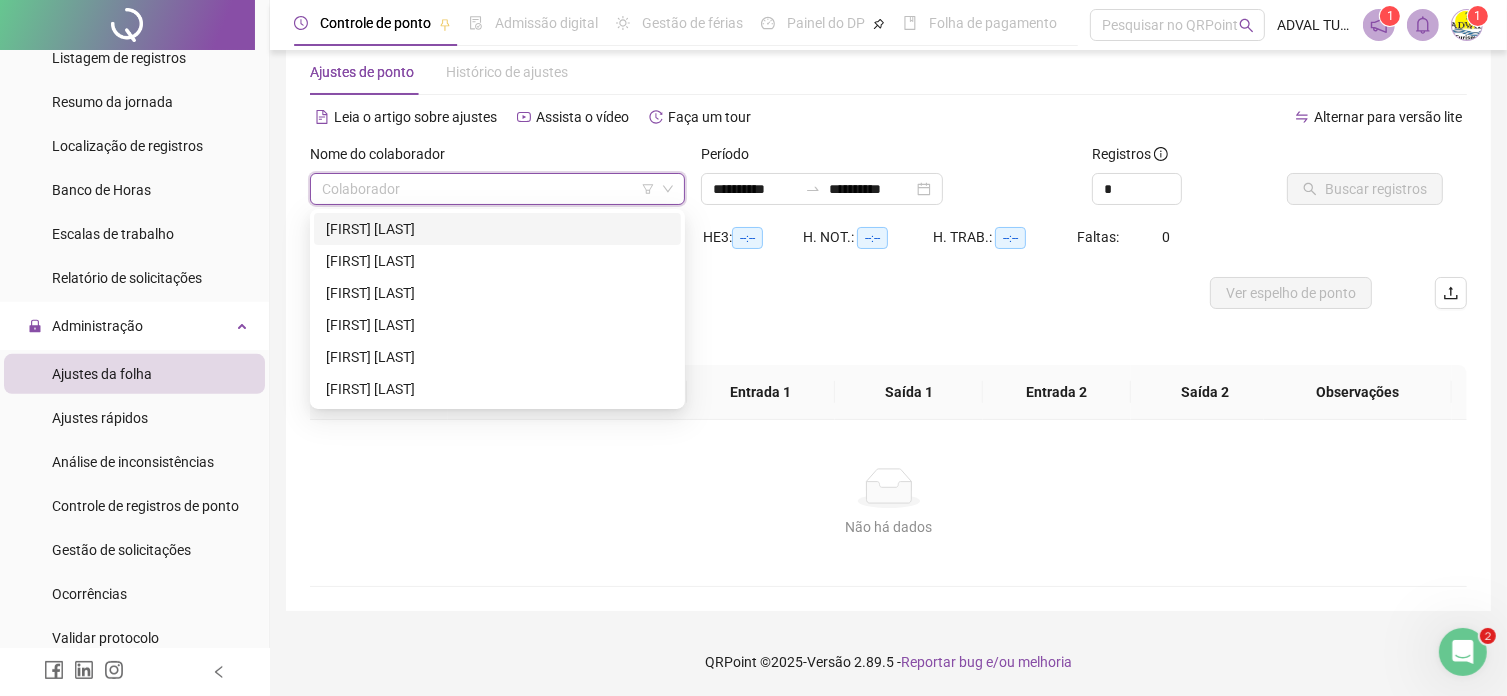 click on "[FIRST] [LAST]" at bounding box center (497, 229) 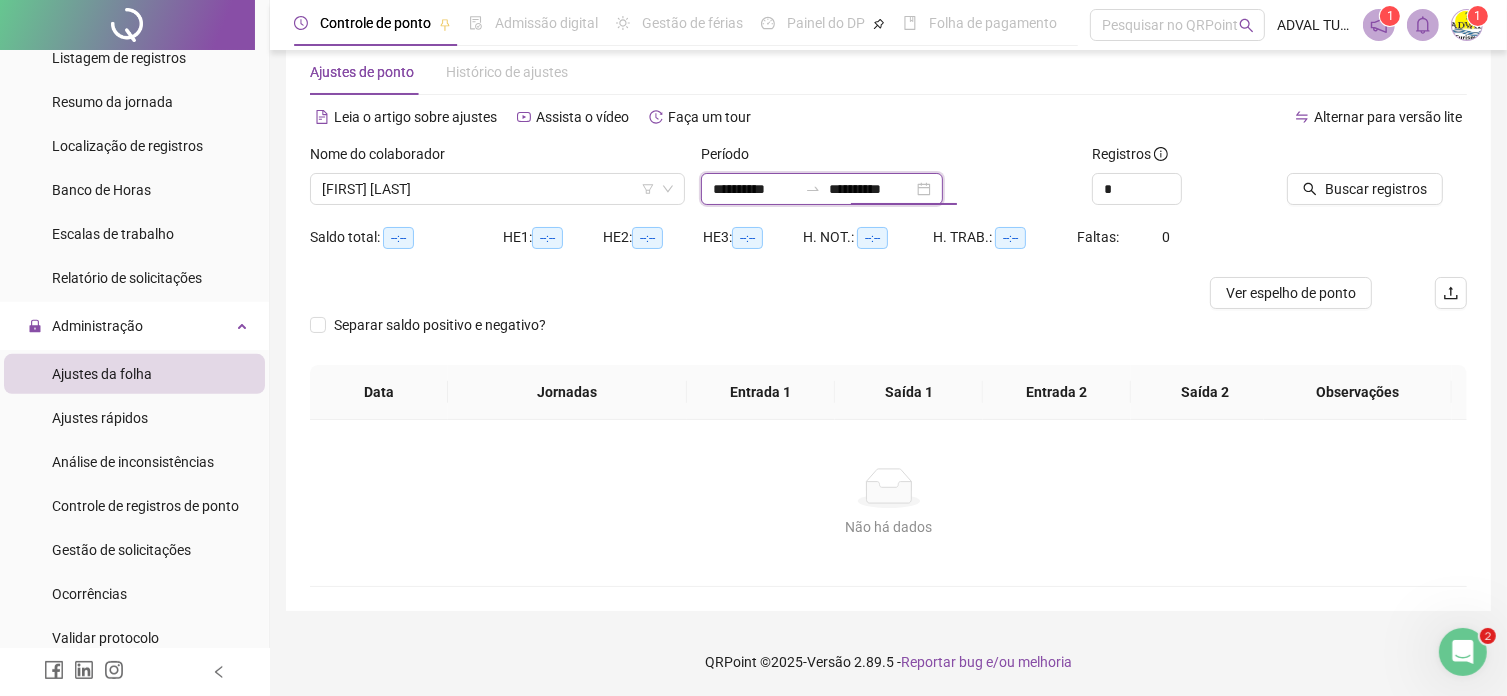 click on "**********" at bounding box center [871, 189] 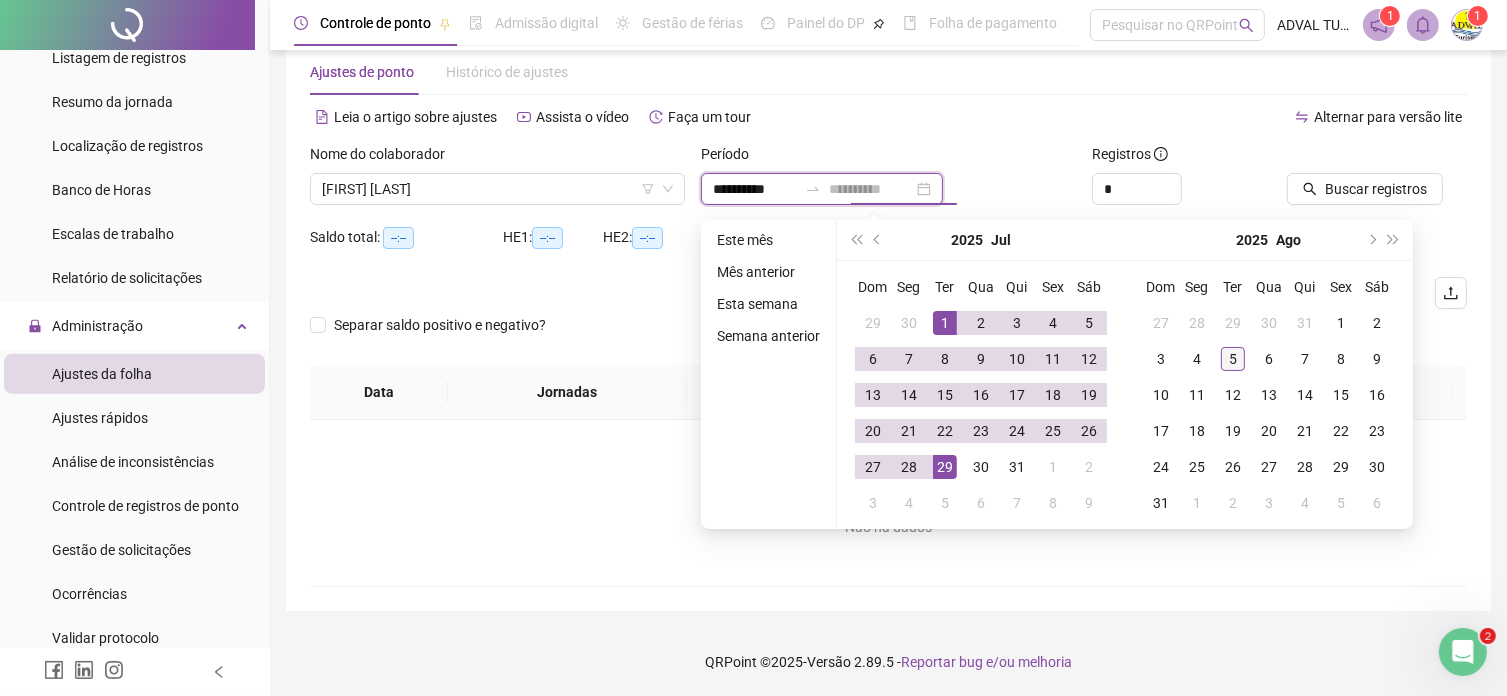 type on "**********" 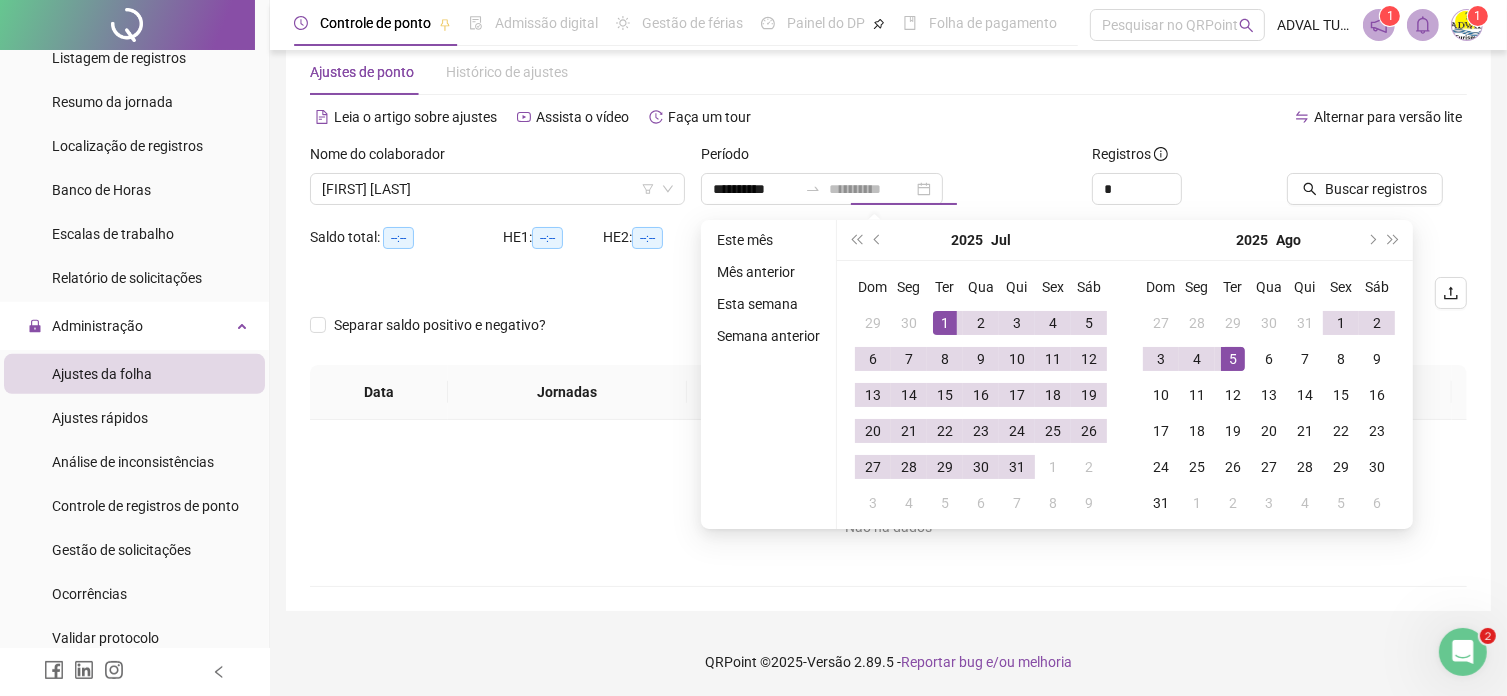 click on "5" at bounding box center [1233, 359] 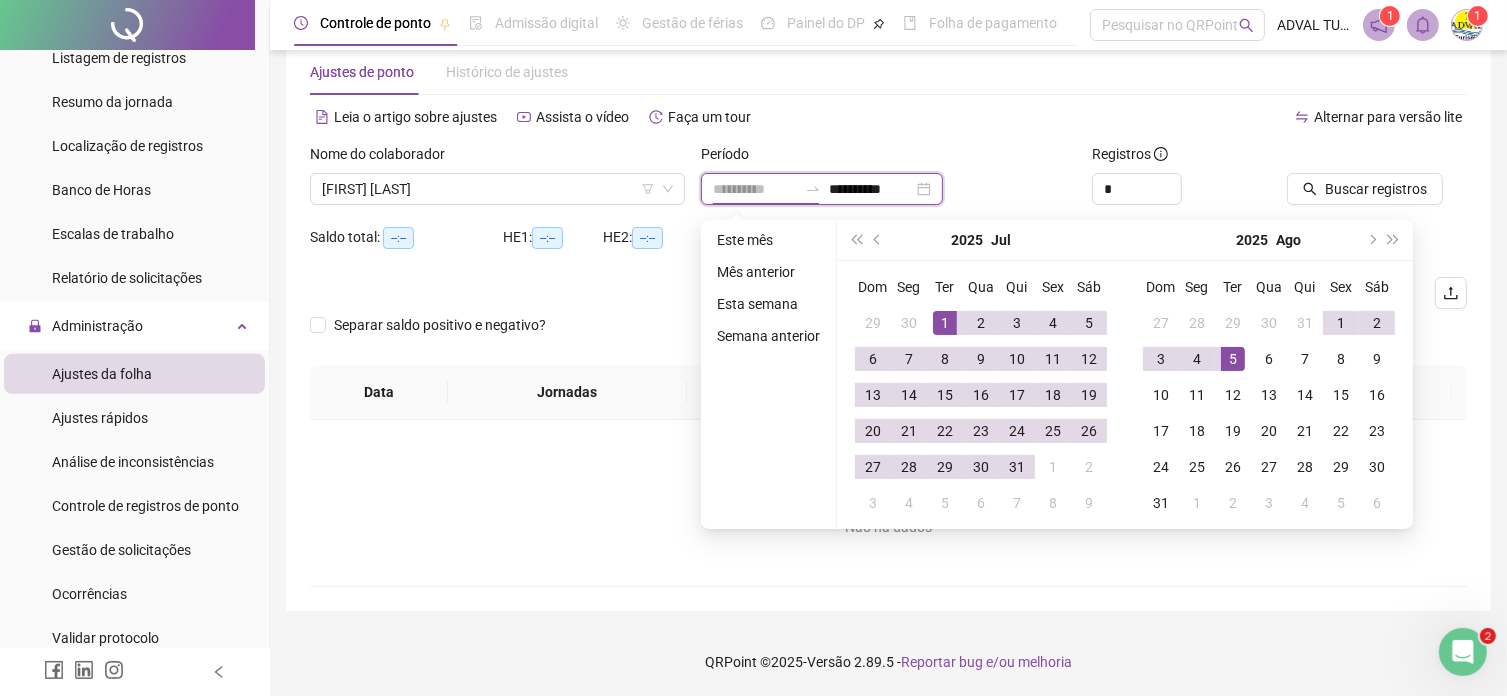 type on "**********" 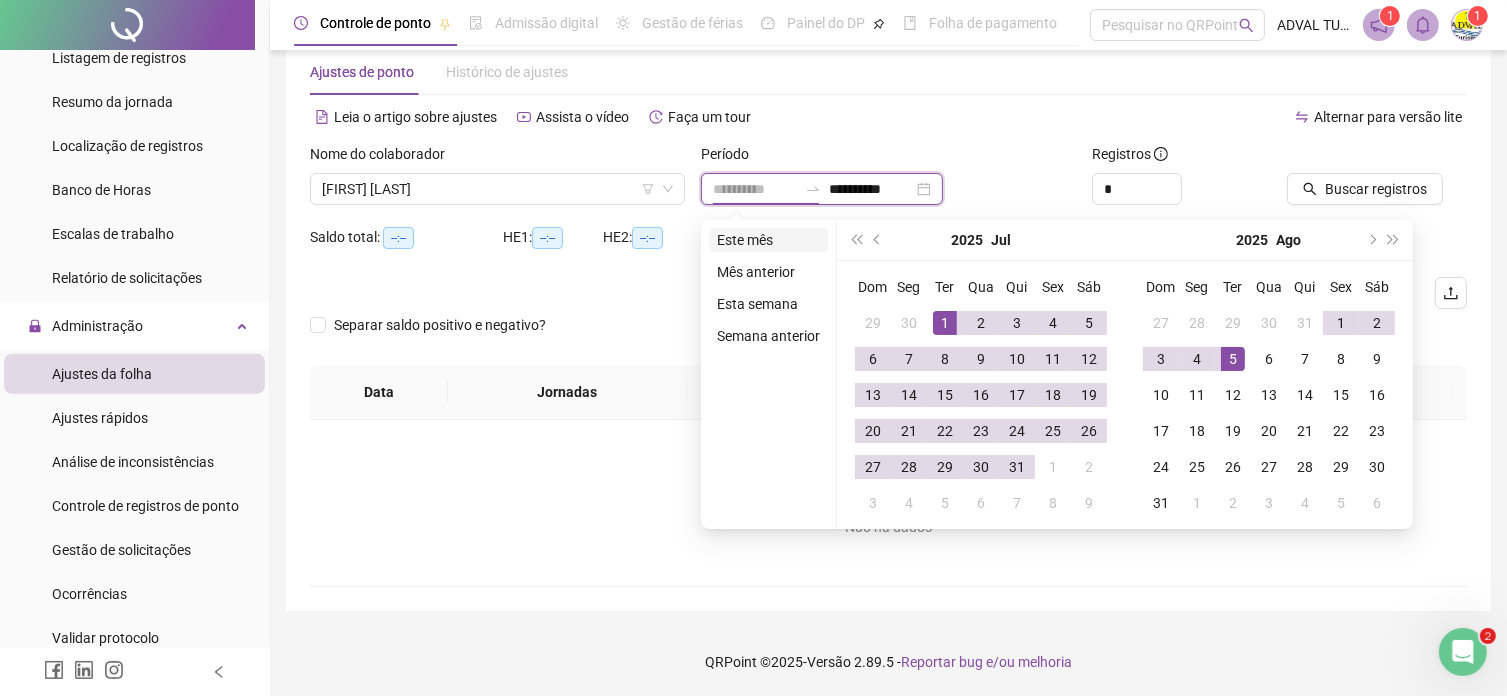 type on "**********" 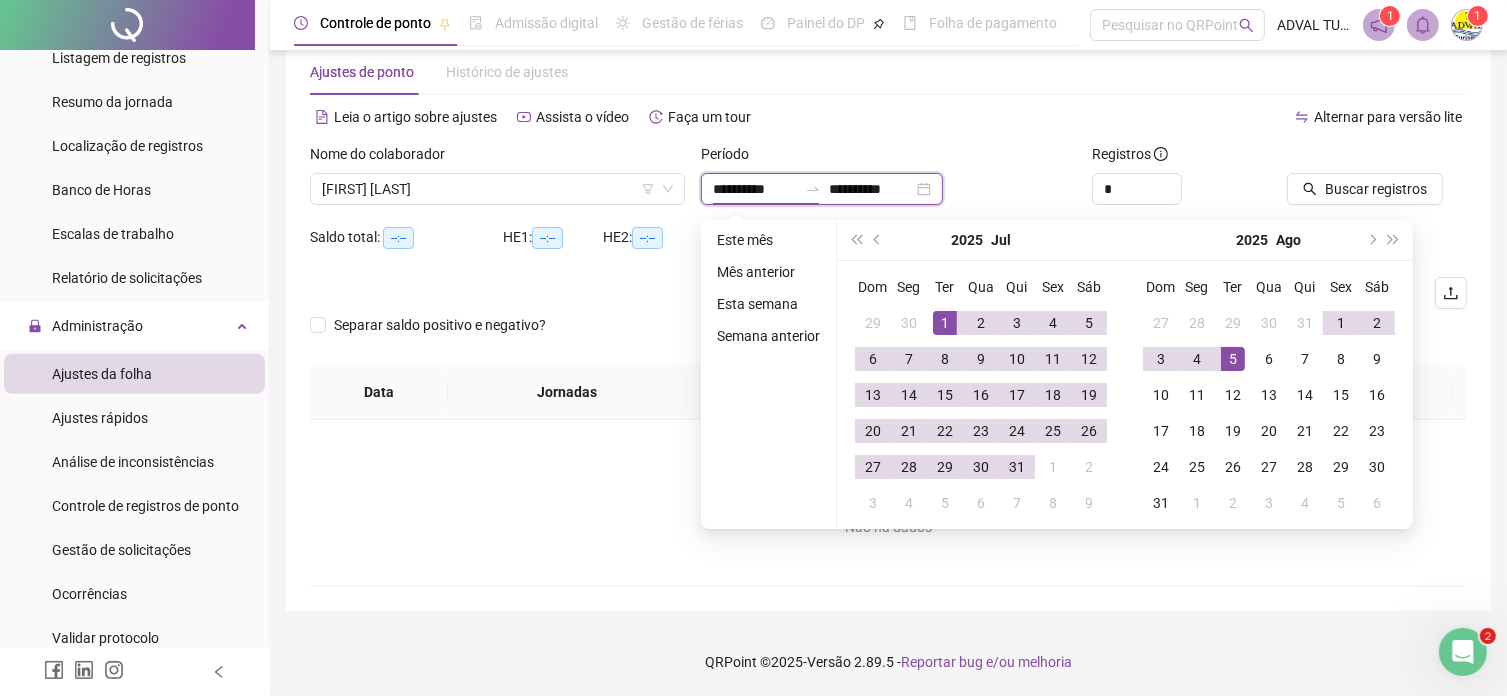 click on "**********" at bounding box center (755, 189) 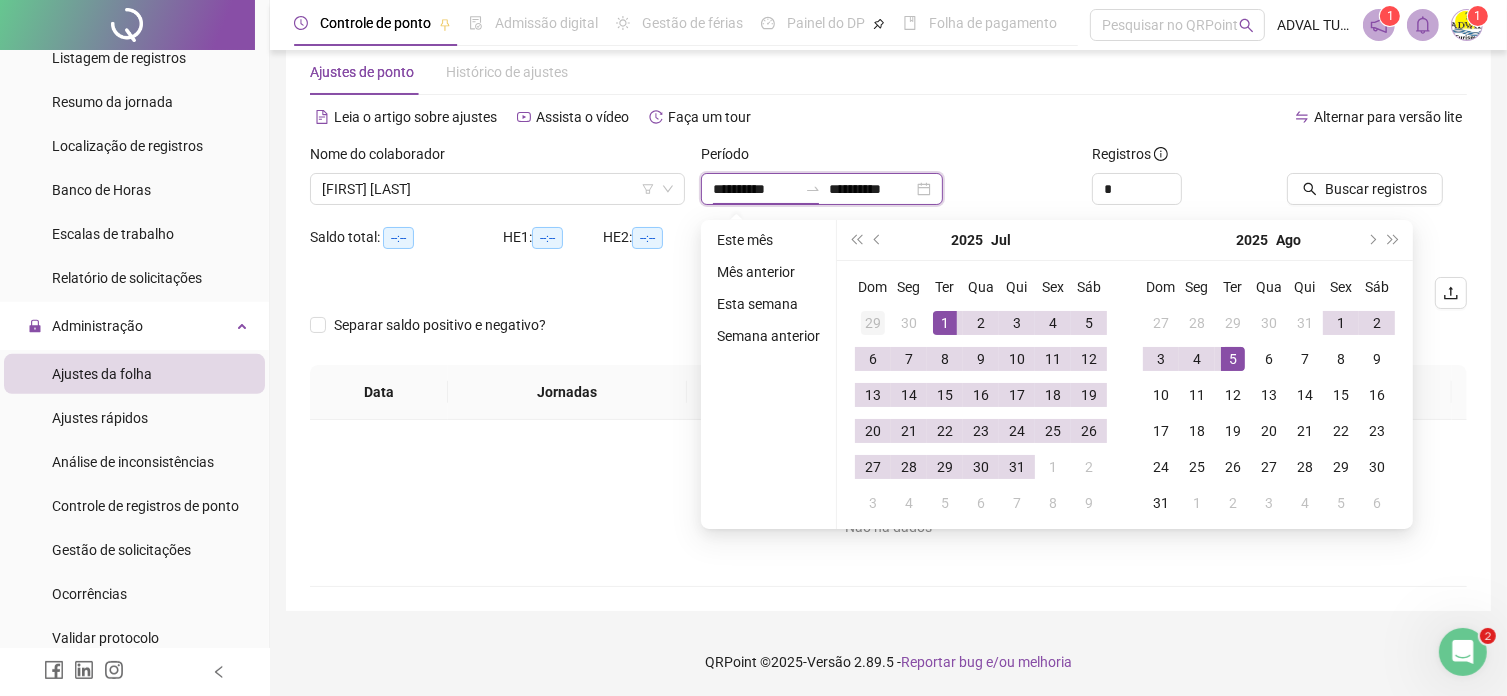 type on "**********" 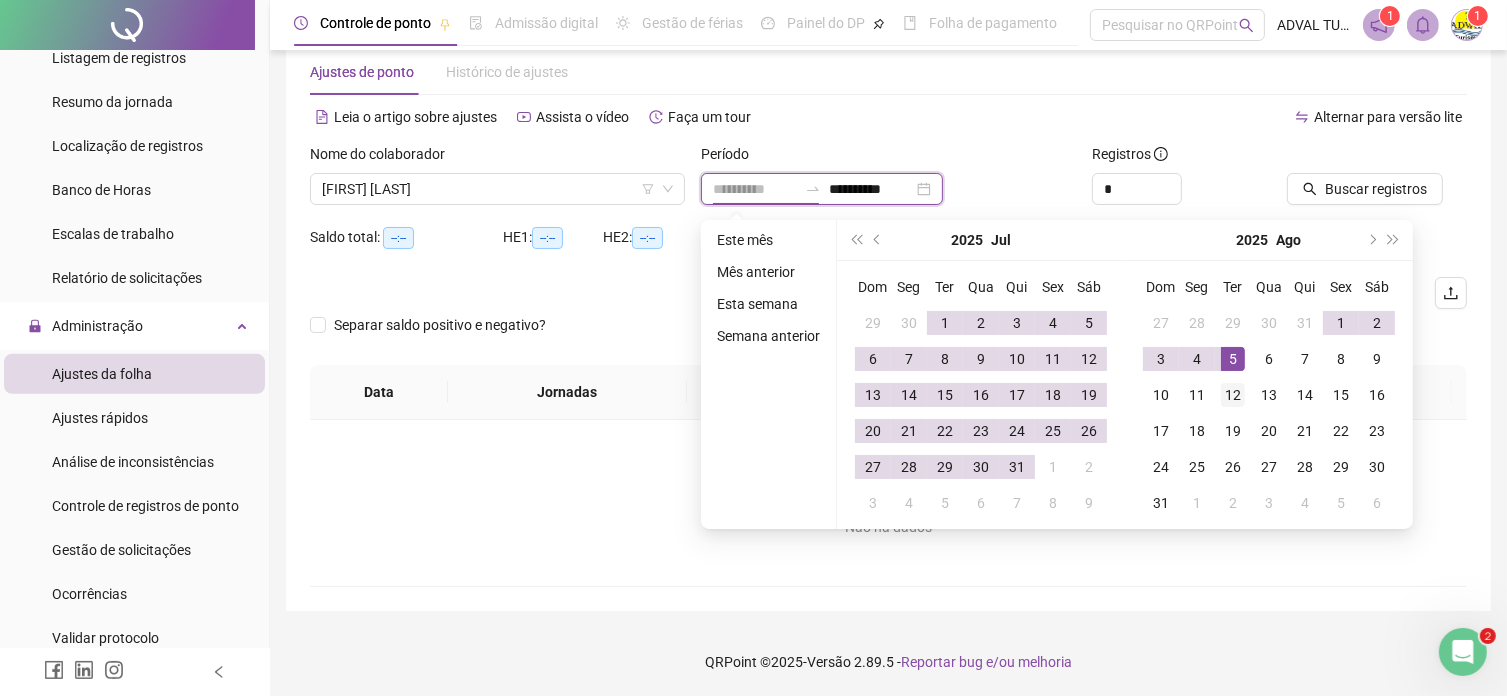 type on "**********" 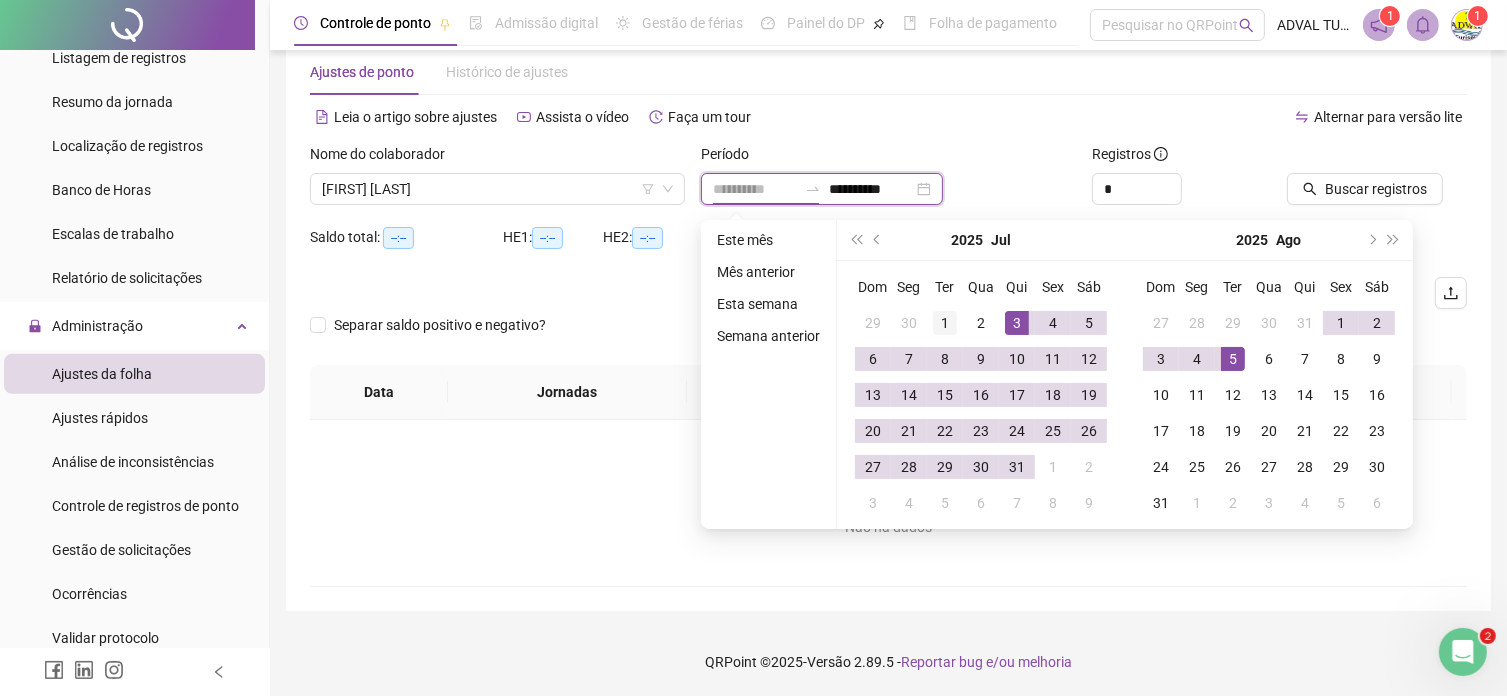 type on "**********" 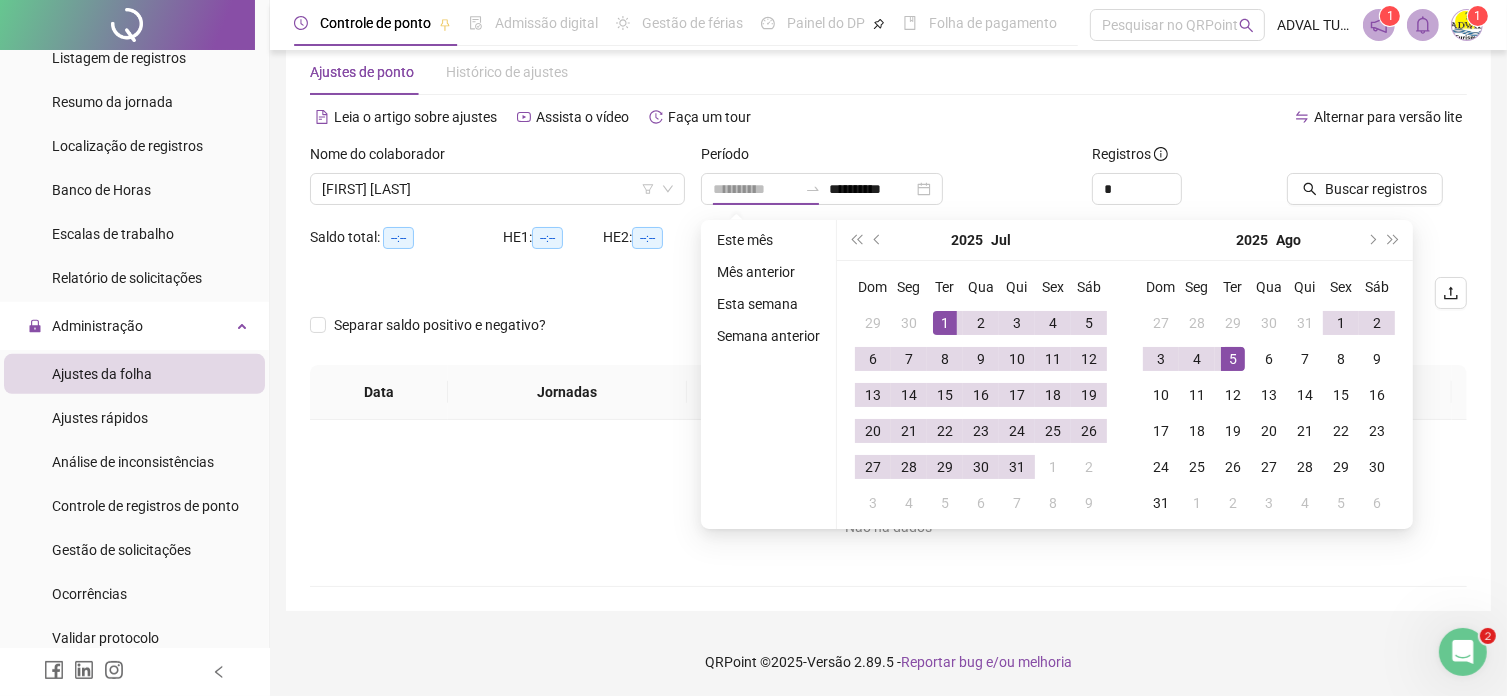 click on "1" at bounding box center (945, 323) 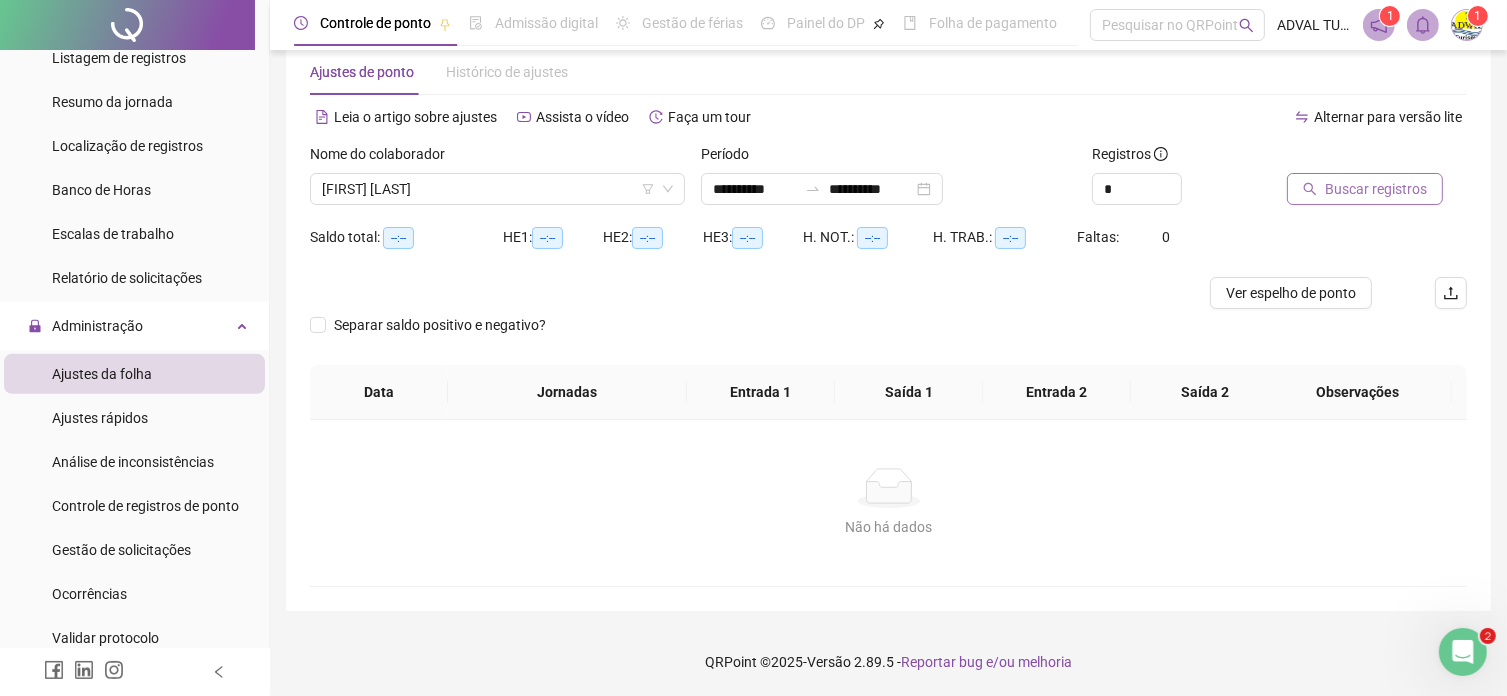 click on "Buscar registros" at bounding box center [1376, 189] 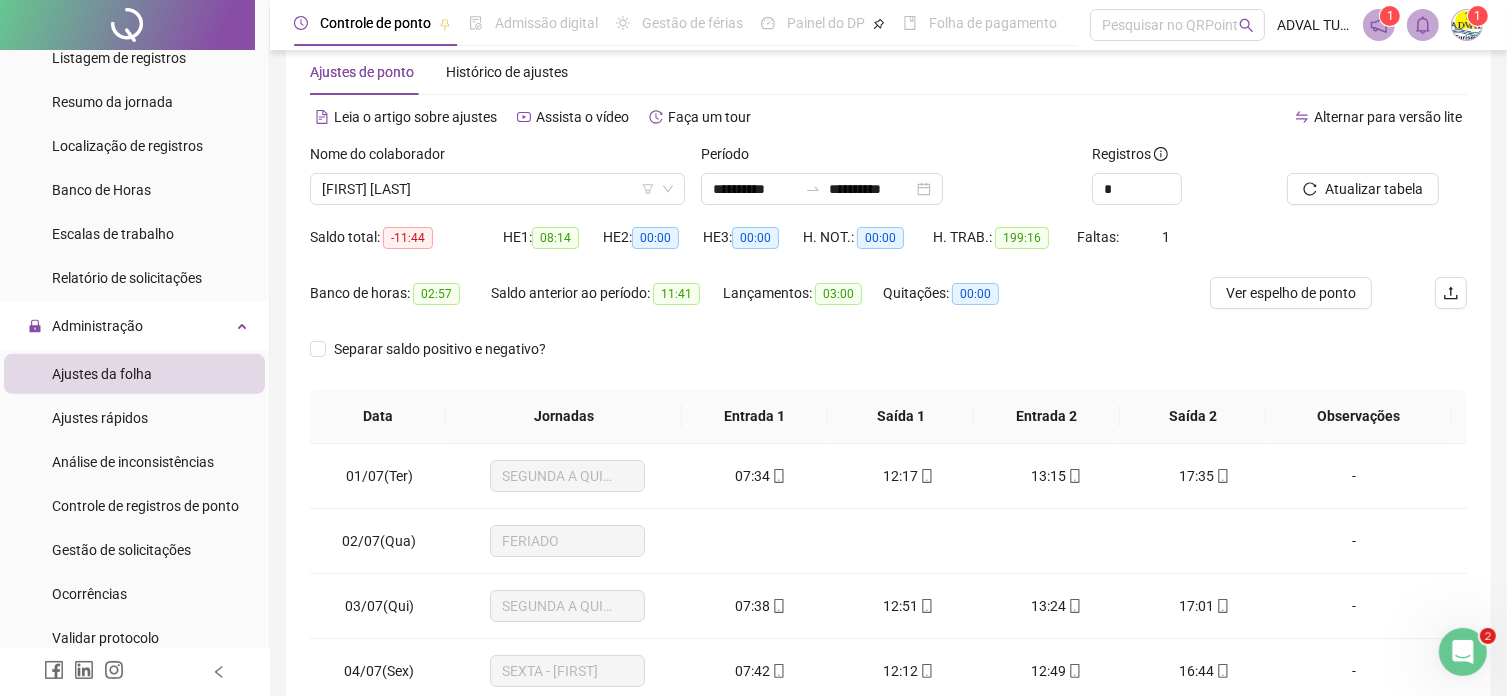 scroll, scrollTop: 325, scrollLeft: 0, axis: vertical 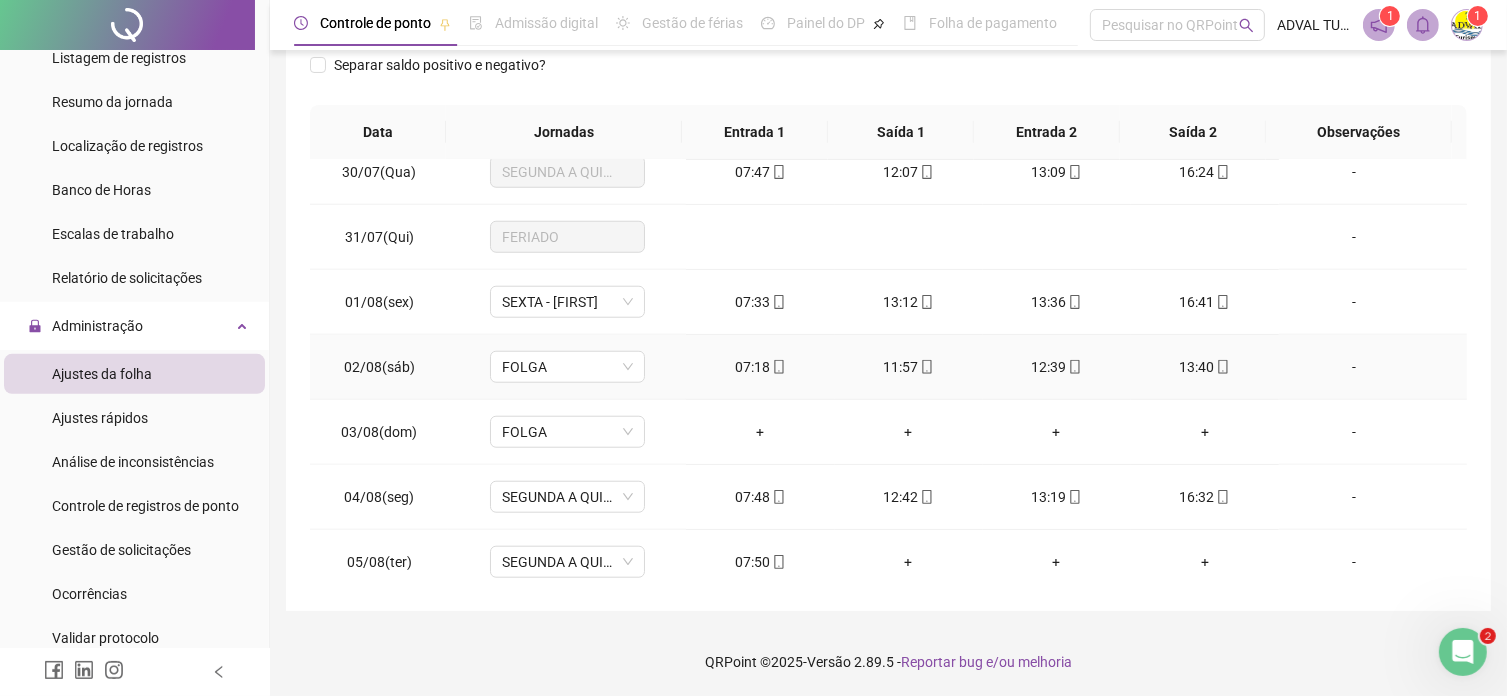 type 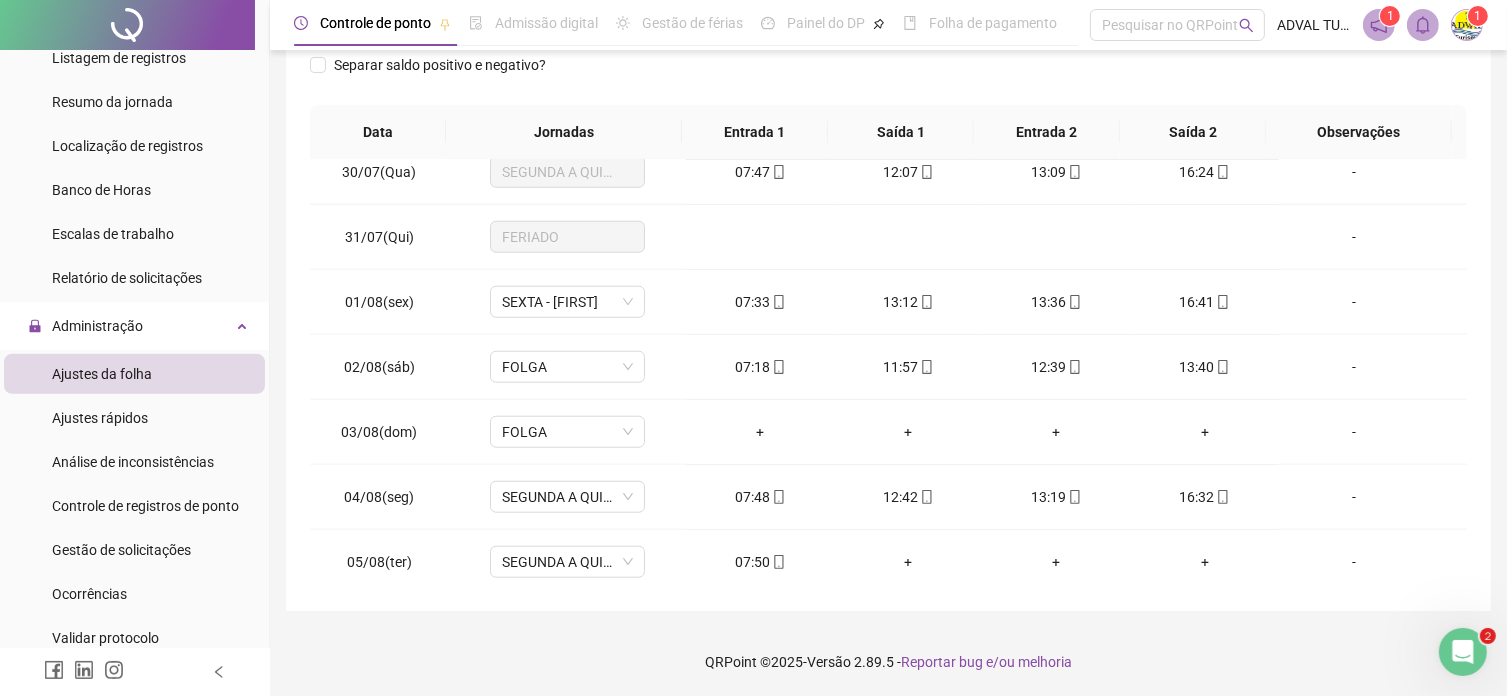 scroll, scrollTop: 300, scrollLeft: 0, axis: vertical 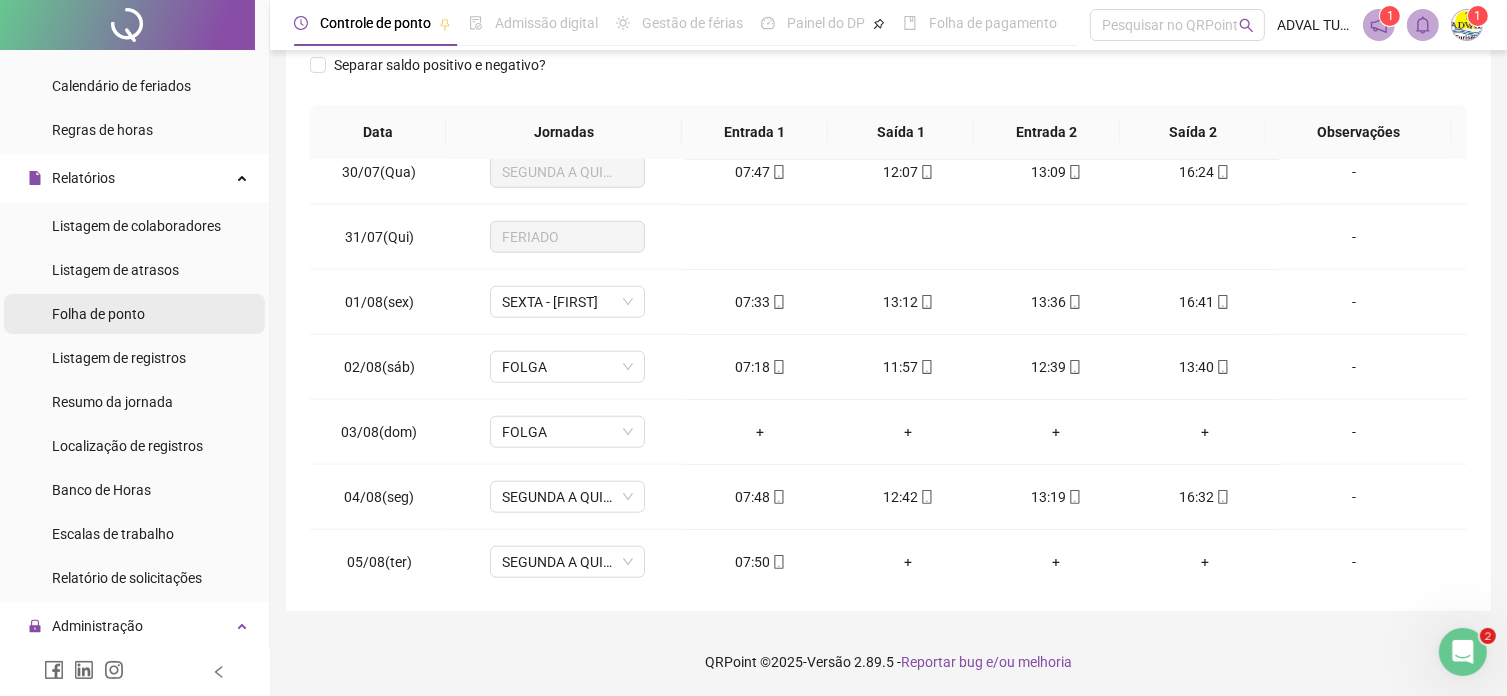 click on "Folha de ponto" at bounding box center (98, 314) 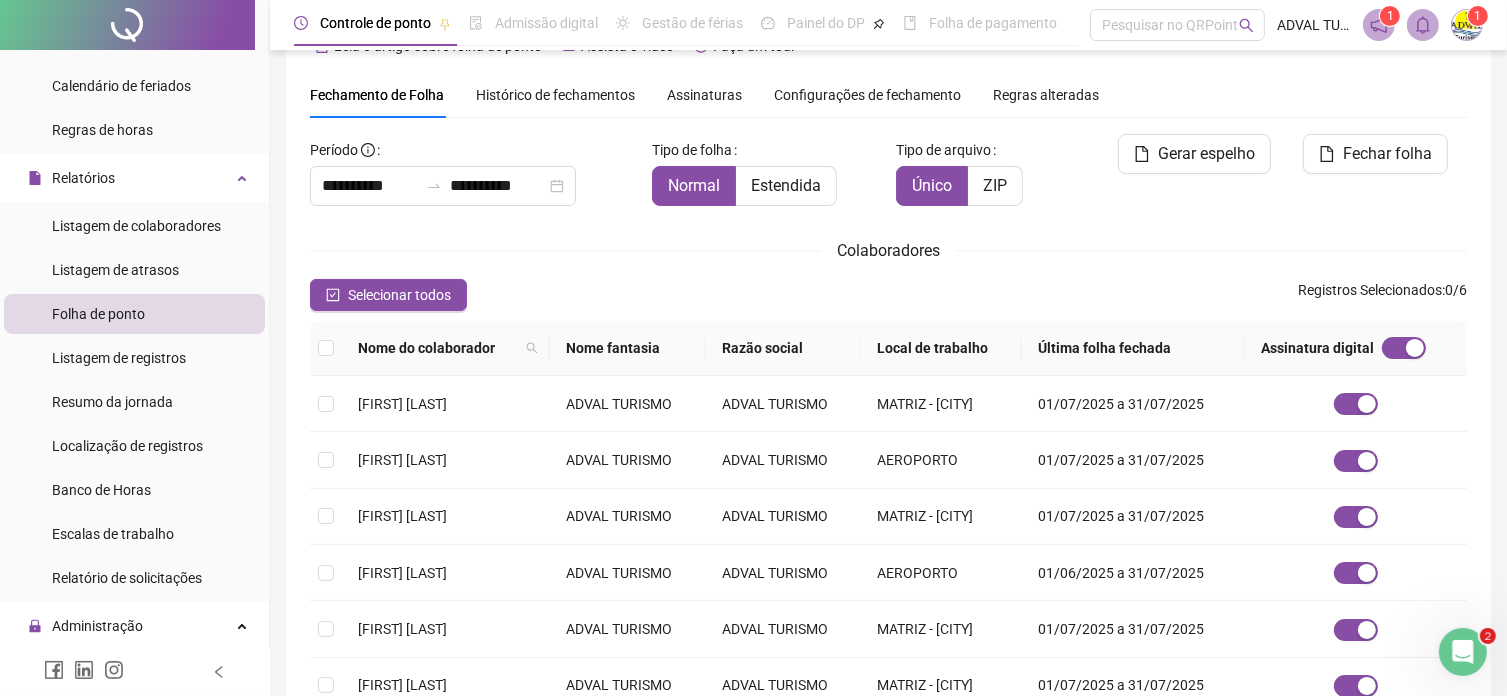 scroll, scrollTop: 61, scrollLeft: 0, axis: vertical 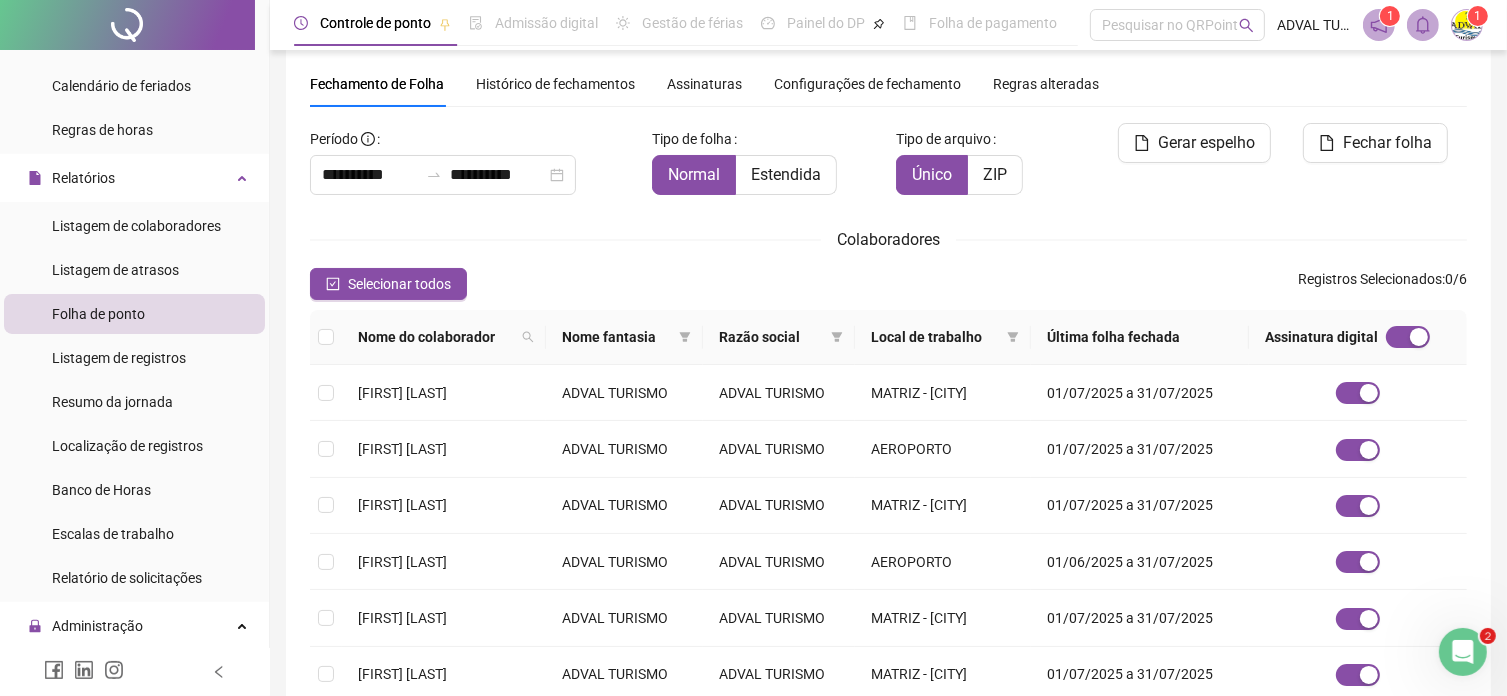 click on "Assinaturas" at bounding box center (704, 84) 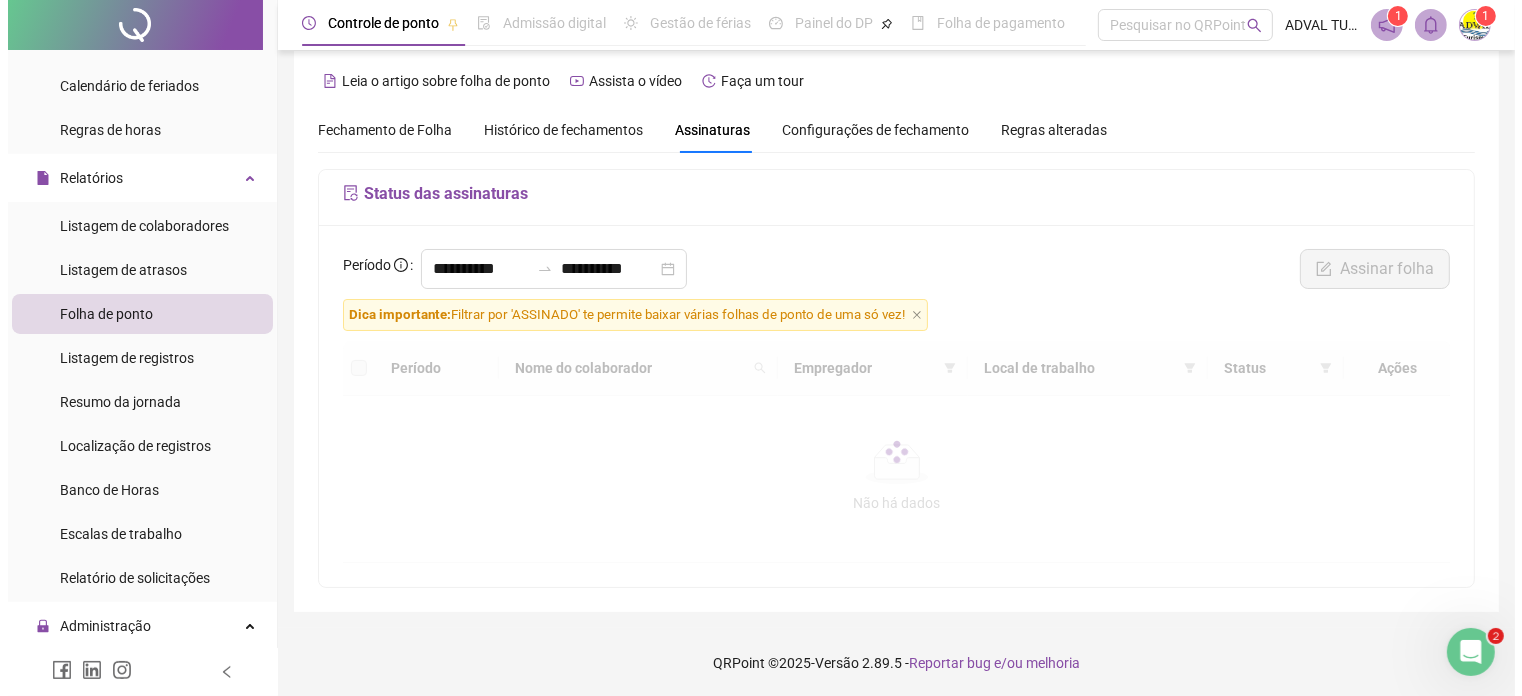 scroll, scrollTop: 61, scrollLeft: 0, axis: vertical 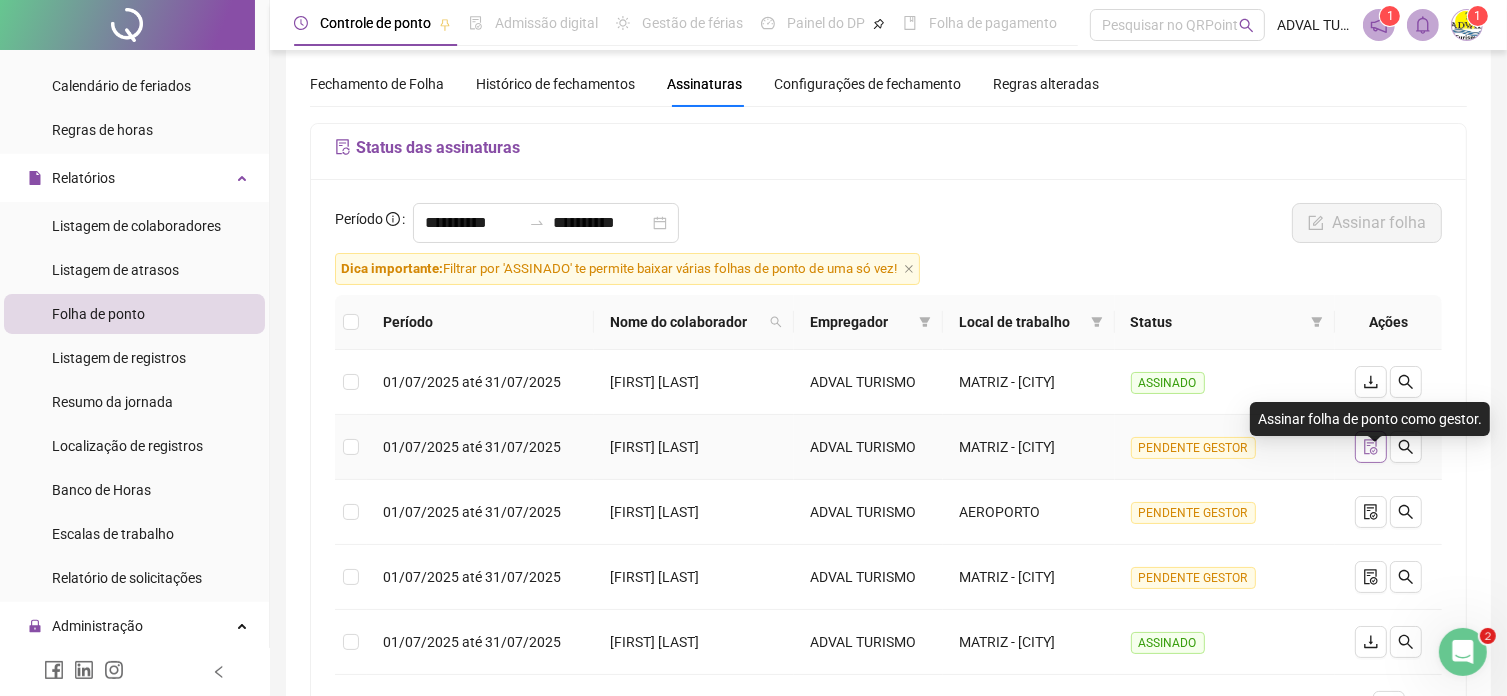 click 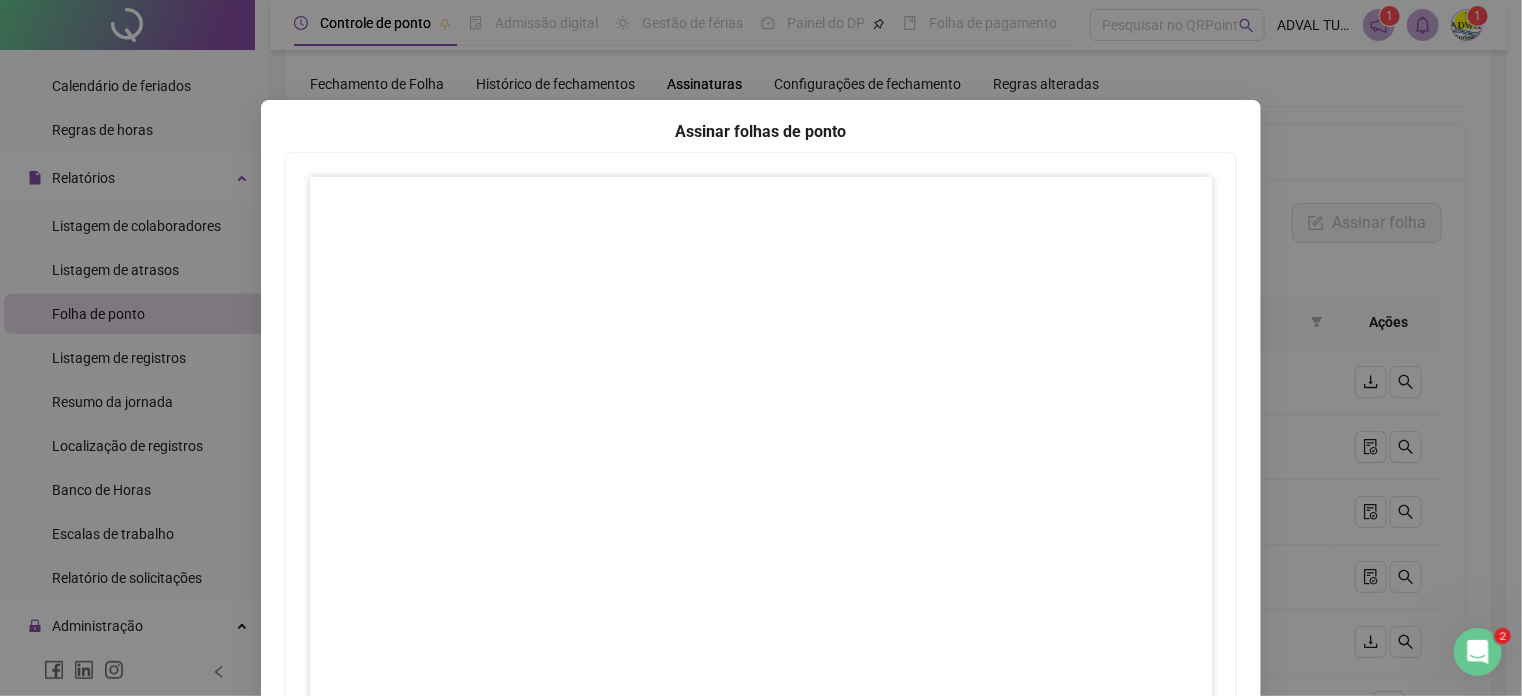click on "Assinar folhas de ponto 1 Fechar Fechar" at bounding box center [761, 348] 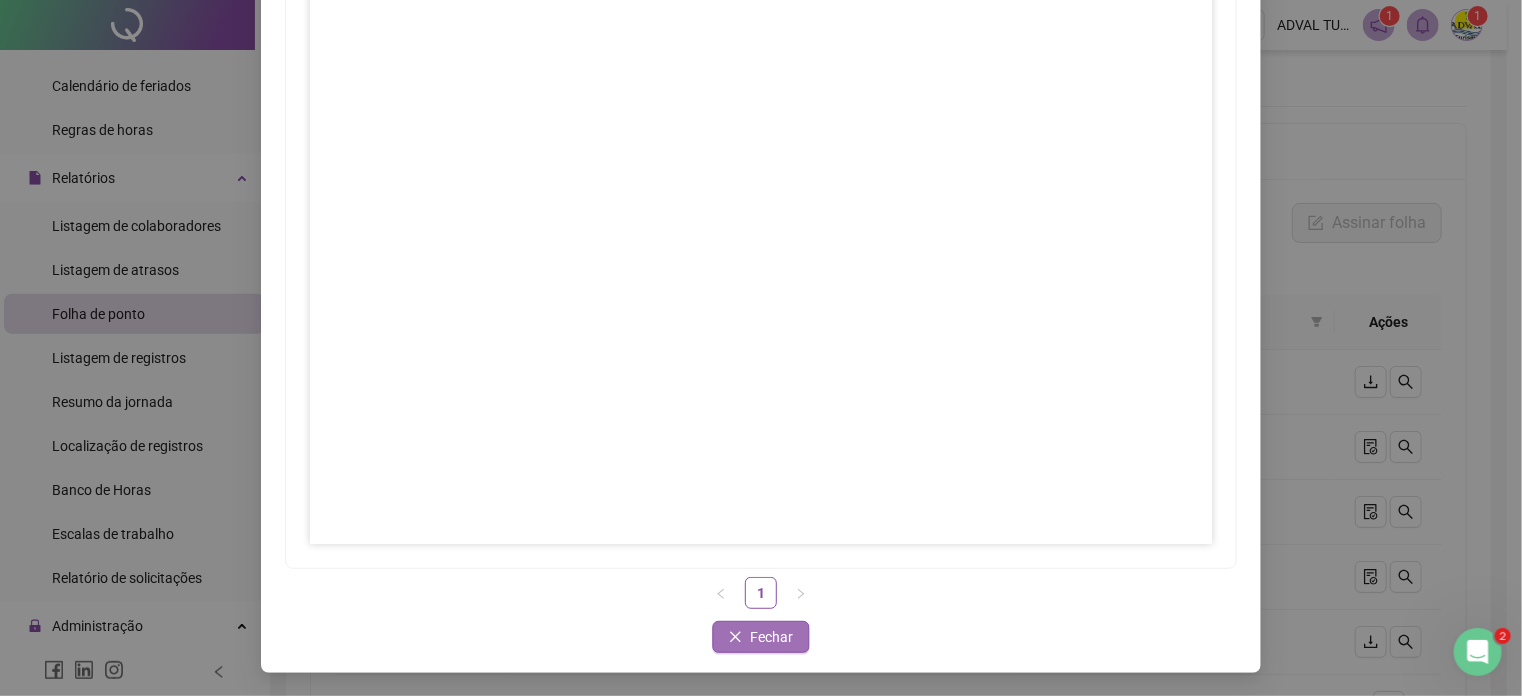 click on "Fechar" at bounding box center [772, 637] 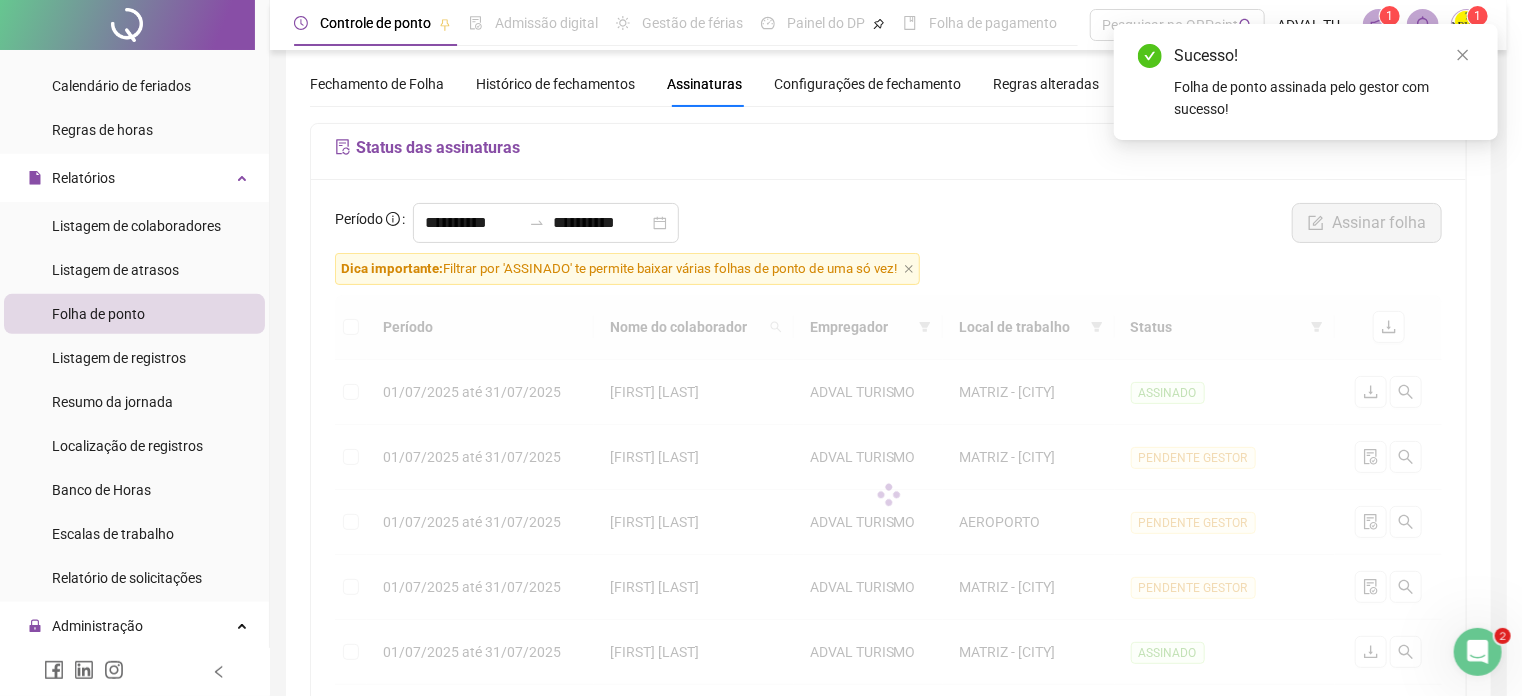 scroll, scrollTop: 133, scrollLeft: 0, axis: vertical 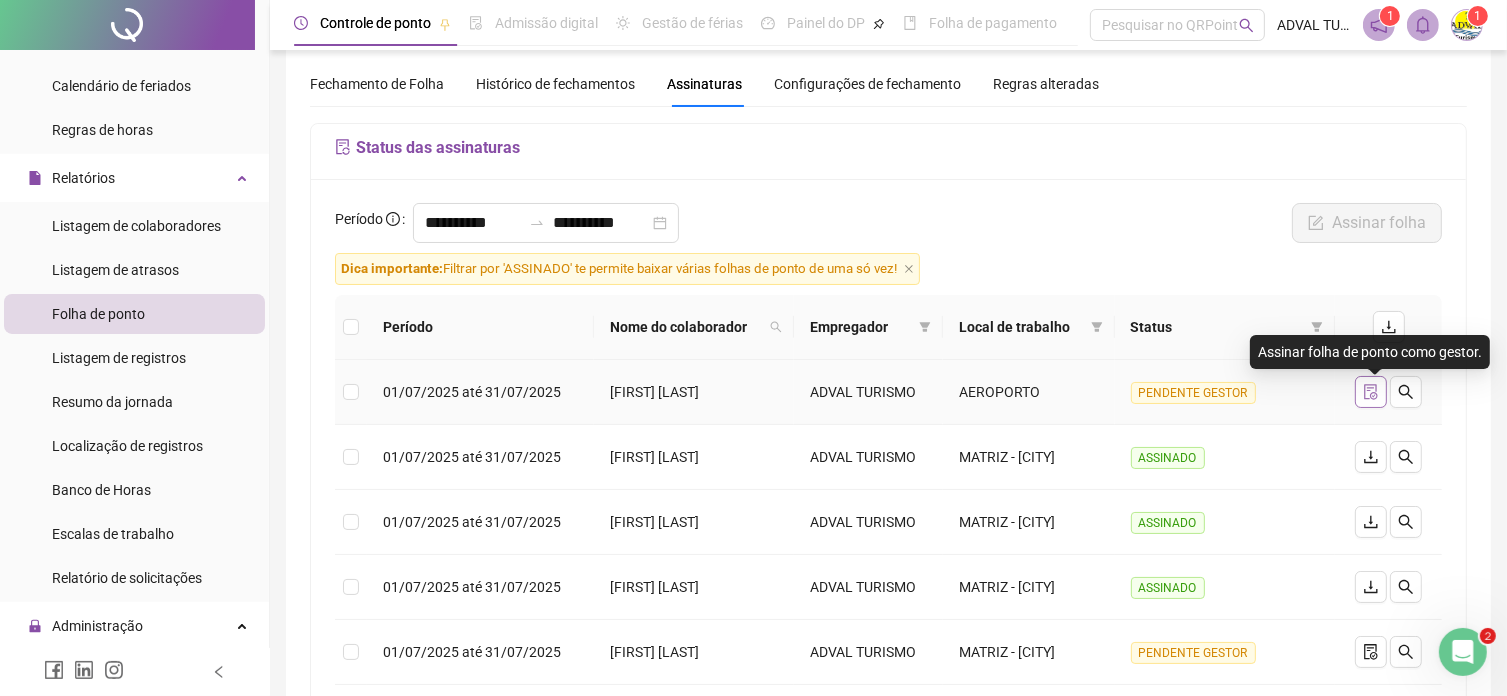 click 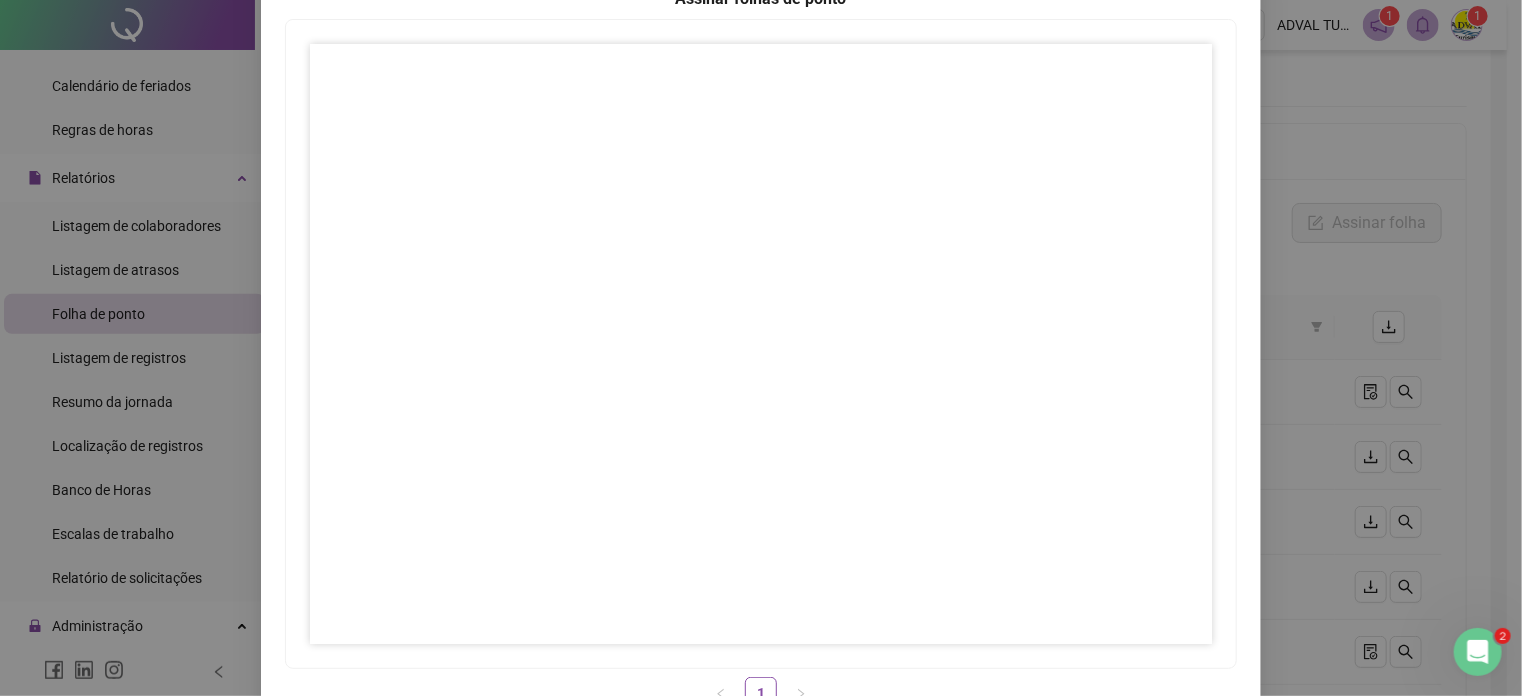 scroll, scrollTop: 233, scrollLeft: 0, axis: vertical 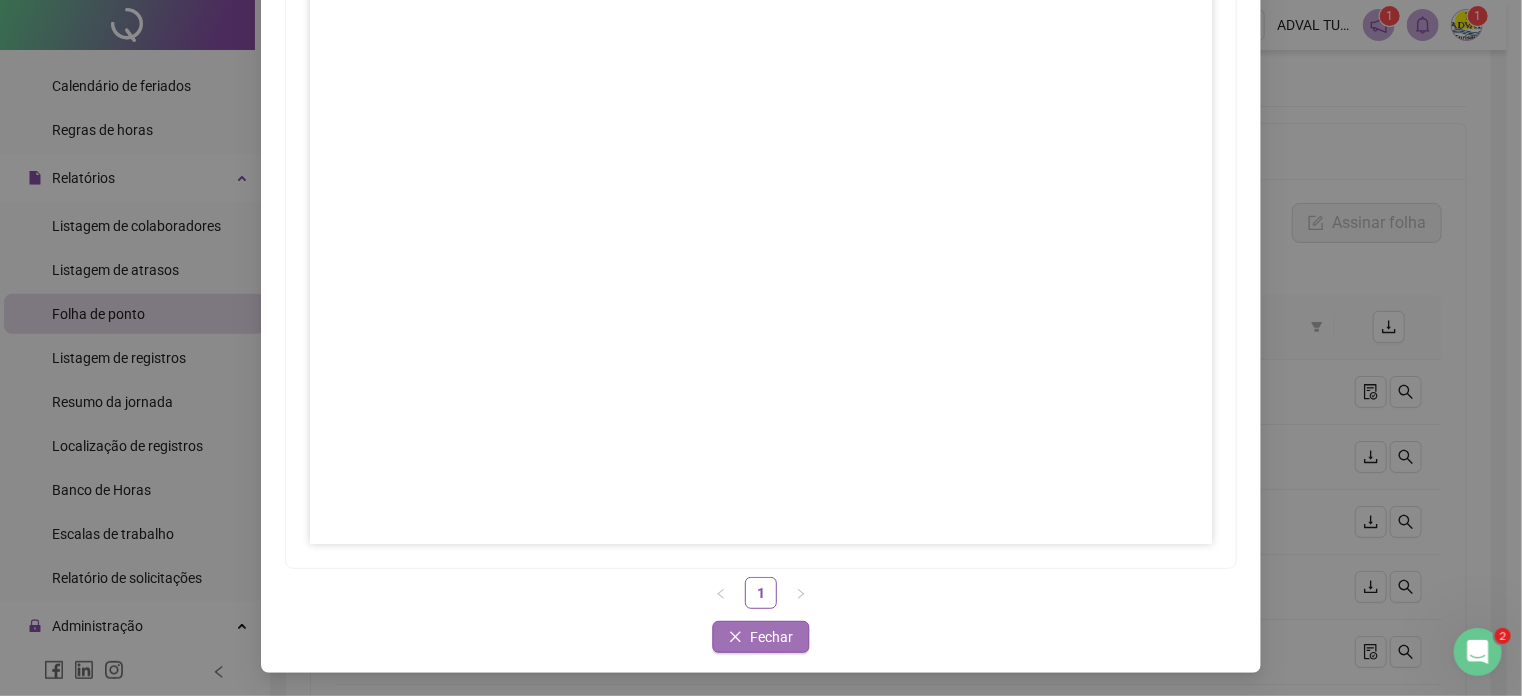 click on "Fechar" at bounding box center (761, 637) 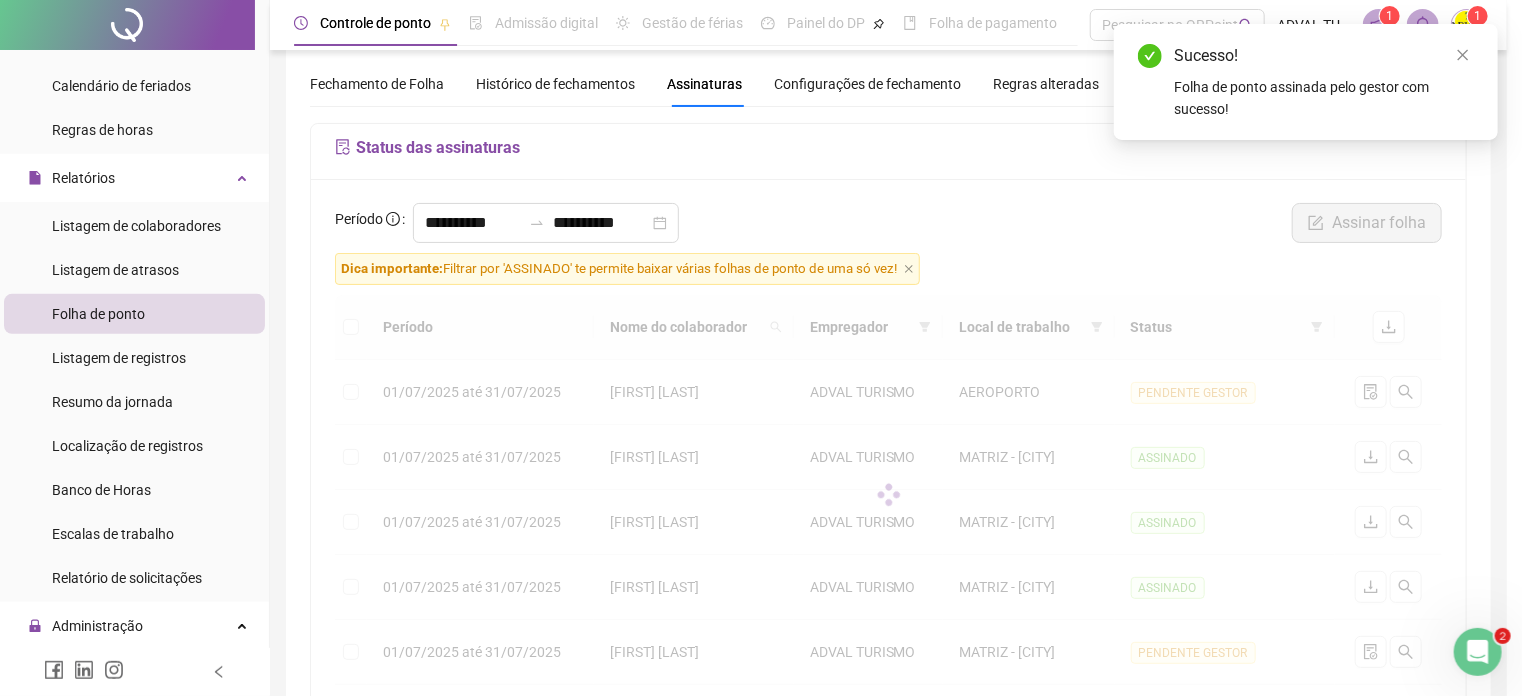scroll, scrollTop: 133, scrollLeft: 0, axis: vertical 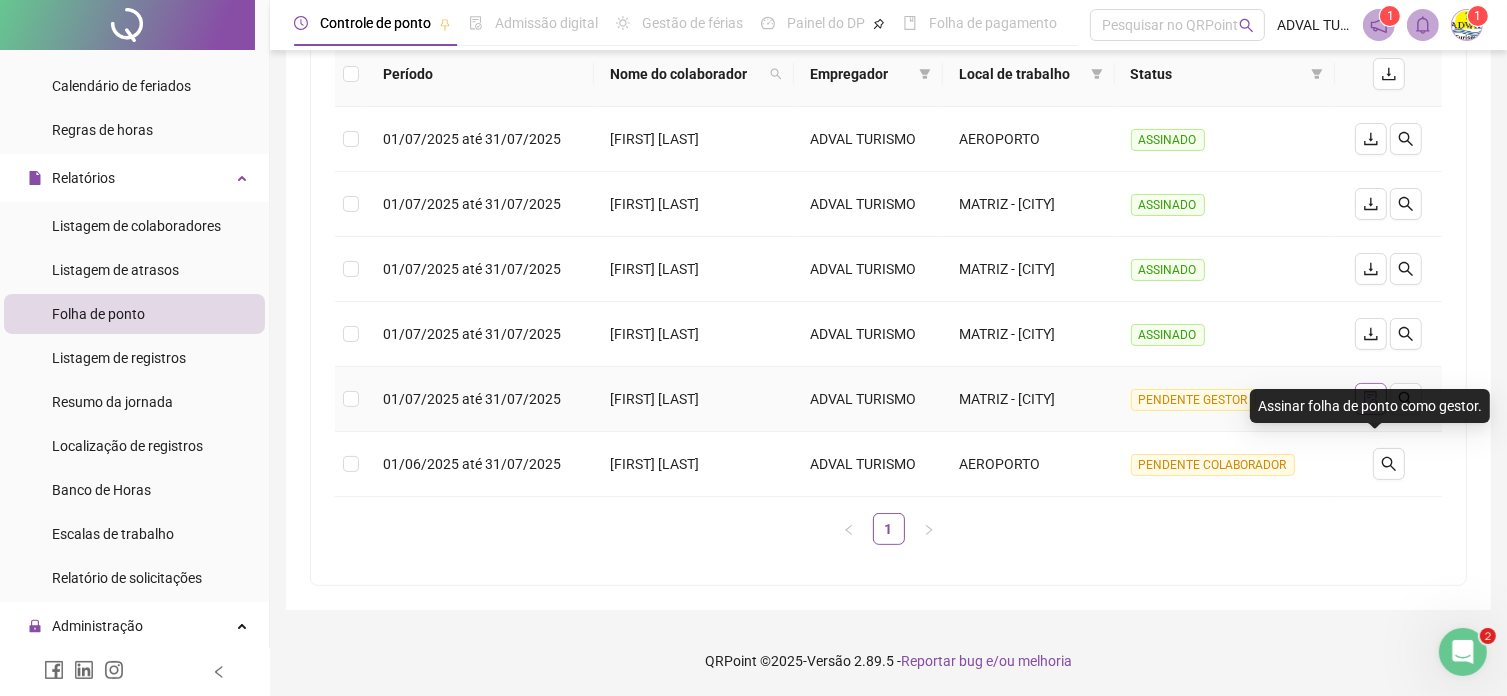 click 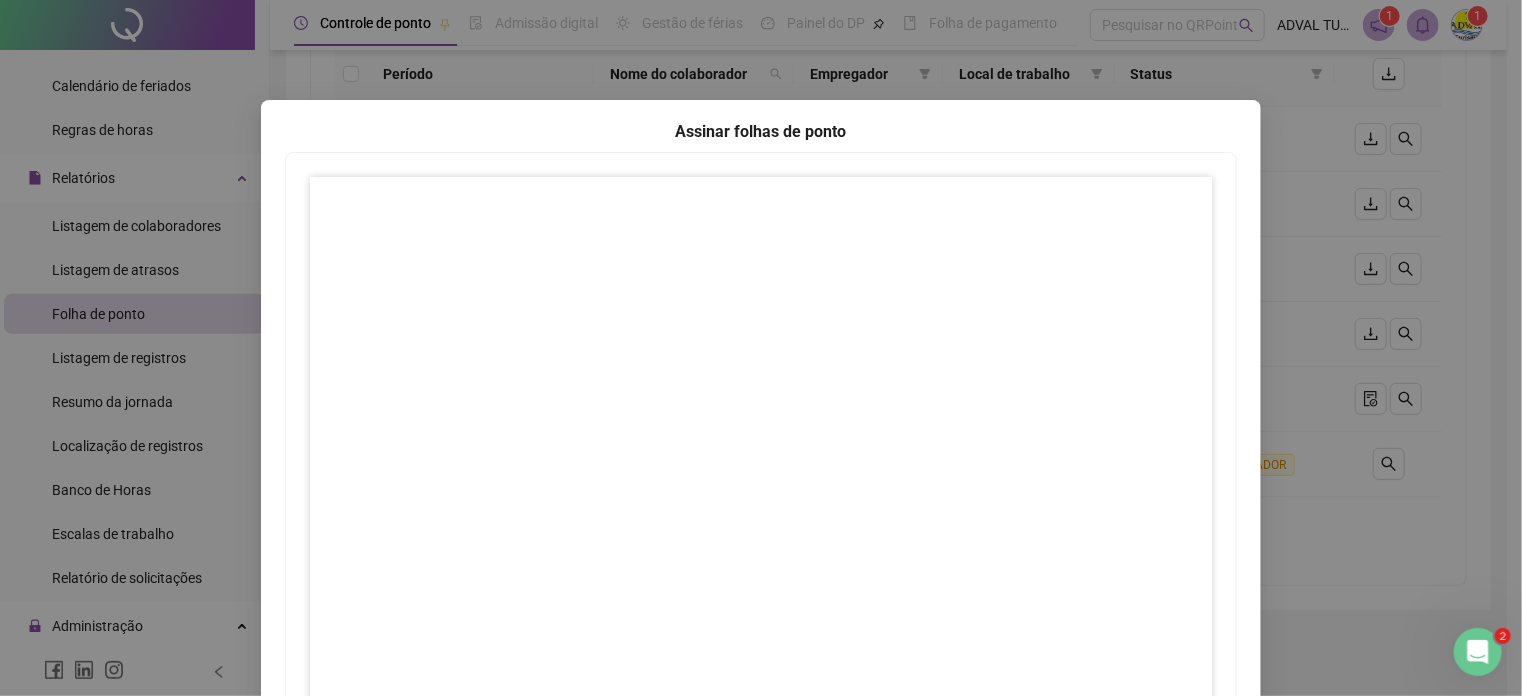 scroll, scrollTop: 233, scrollLeft: 0, axis: vertical 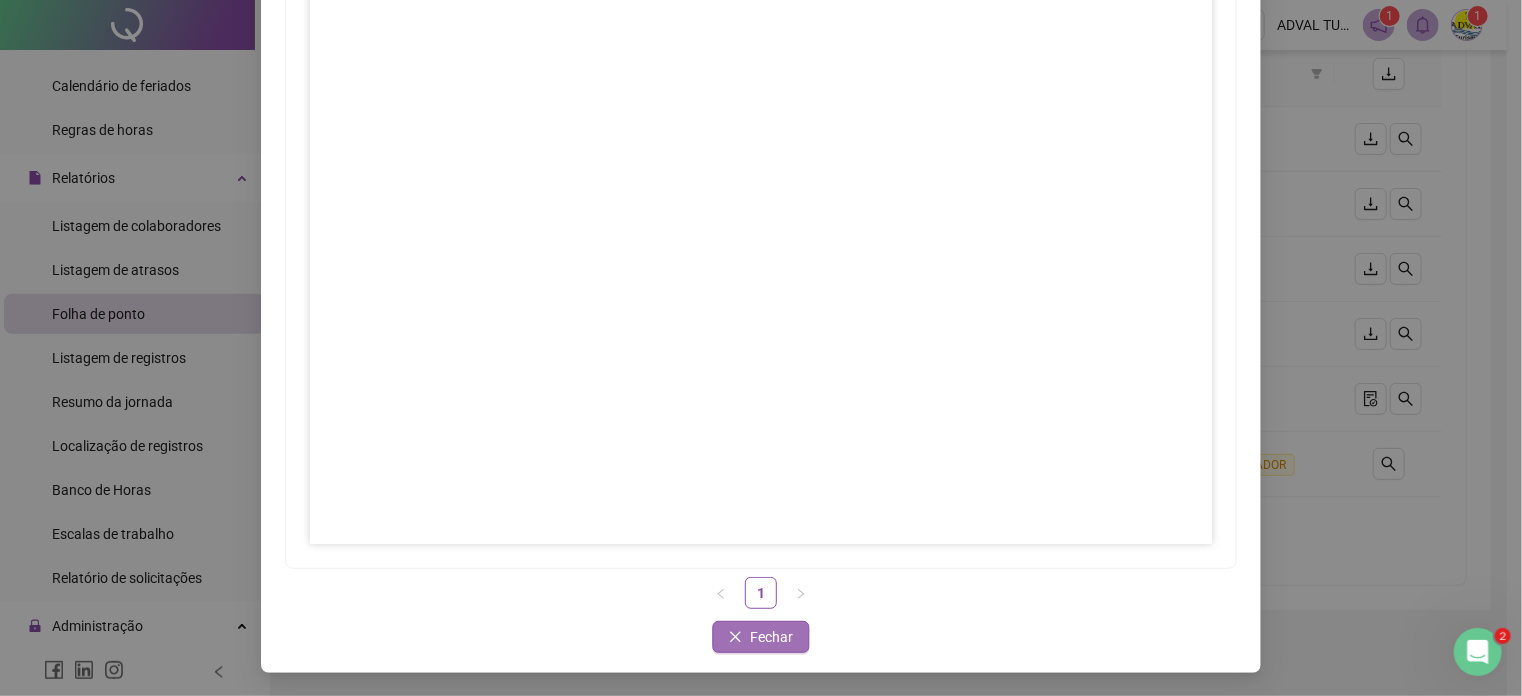 click on "Fechar" at bounding box center [772, 637] 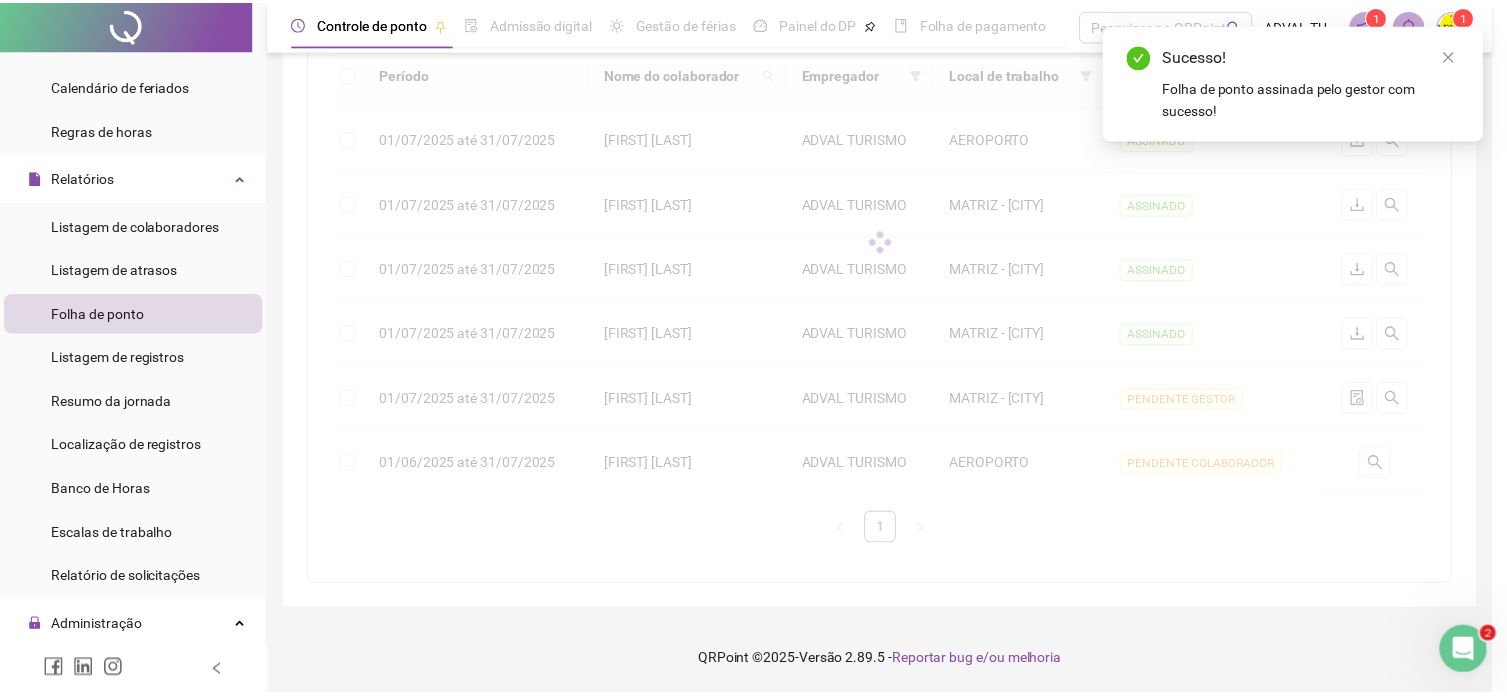 scroll, scrollTop: 133, scrollLeft: 0, axis: vertical 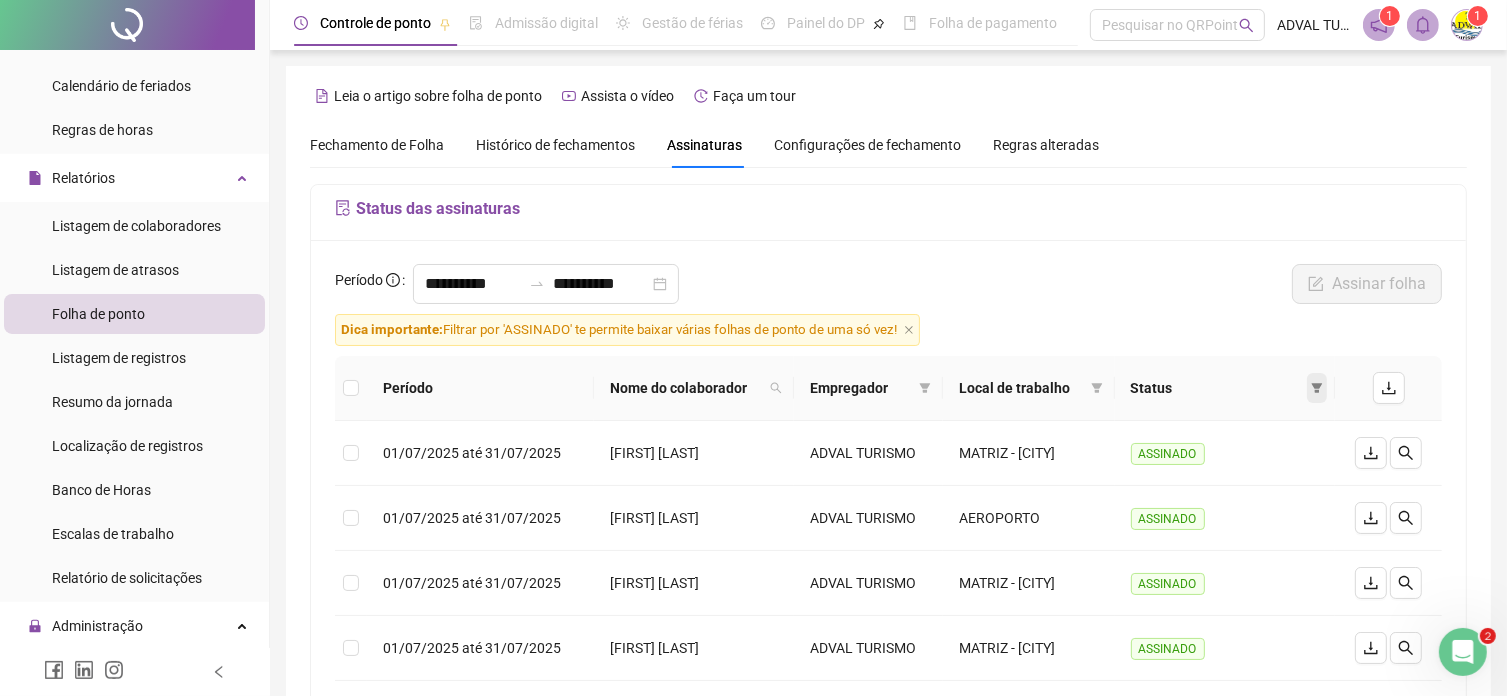 click 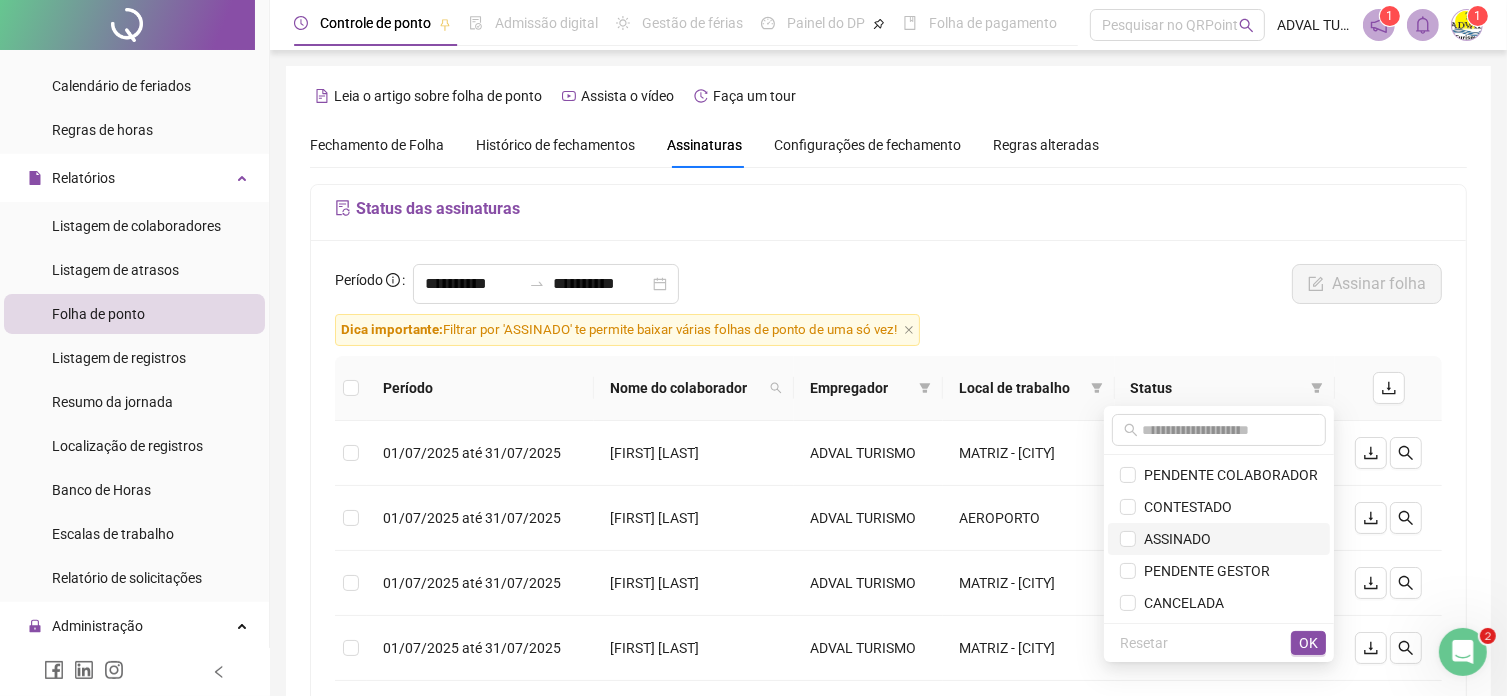 click on "ASSINADO" at bounding box center [1173, 539] 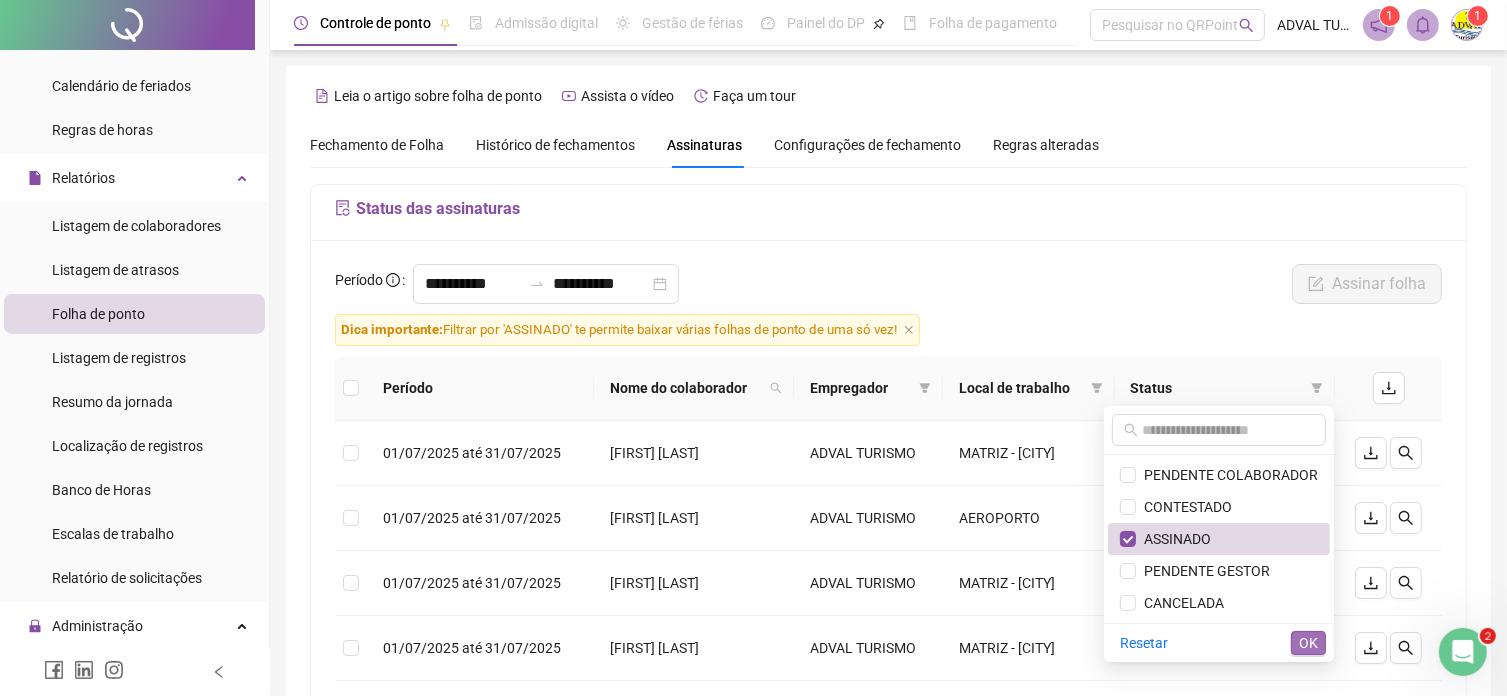 click on "OK" at bounding box center [1308, 643] 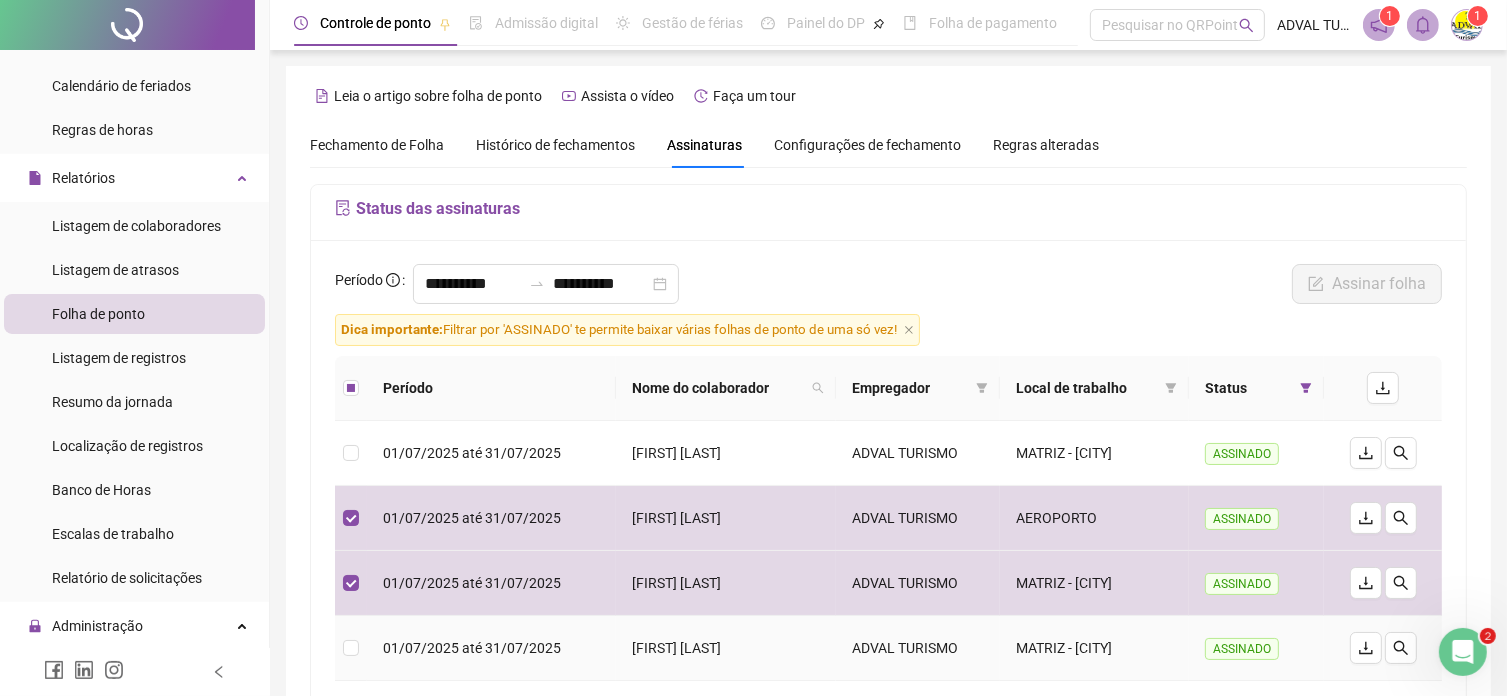 click at bounding box center [351, 648] 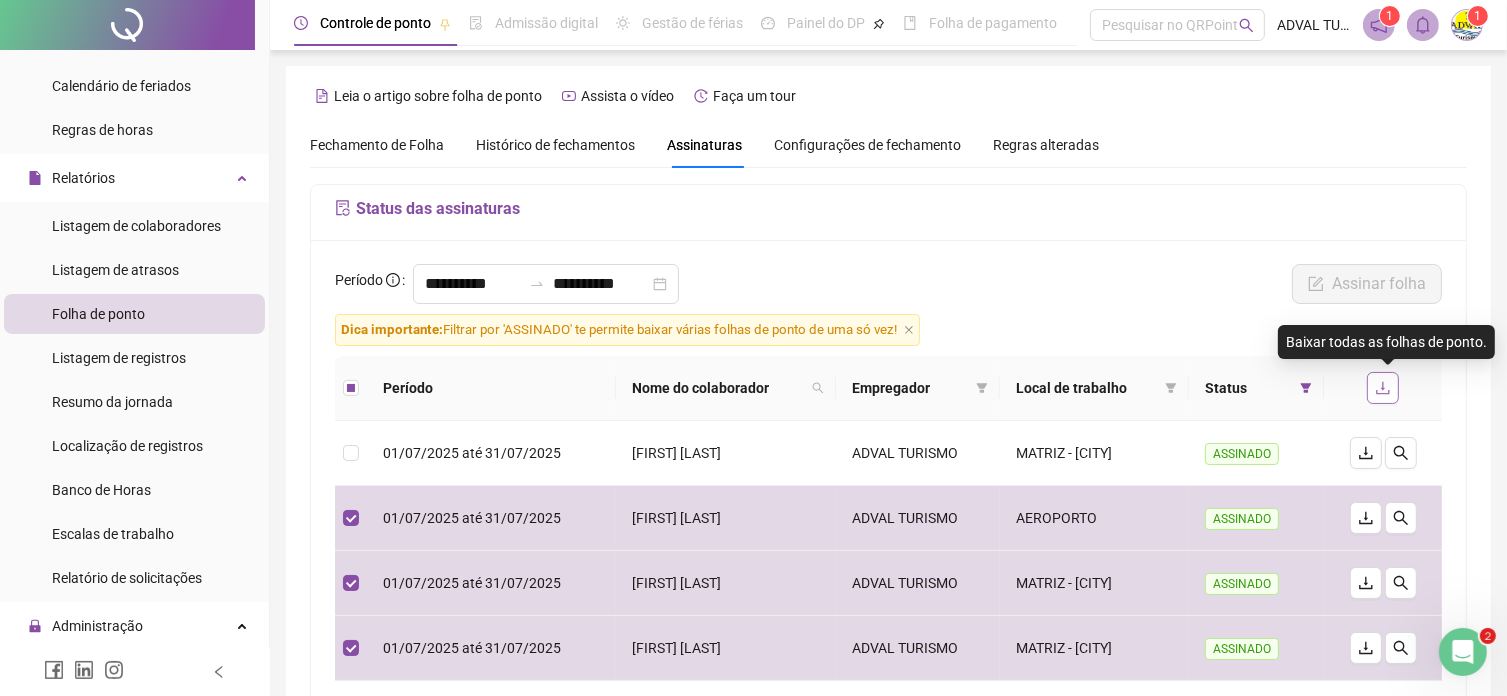 click 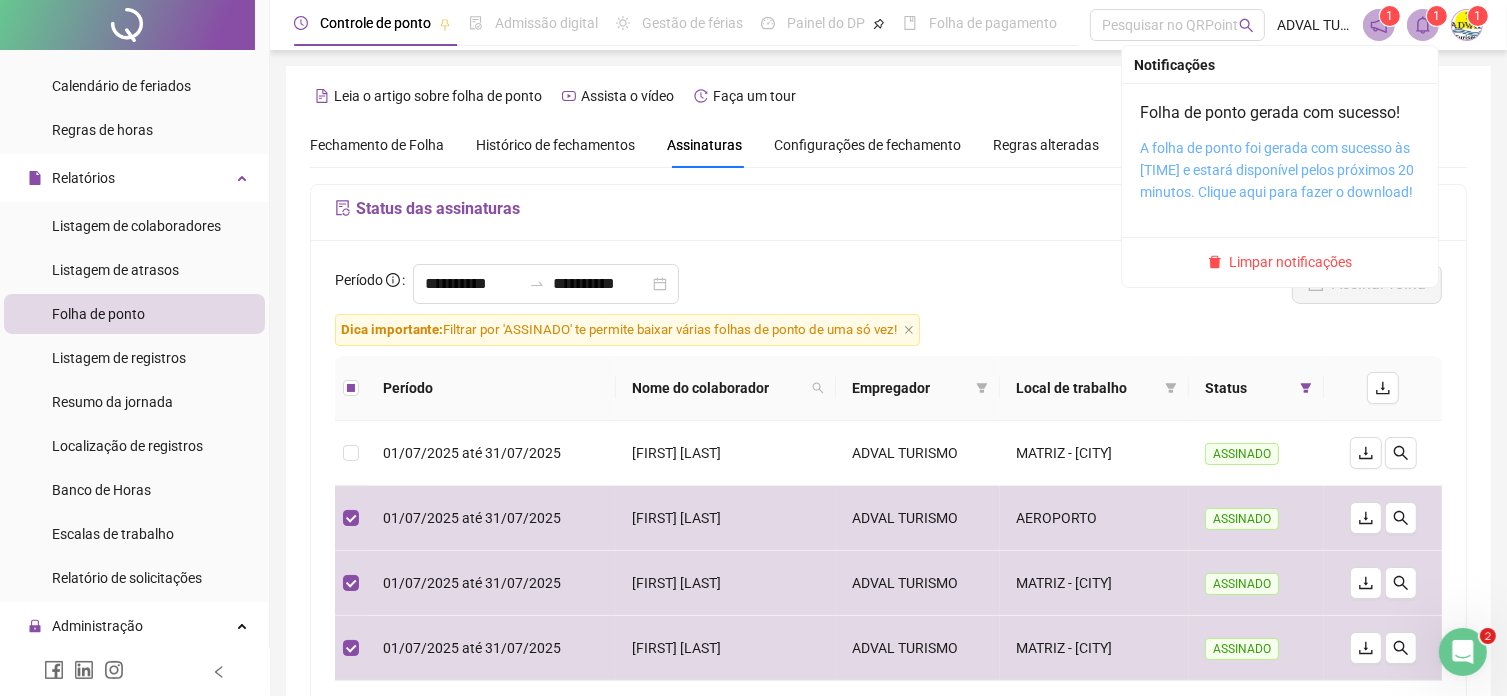 click on "A folha de ponto foi gerada com sucesso às [TIME] e estará disponível pelos próximos 20 minutos.
Clique aqui para fazer o download!" at bounding box center [1277, 170] 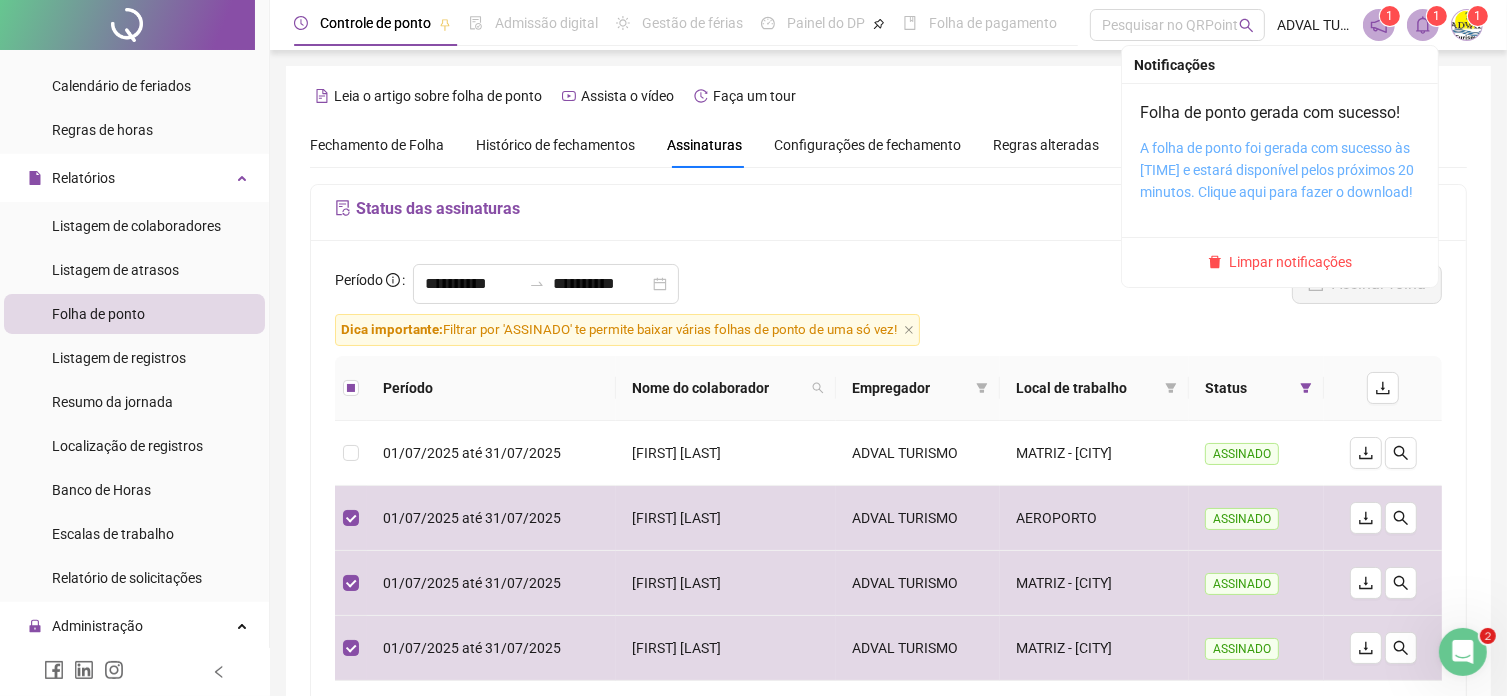 click on "A folha de ponto foi gerada com sucesso às [TIME] e estará disponível pelos próximos 20 minutos.
Clique aqui para fazer o download!" at bounding box center (1277, 170) 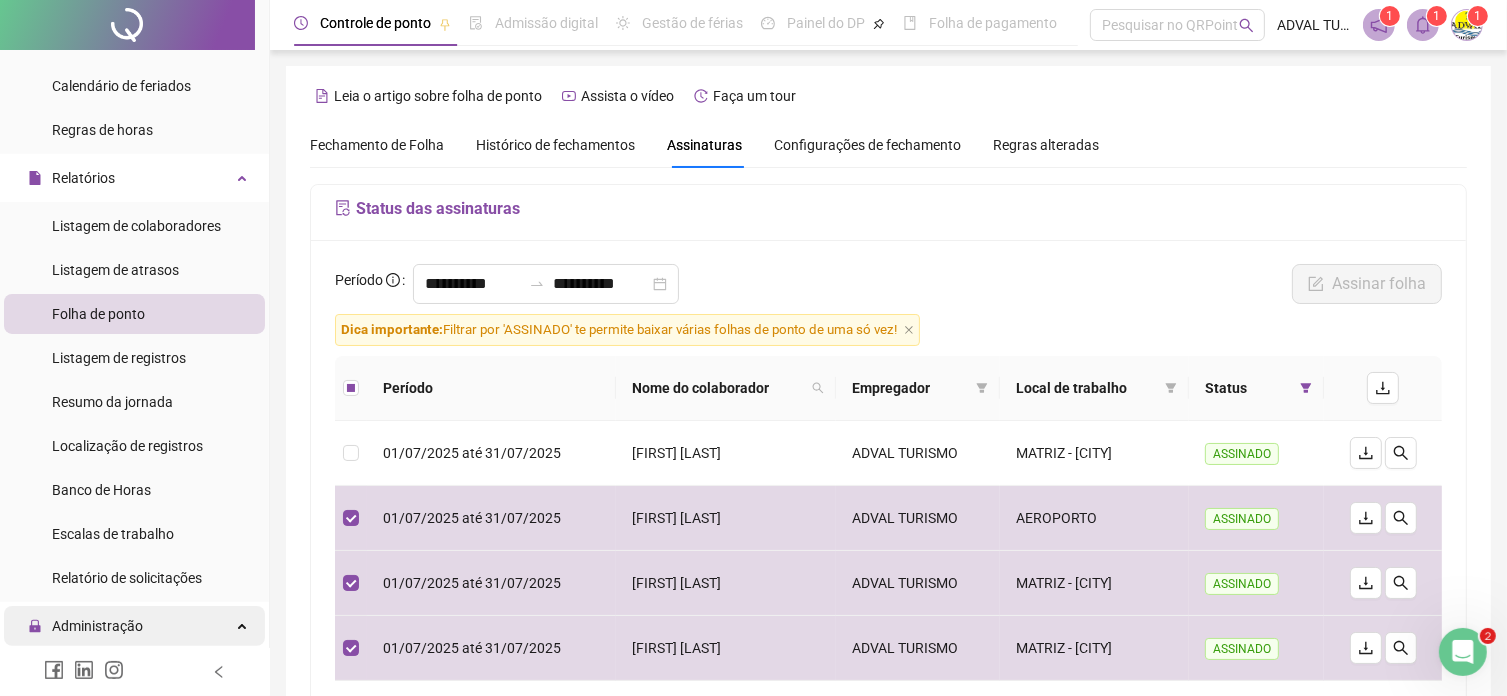 click on "Administração" at bounding box center [97, 626] 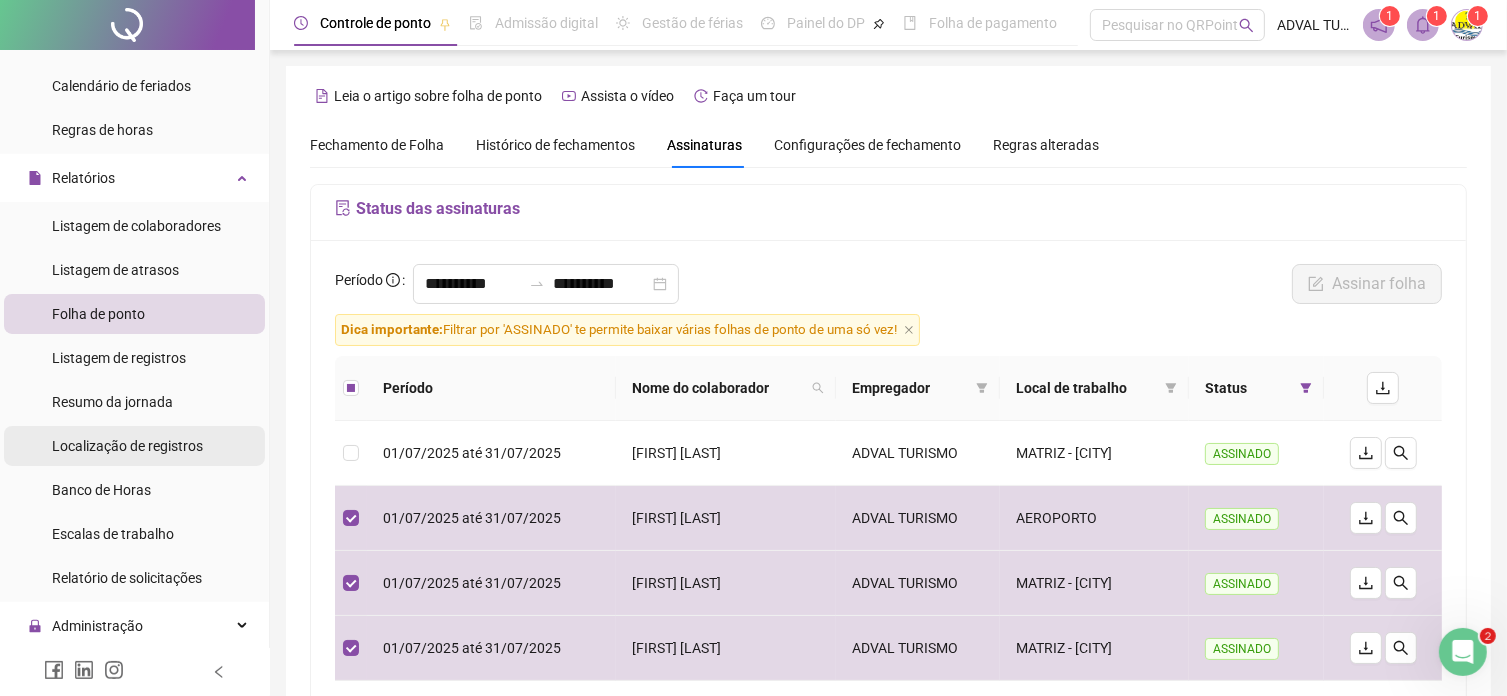 scroll, scrollTop: 606, scrollLeft: 0, axis: vertical 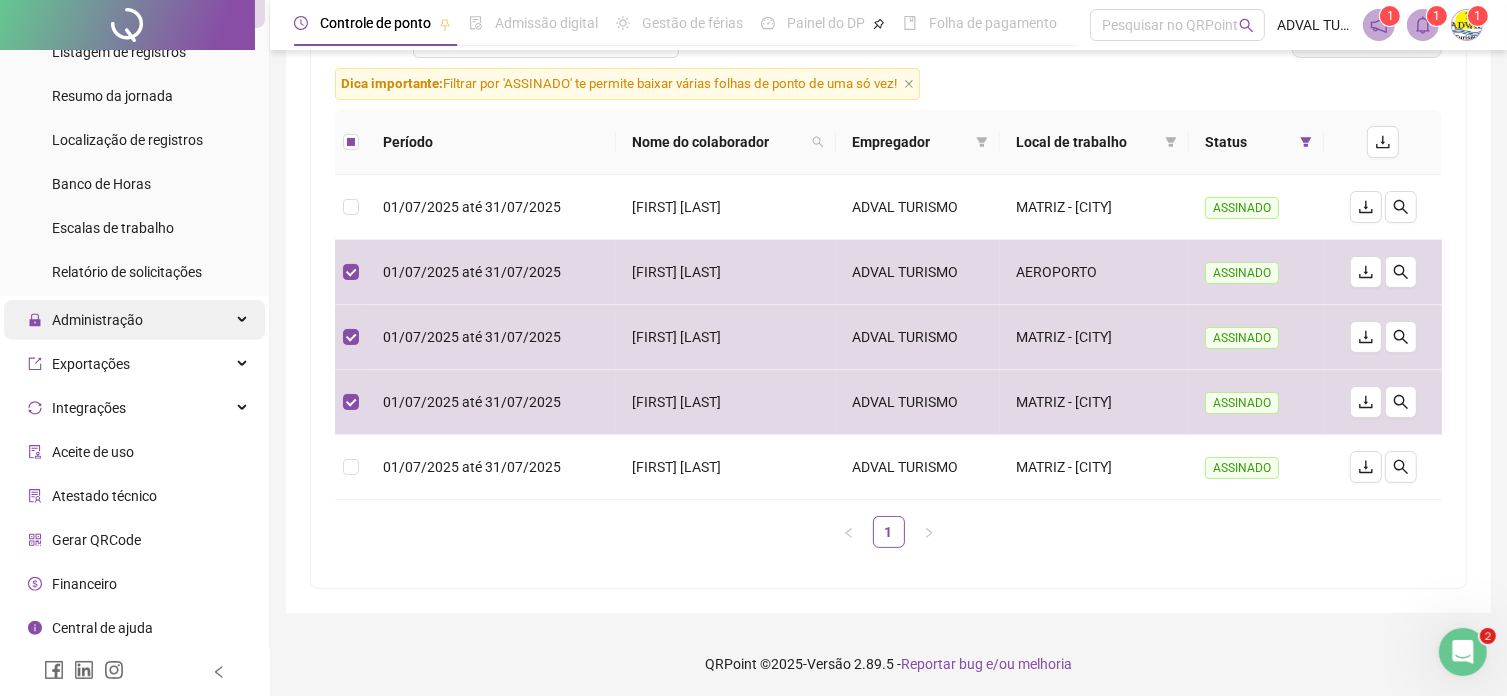click on "Administração" at bounding box center (134, 320) 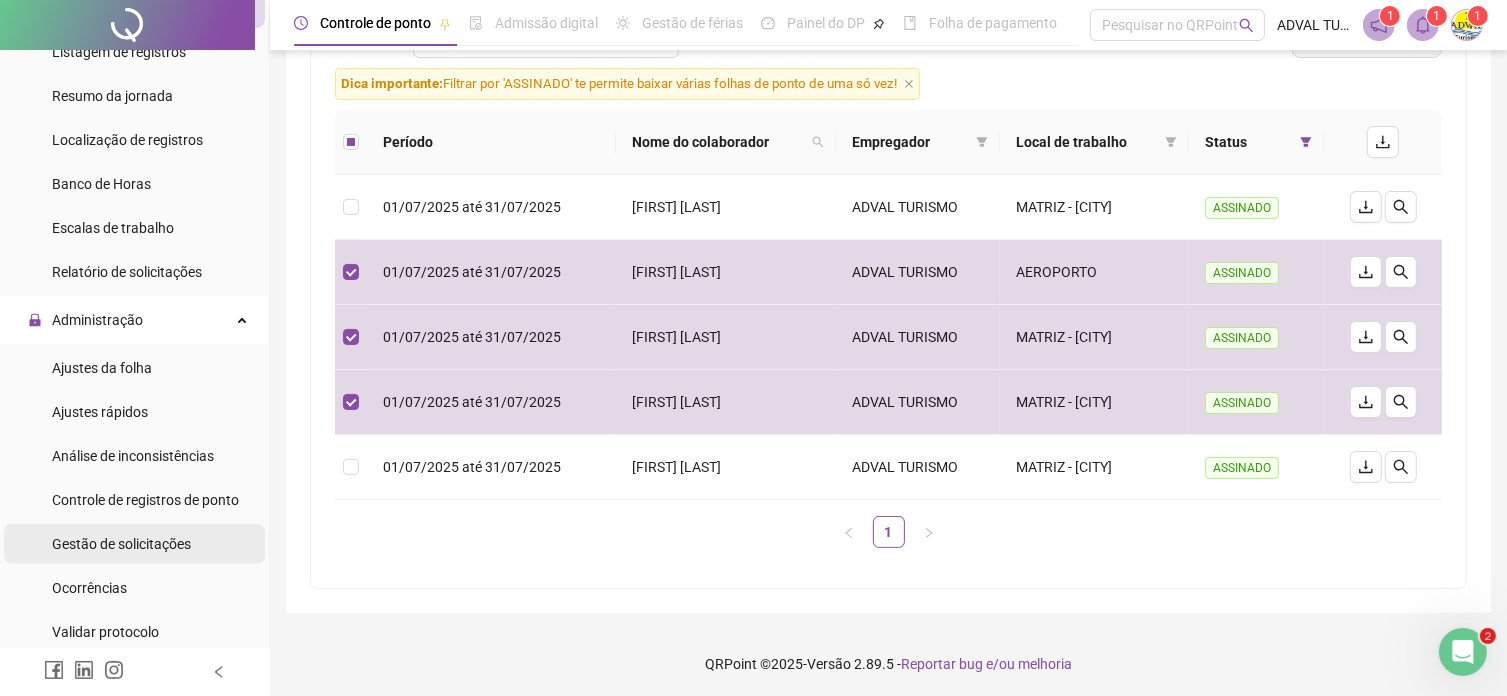 click on "Gestão de solicitações" at bounding box center [121, 544] 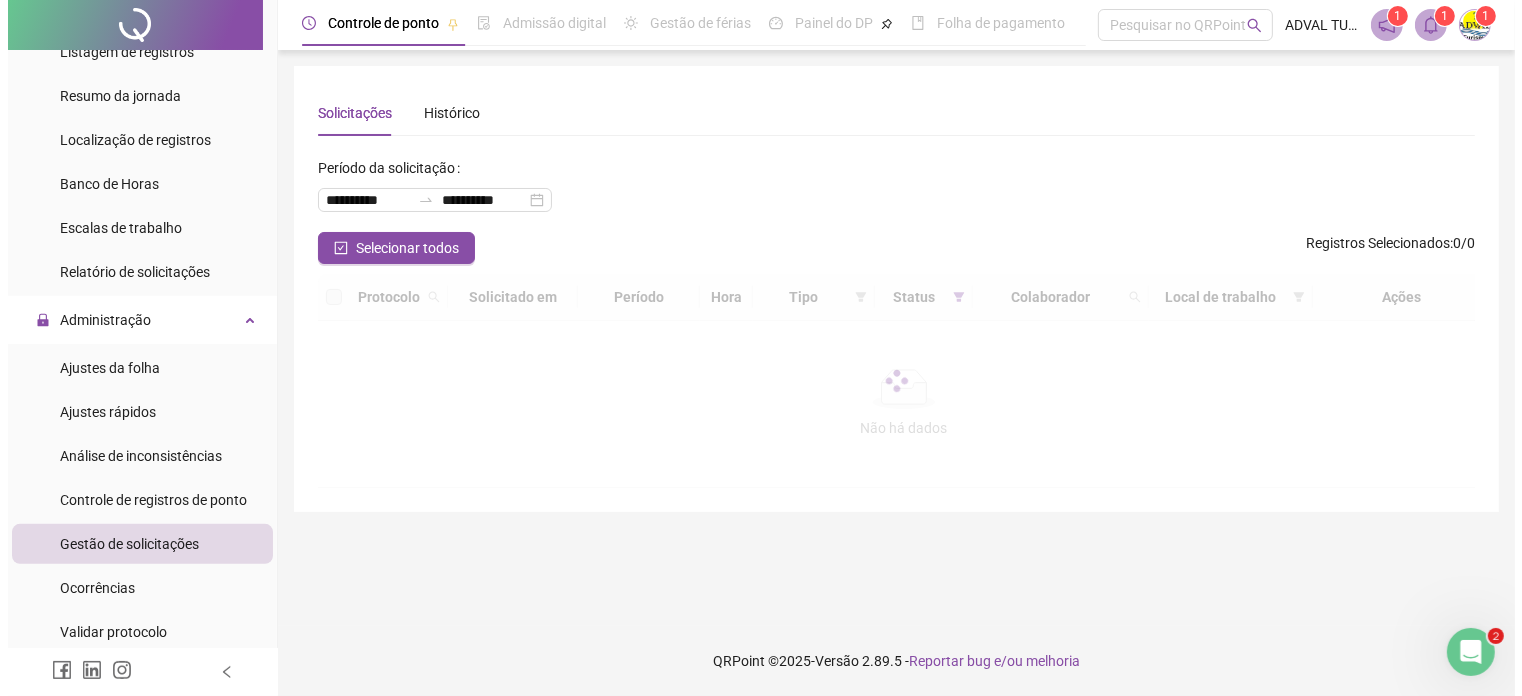 scroll, scrollTop: 0, scrollLeft: 0, axis: both 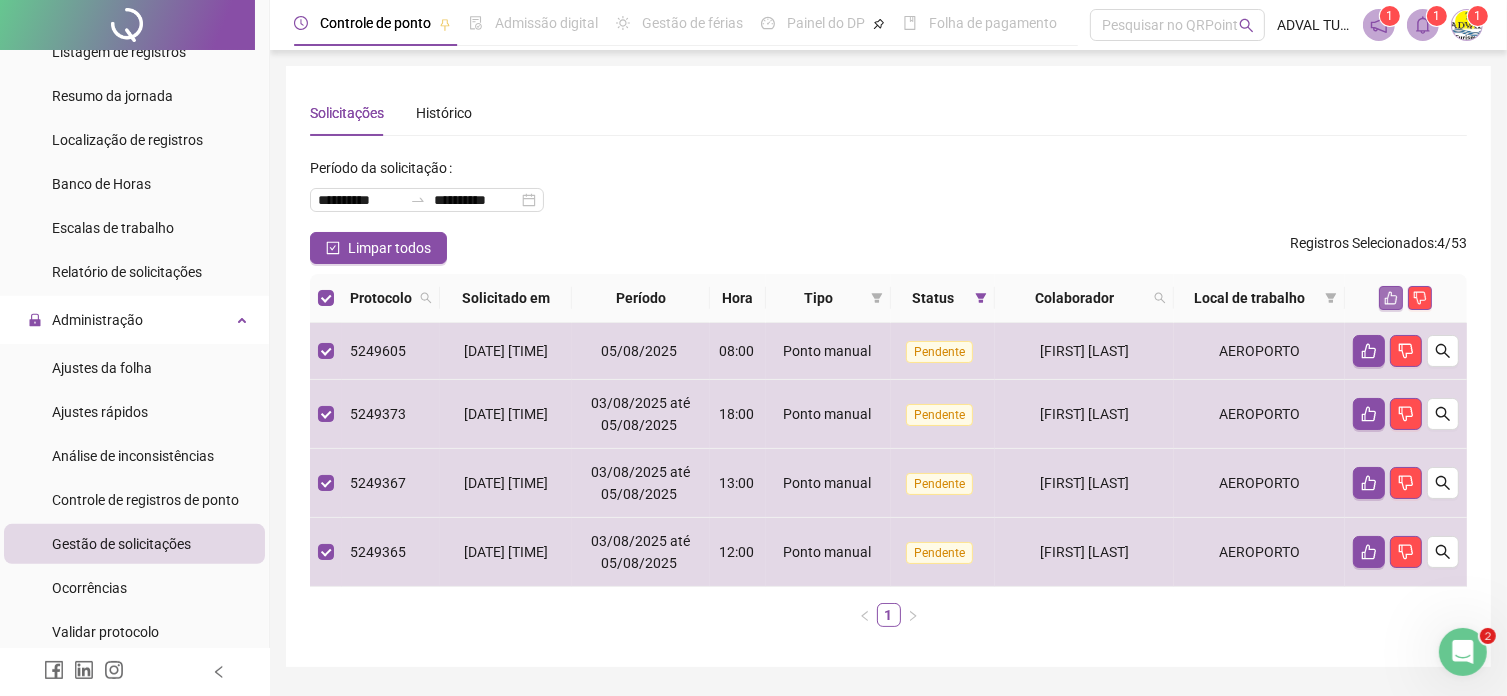 click at bounding box center (1391, 298) 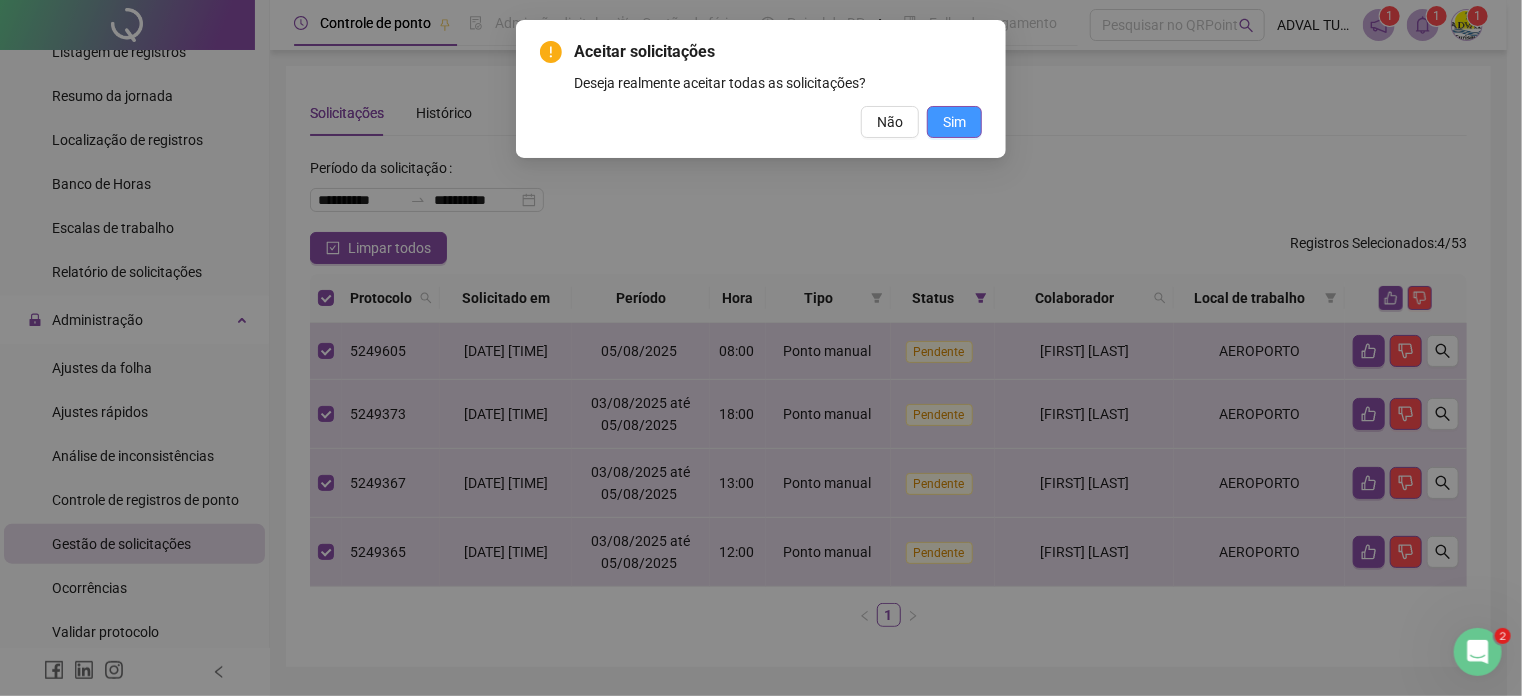 click on "Sim" at bounding box center (954, 122) 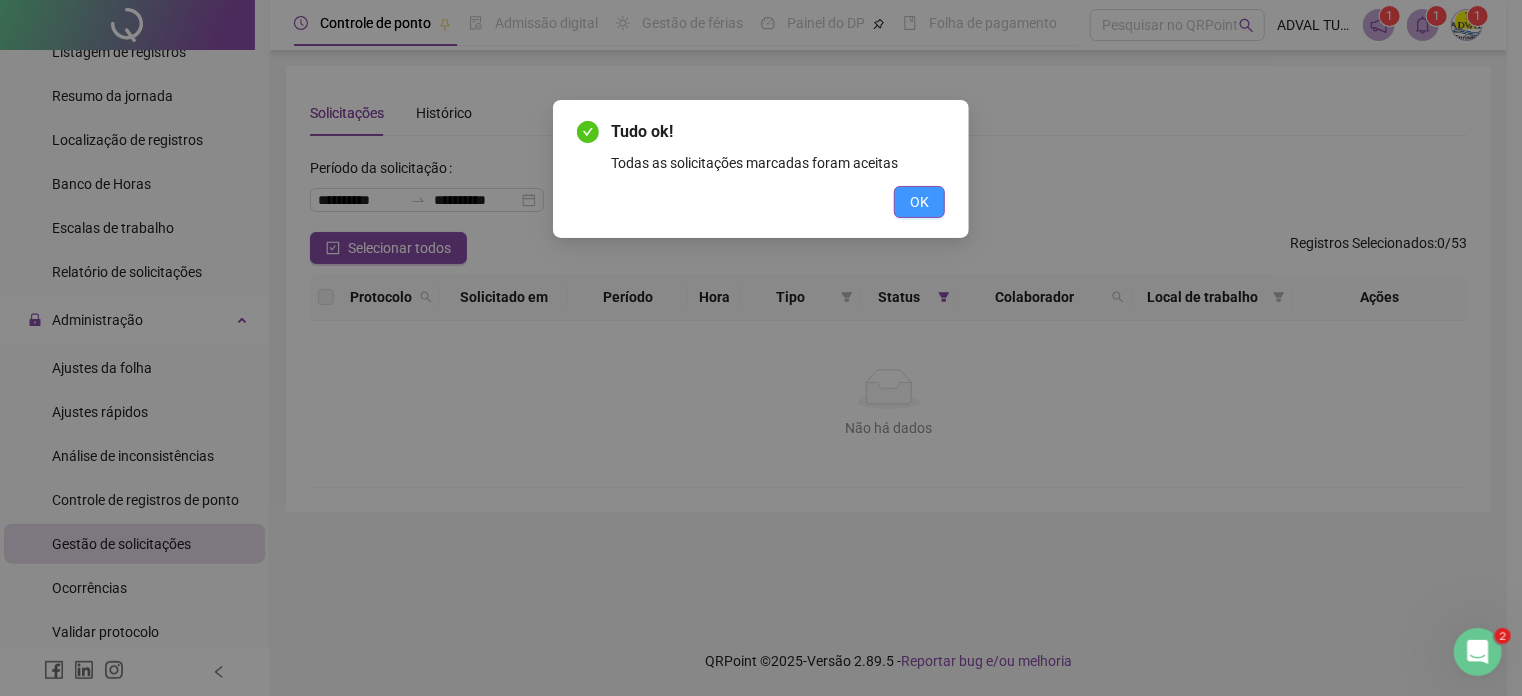 click on "OK" at bounding box center (919, 202) 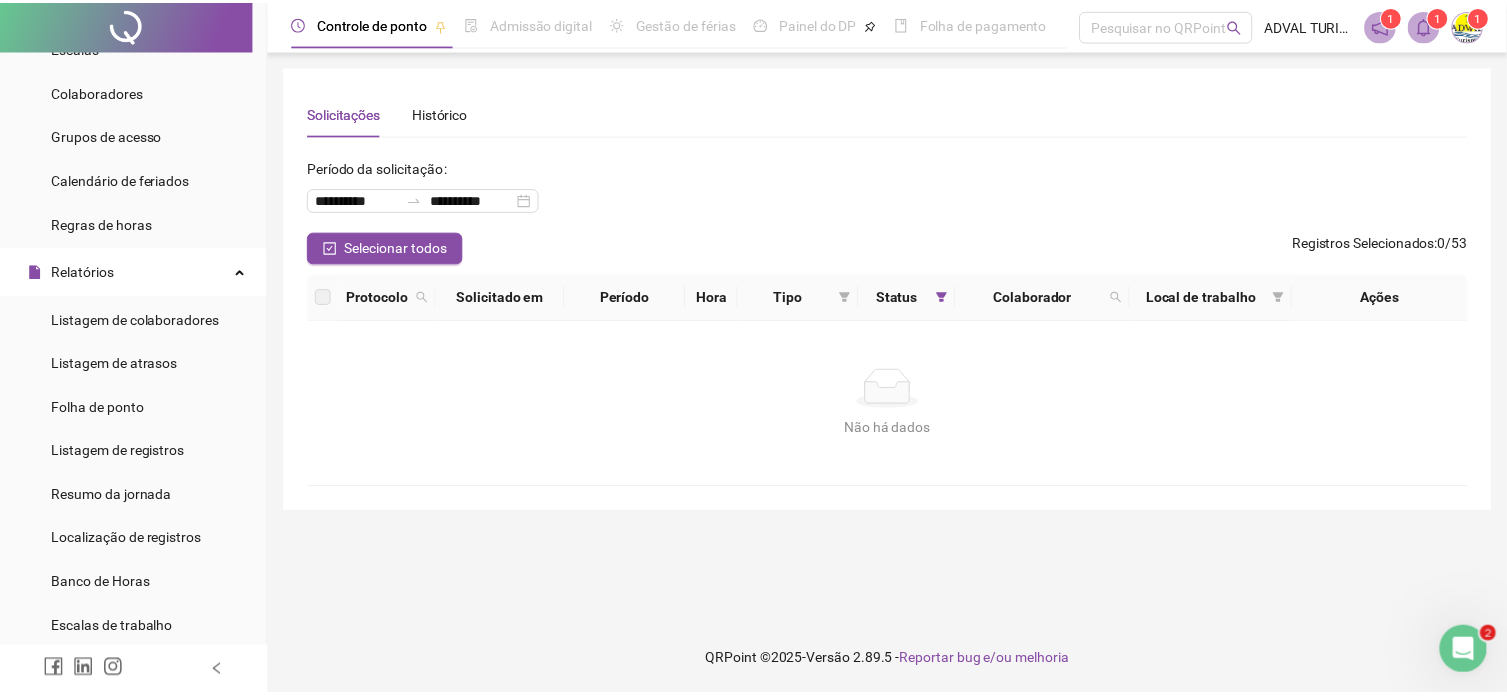 scroll, scrollTop: 0, scrollLeft: 0, axis: both 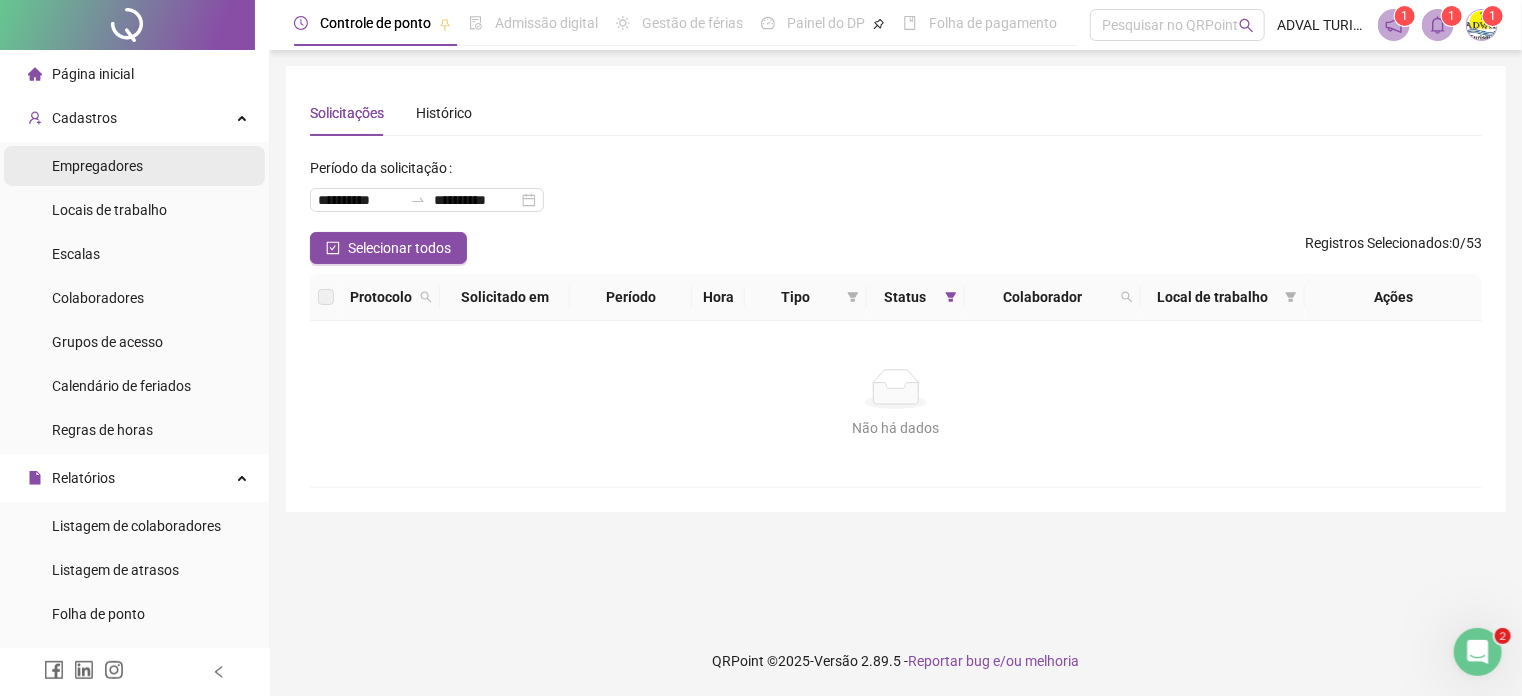 click on "Empregadores" at bounding box center [97, 166] 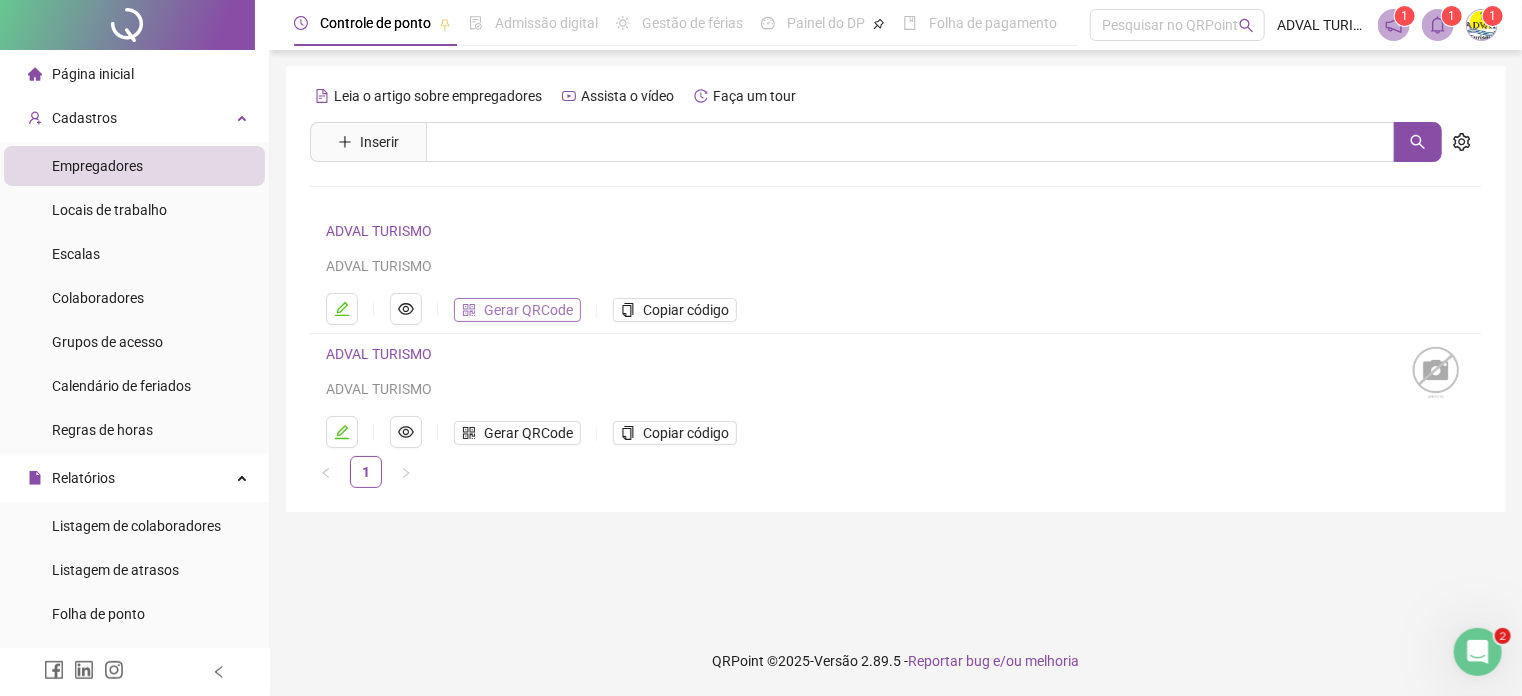 click on "Gerar QRCode" at bounding box center (528, 310) 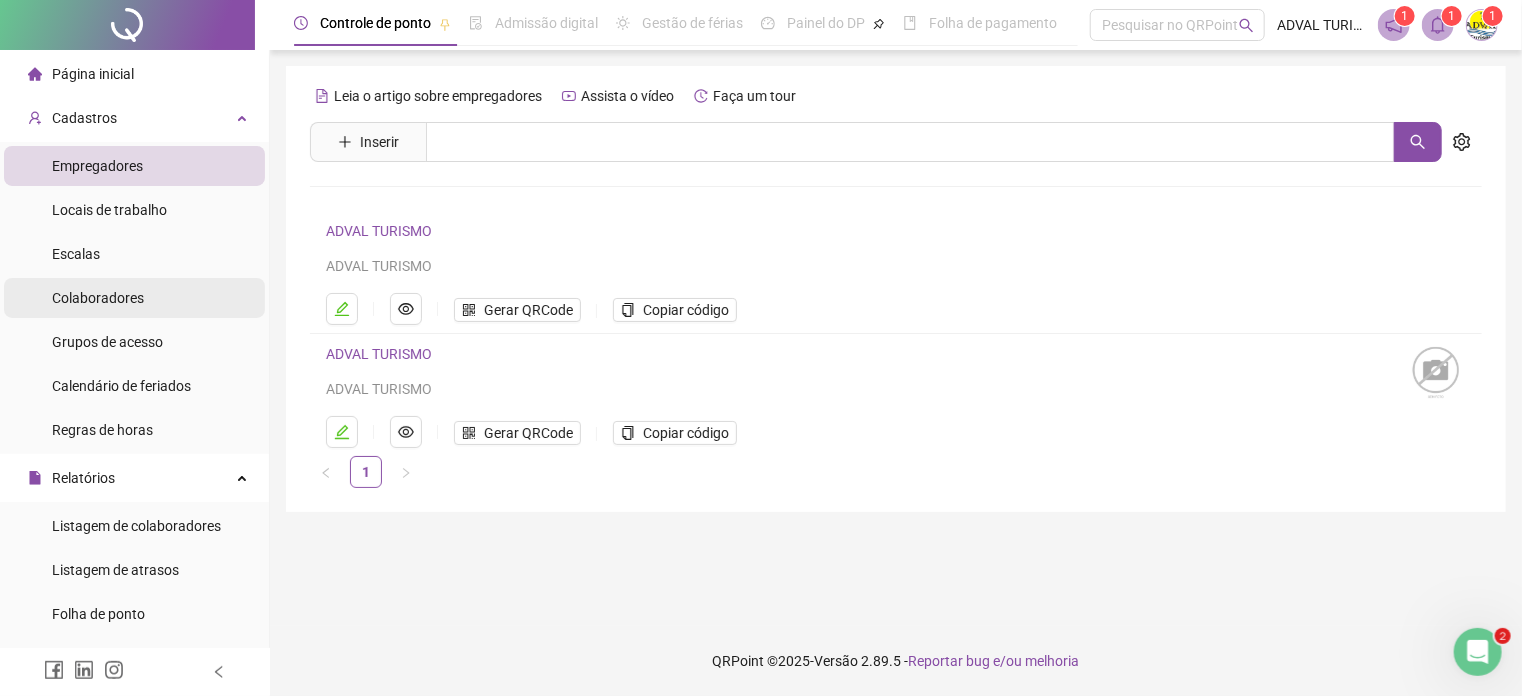 click on "Colaboradores" at bounding box center (98, 298) 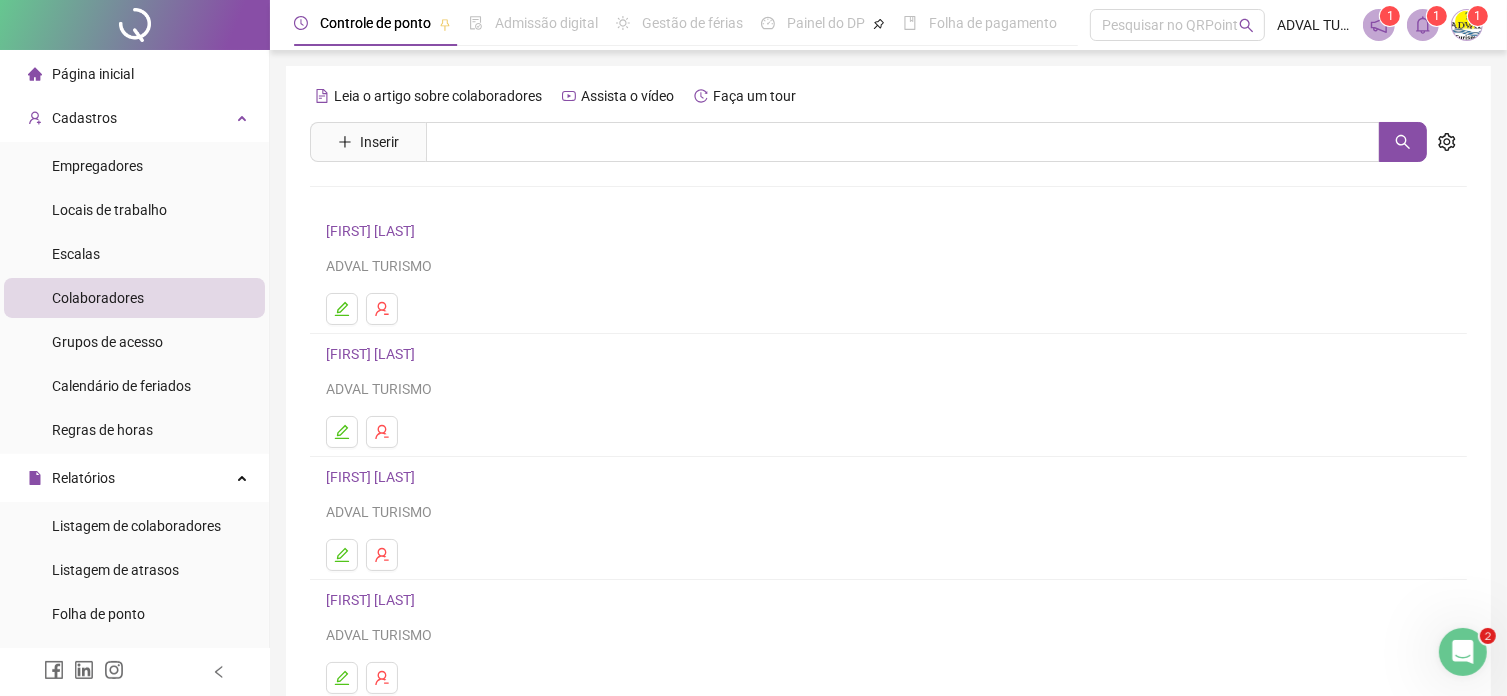 scroll, scrollTop: 272, scrollLeft: 0, axis: vertical 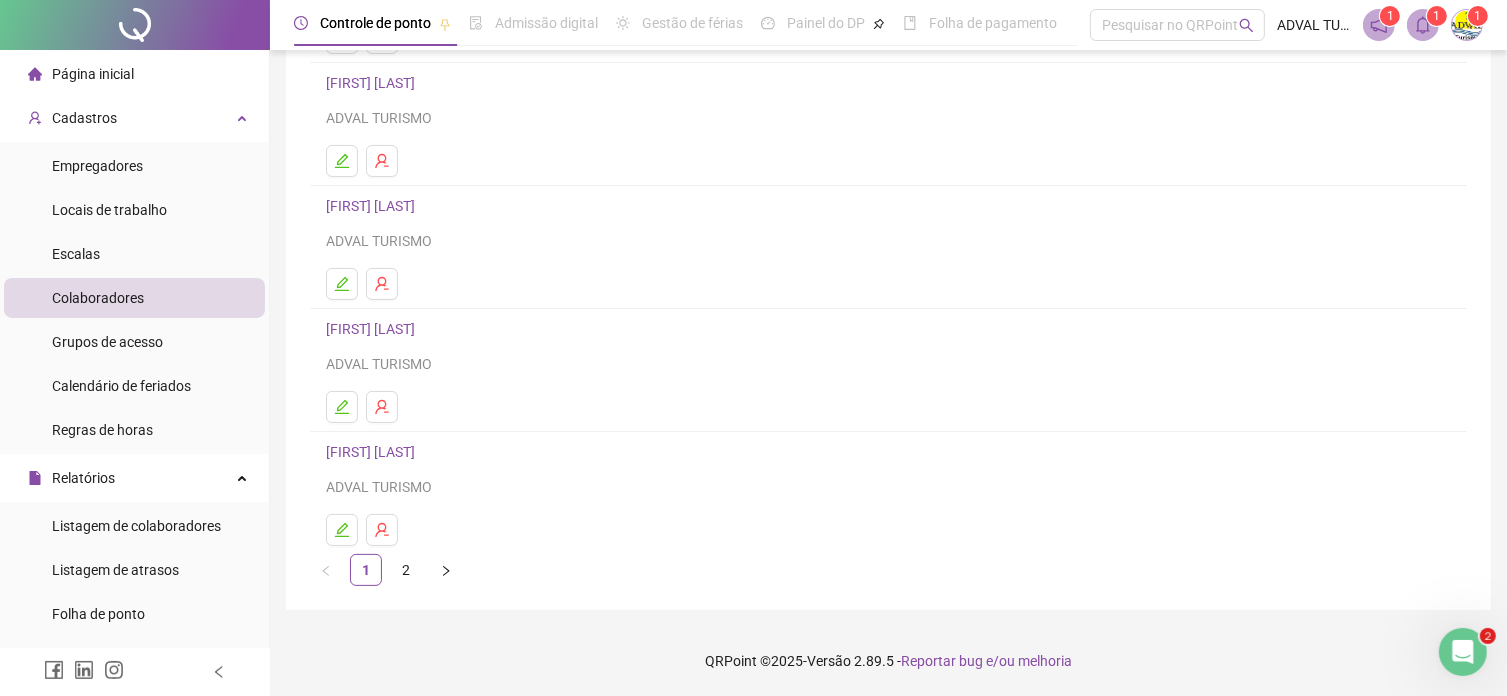 click on "[FIRST] [LAST]" at bounding box center [373, 329] 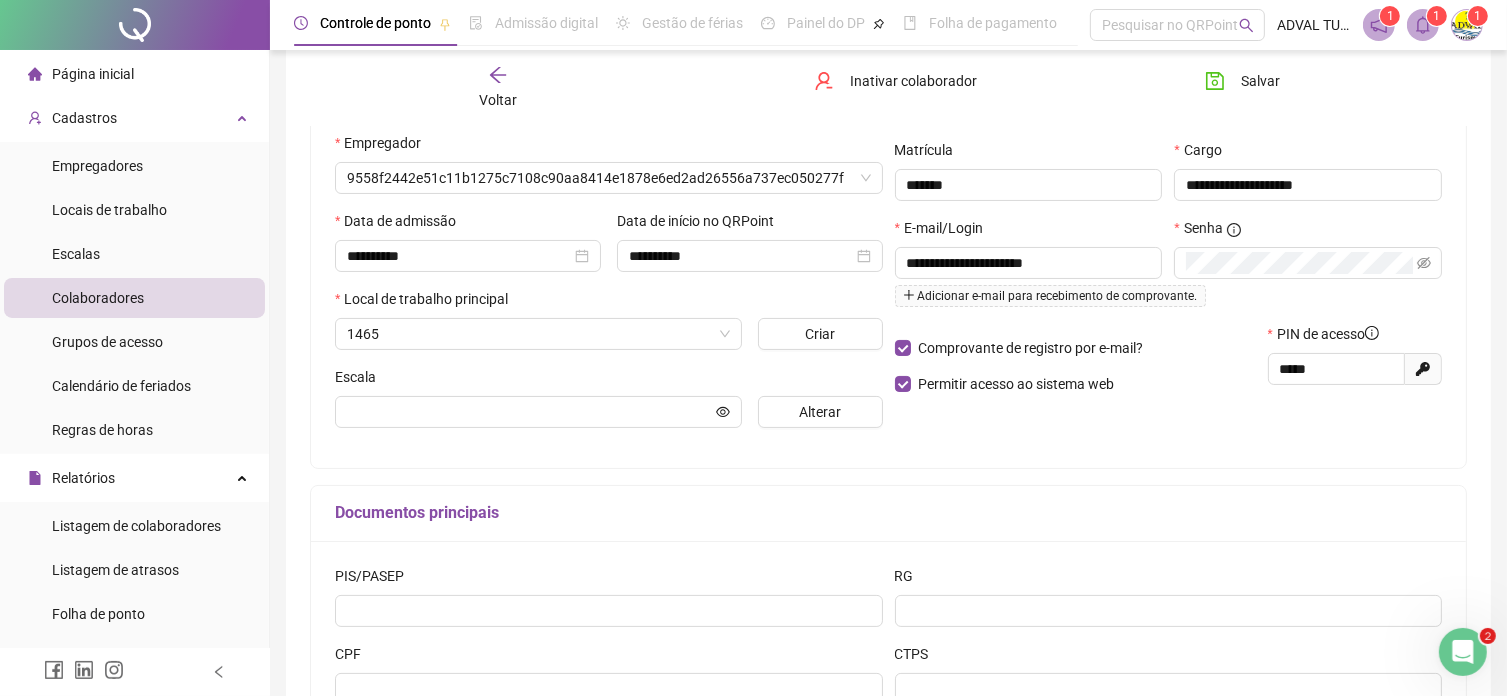 scroll, scrollTop: 282, scrollLeft: 0, axis: vertical 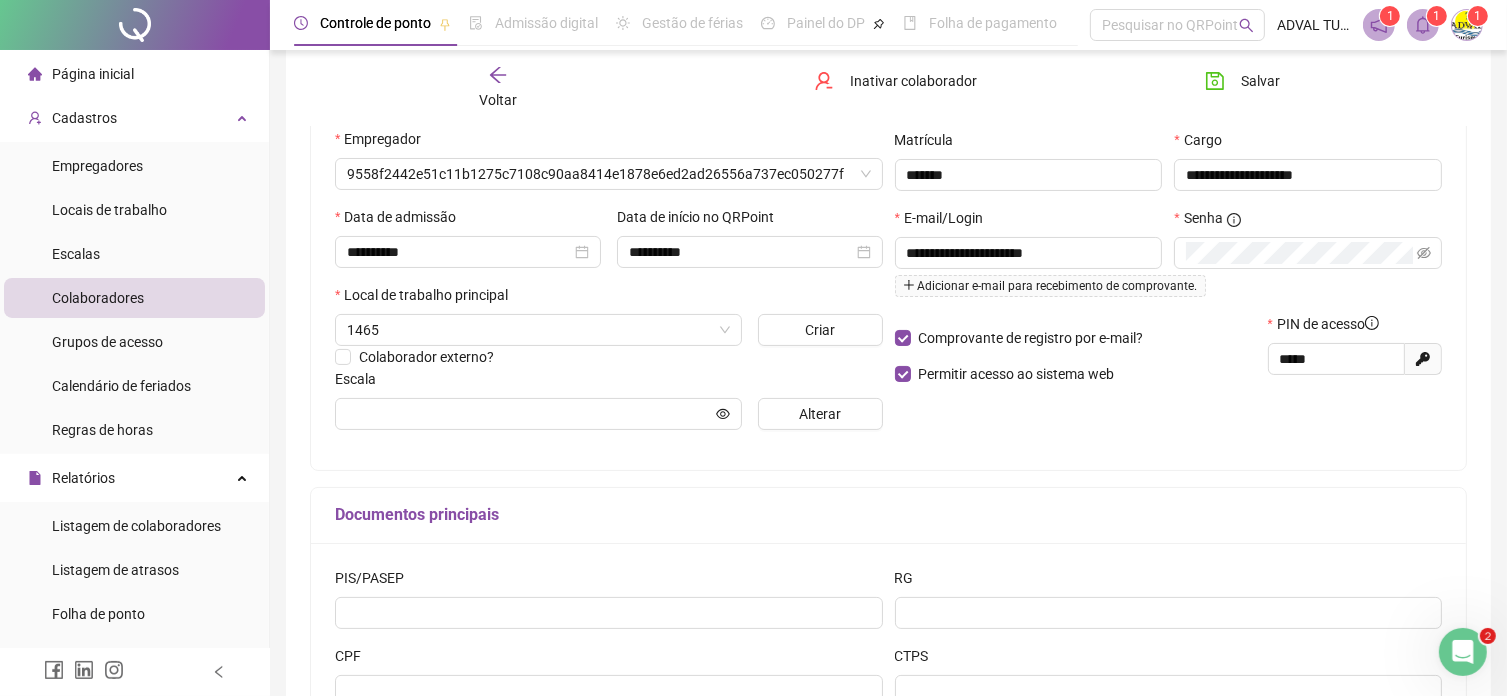 type on "*********" 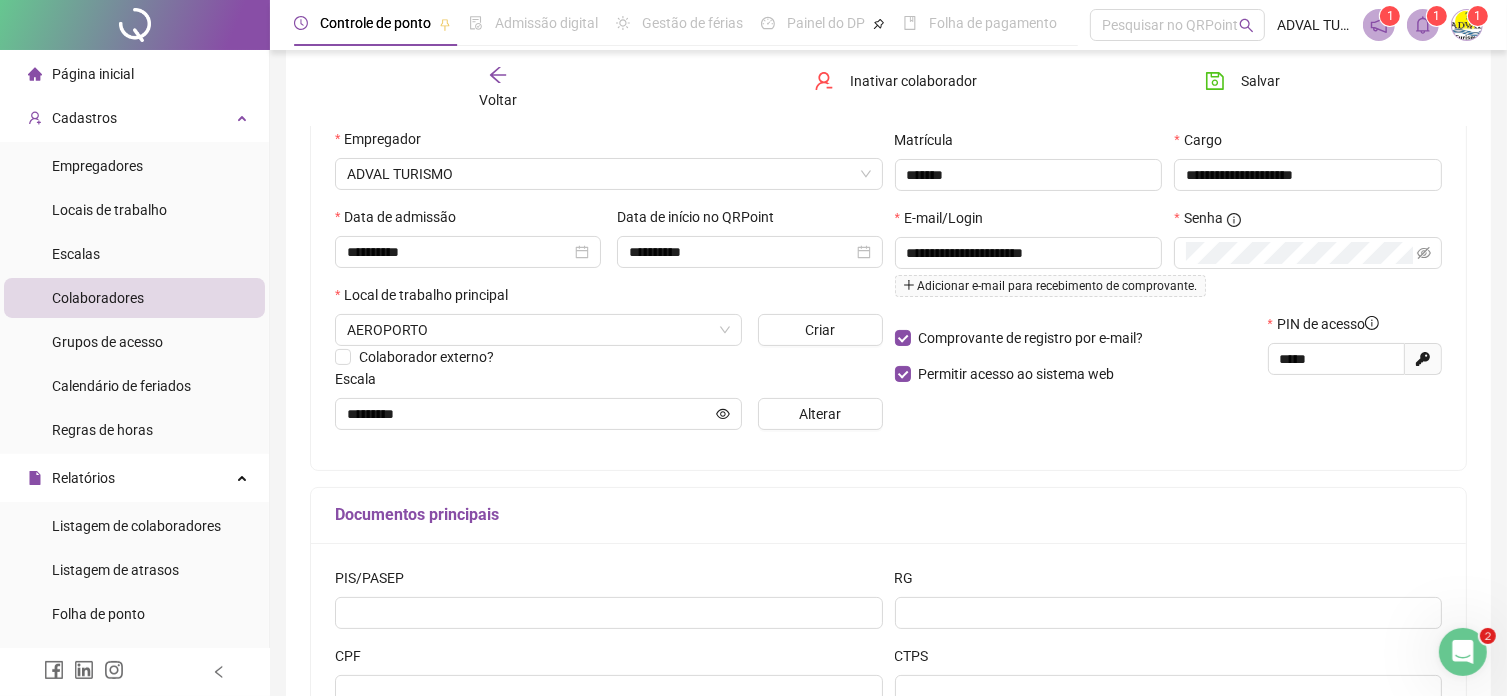 click on "Gerar novo pin" 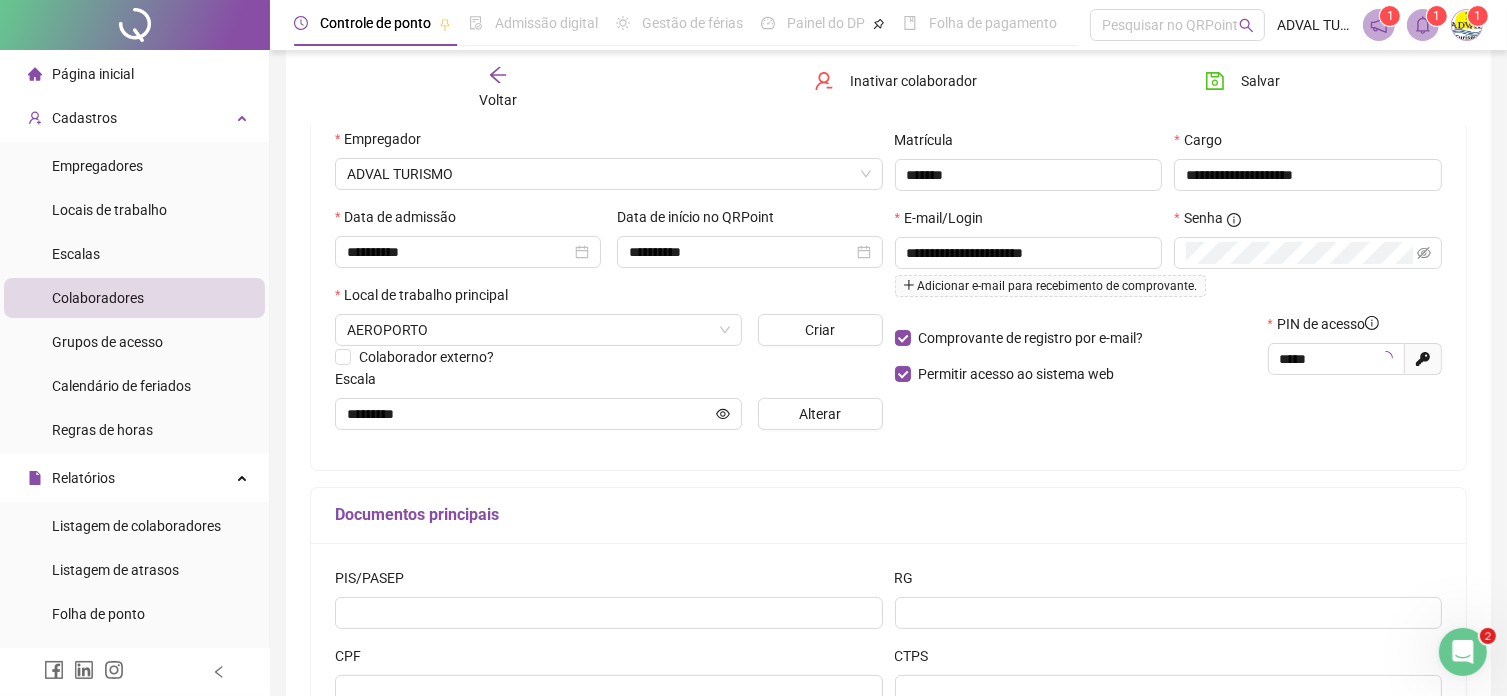 type on "*****" 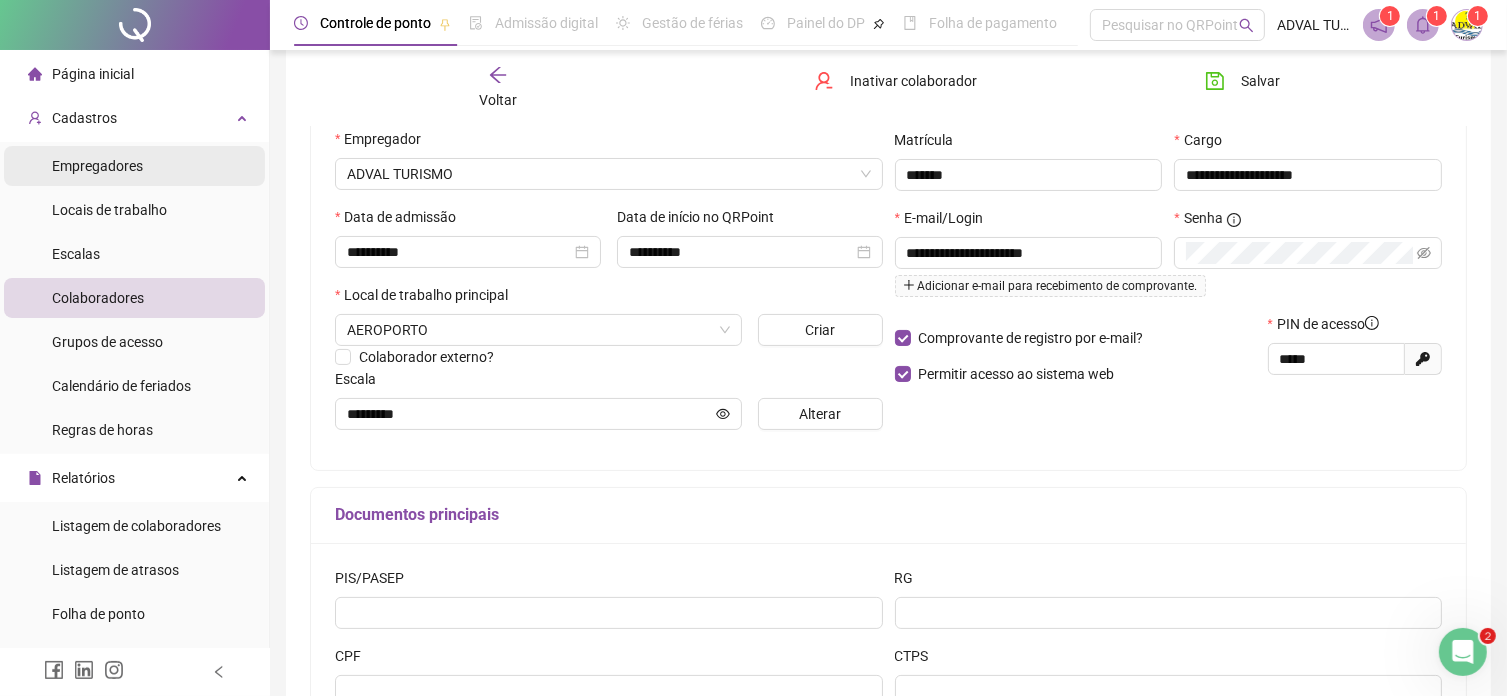 click on "Empregadores" at bounding box center (97, 166) 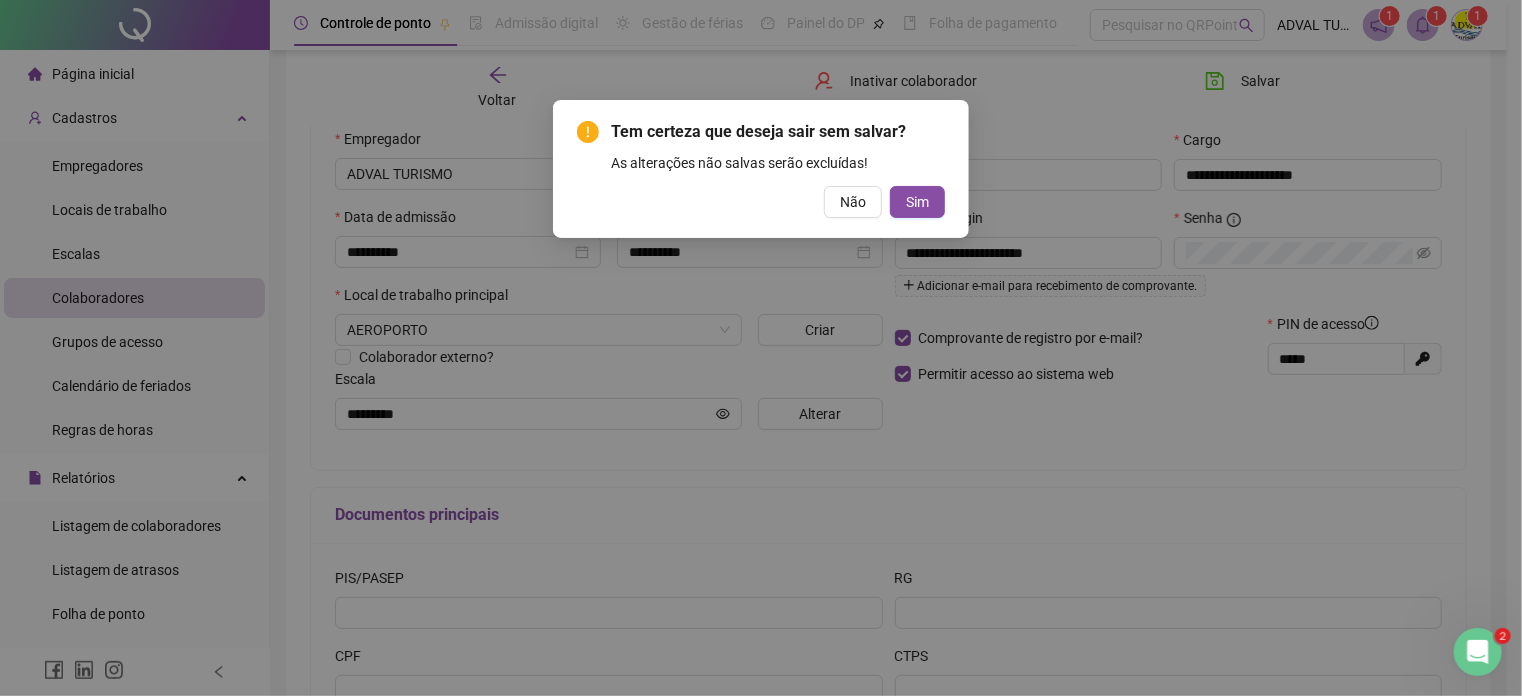click on "Não" at bounding box center (853, 202) 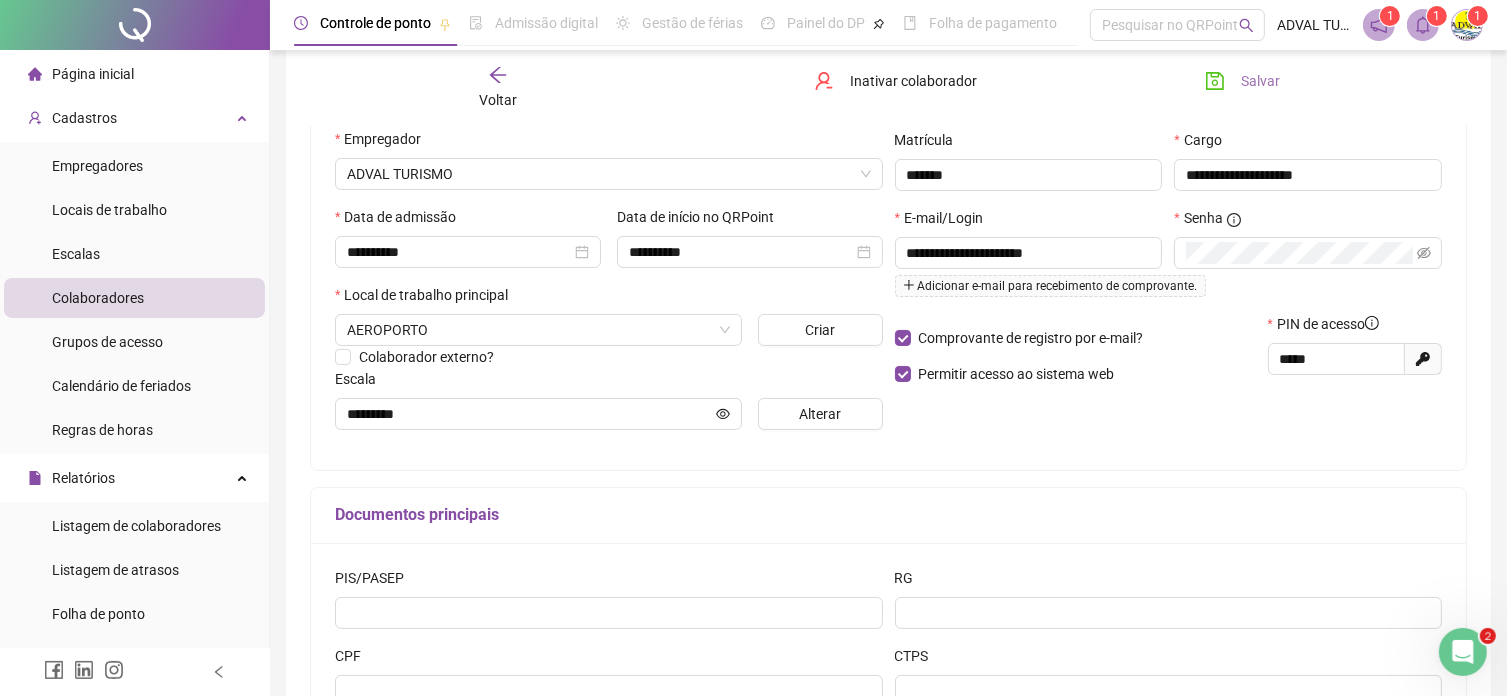 click on "Salvar" at bounding box center [1260, 81] 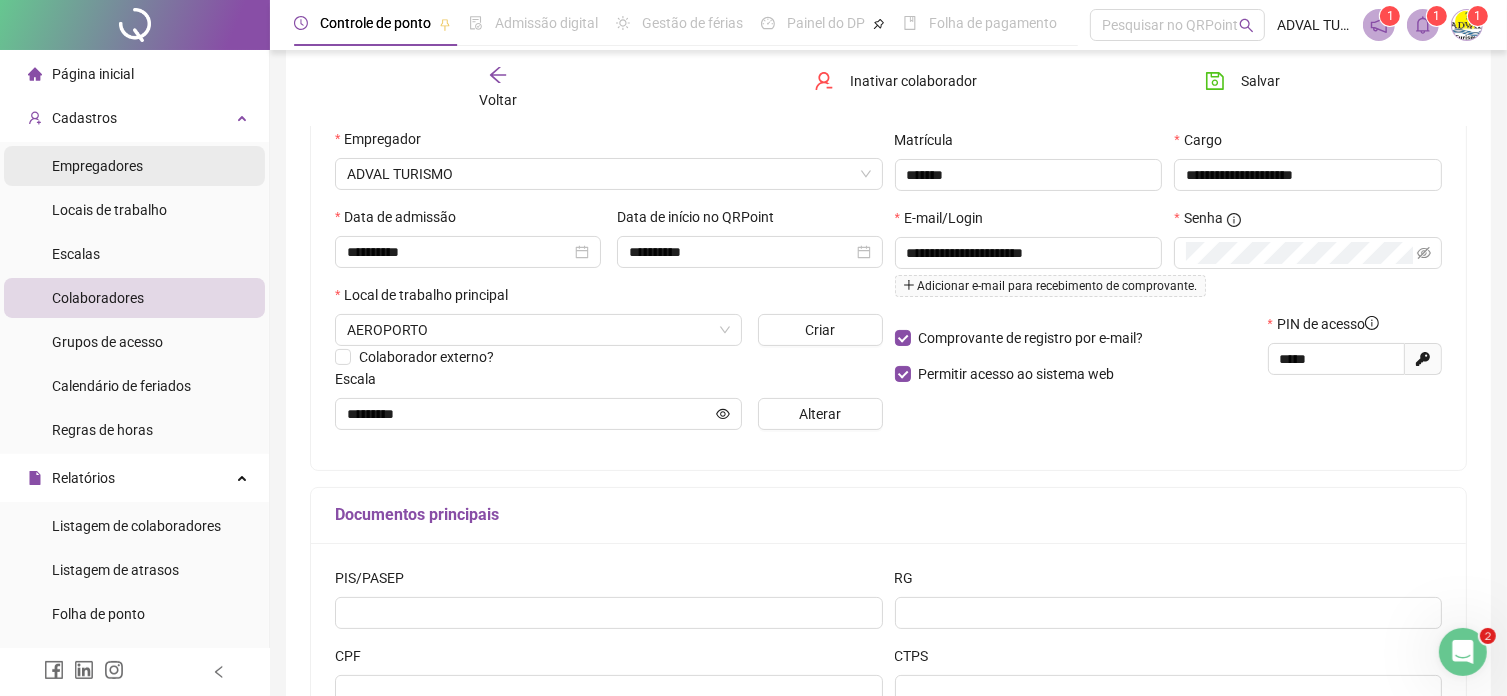 click on "Empregadores" at bounding box center [97, 166] 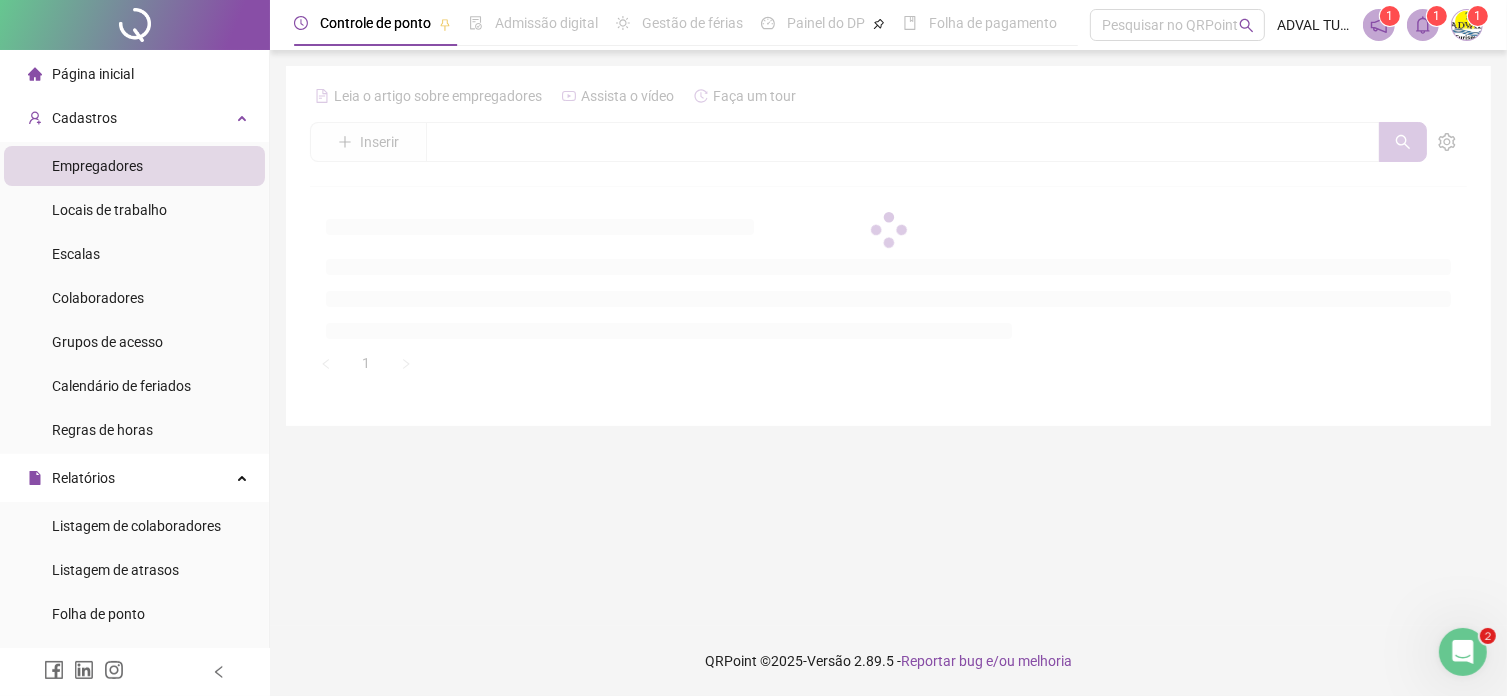 scroll, scrollTop: 0, scrollLeft: 0, axis: both 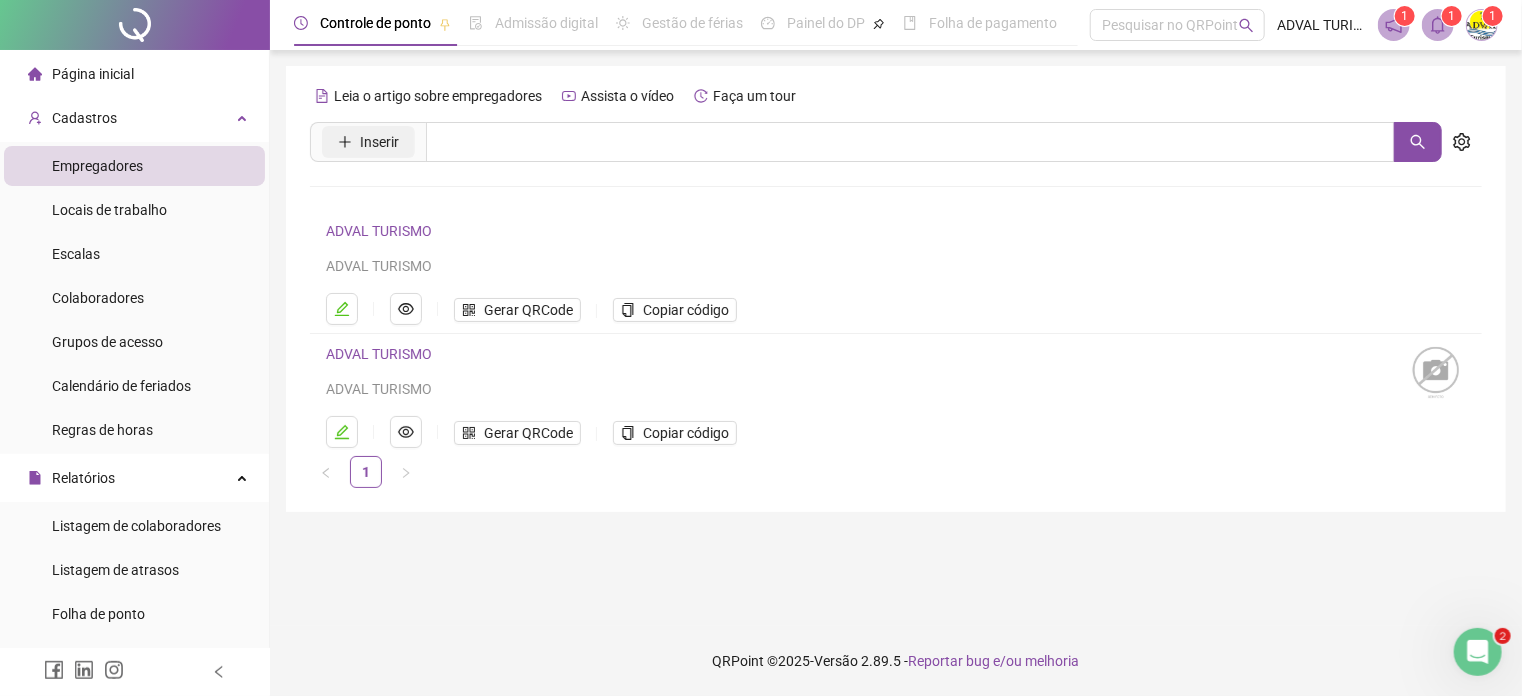 click on "Inserir" at bounding box center (379, 142) 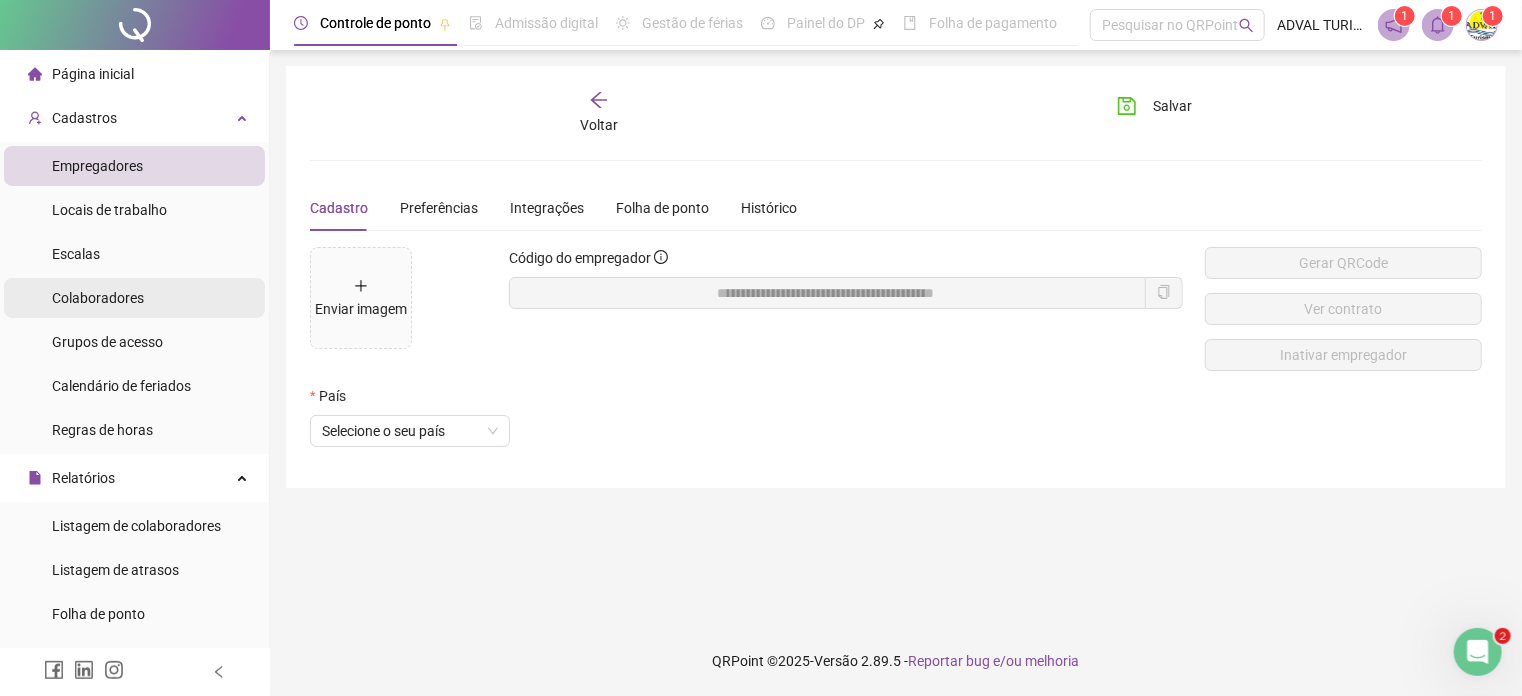 click on "Colaboradores" at bounding box center [98, 298] 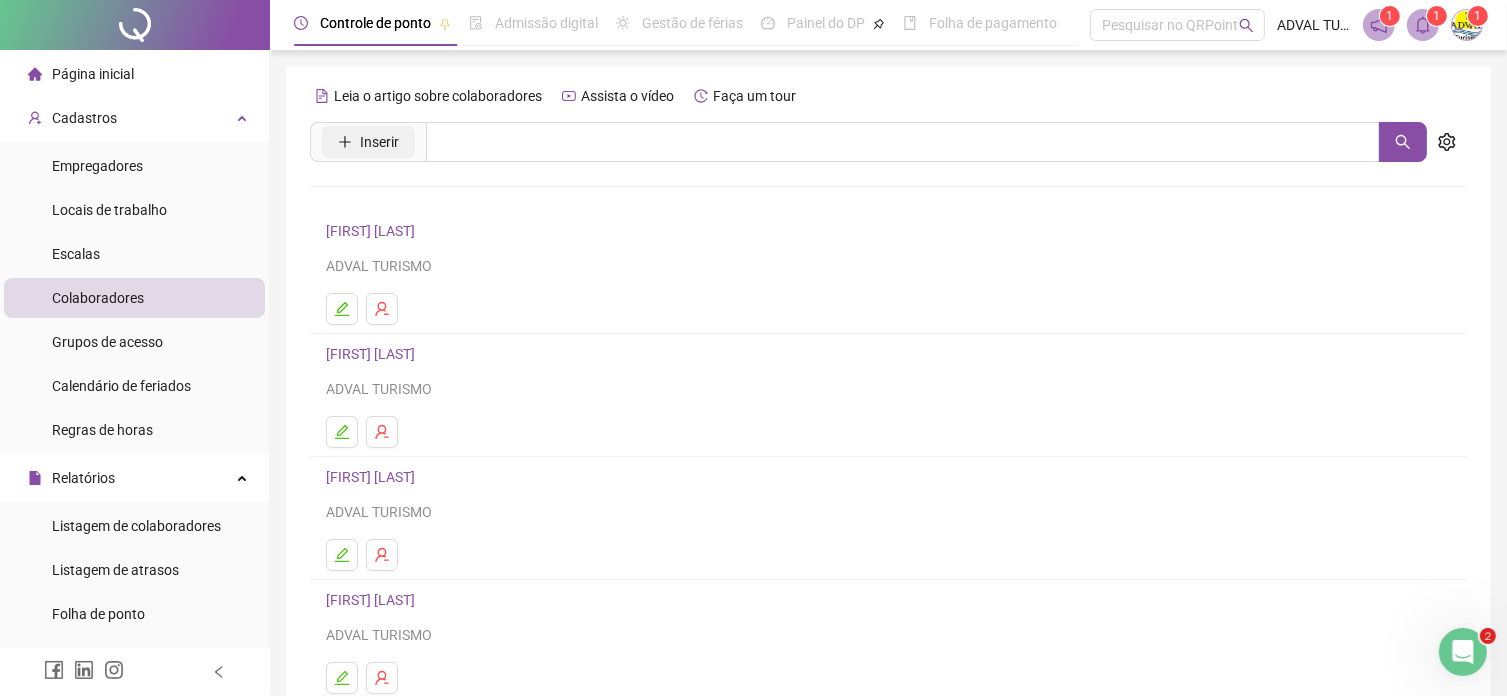 click on "Inserir" at bounding box center (368, 142) 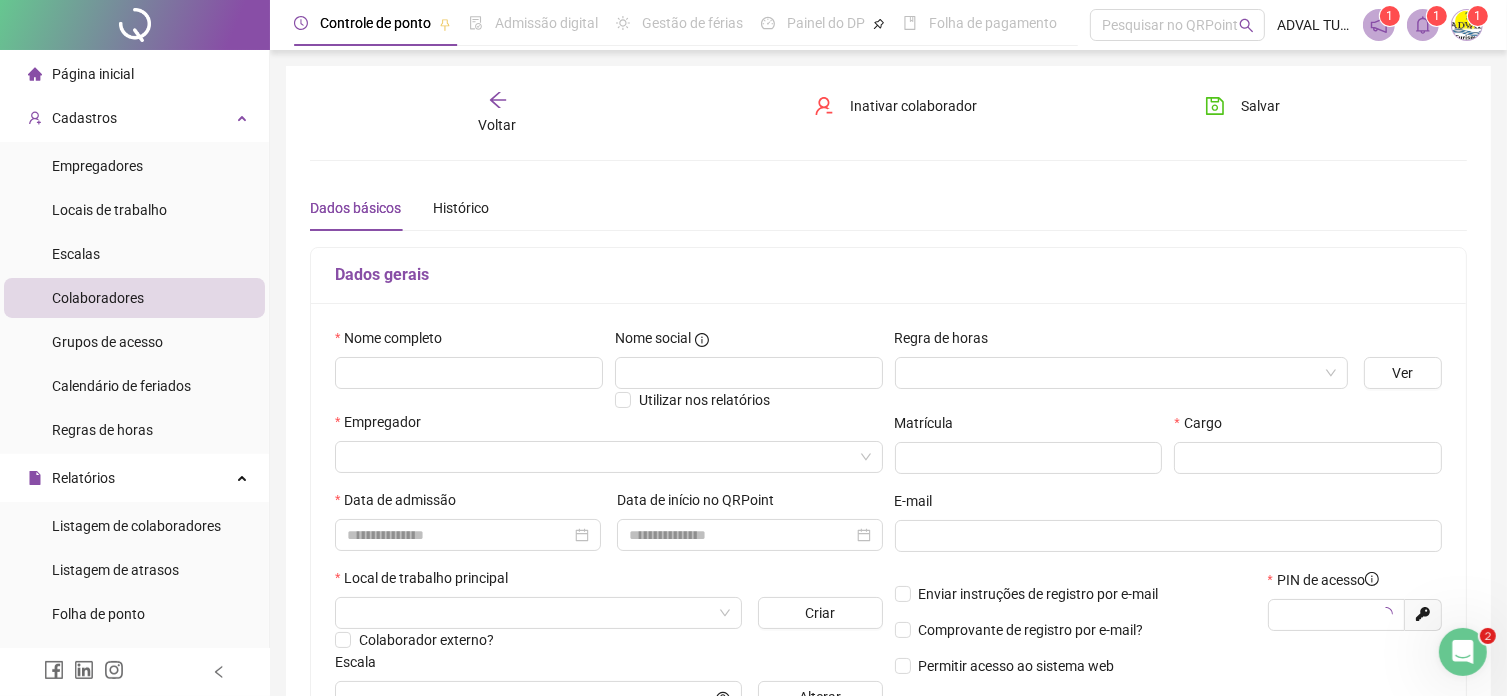 type on "*****" 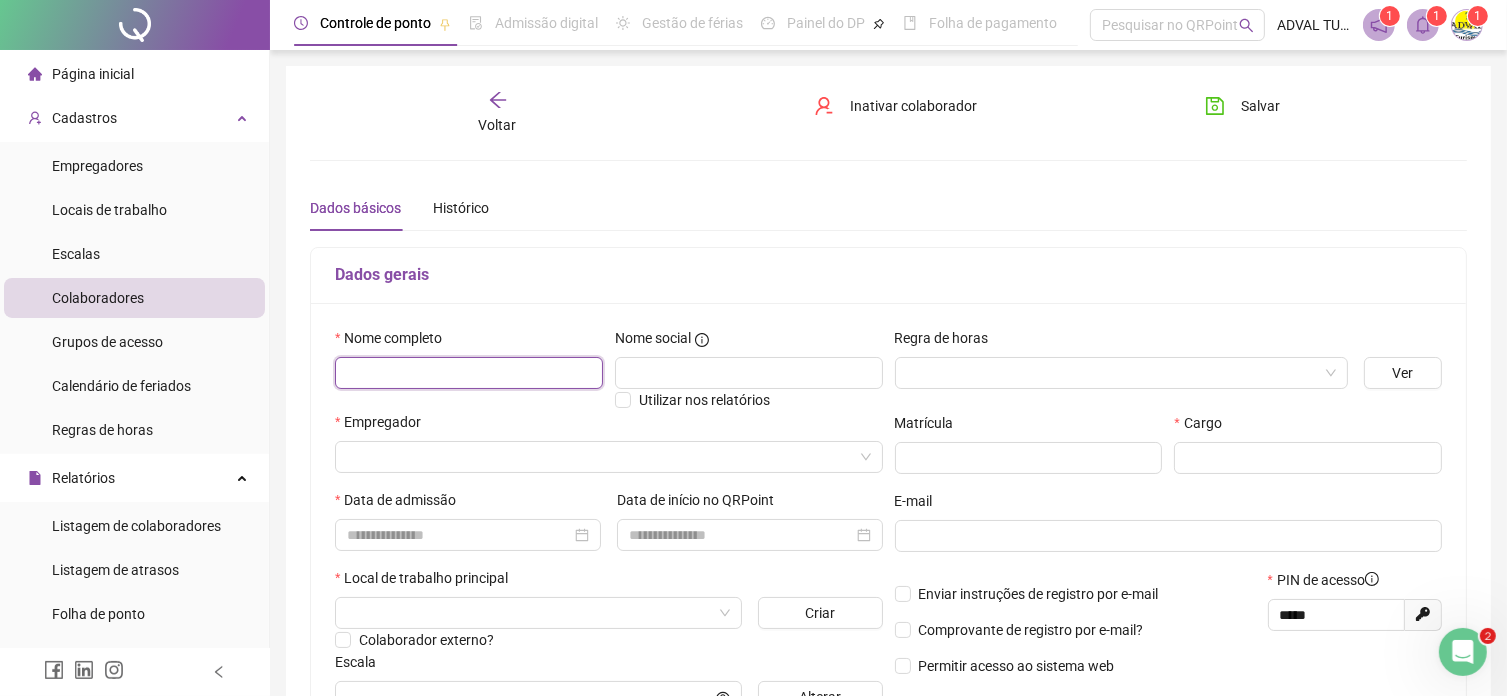 click at bounding box center [469, 373] 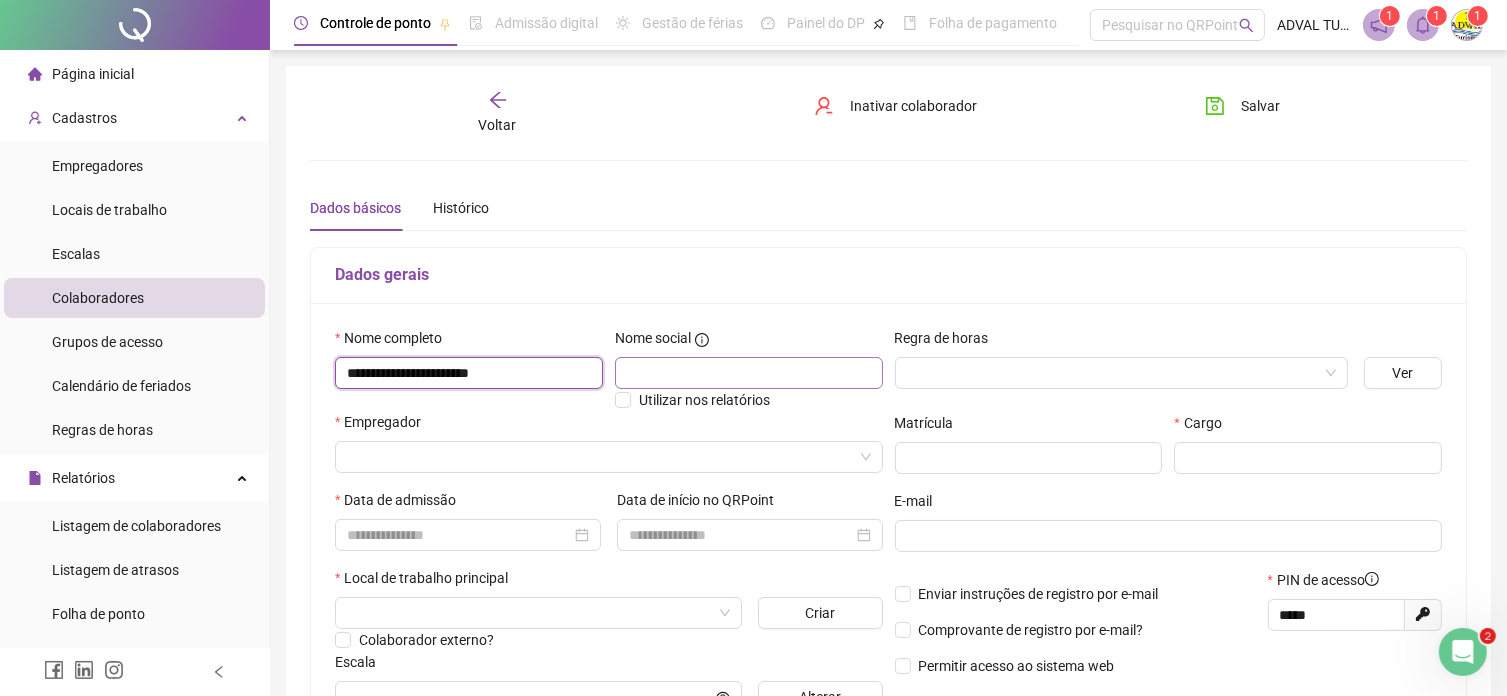 type on "**********" 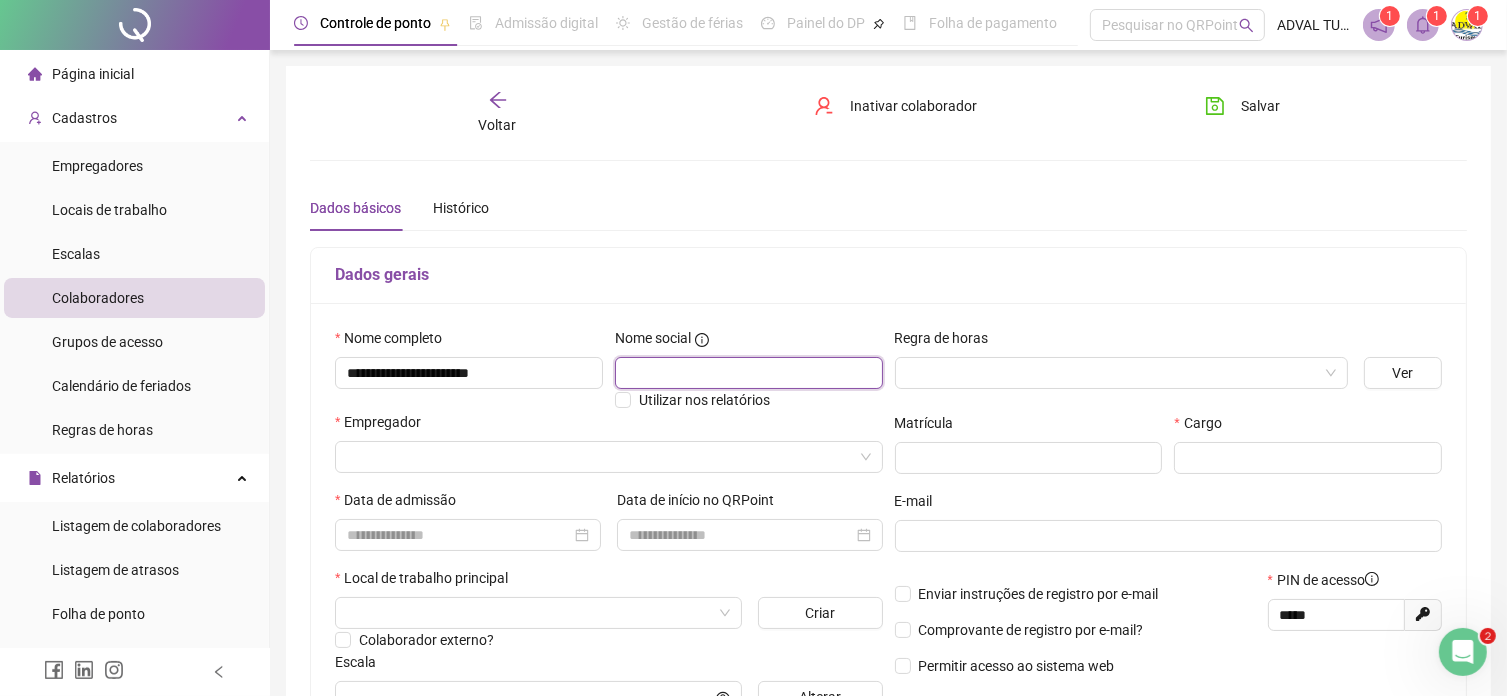 click at bounding box center (749, 373) 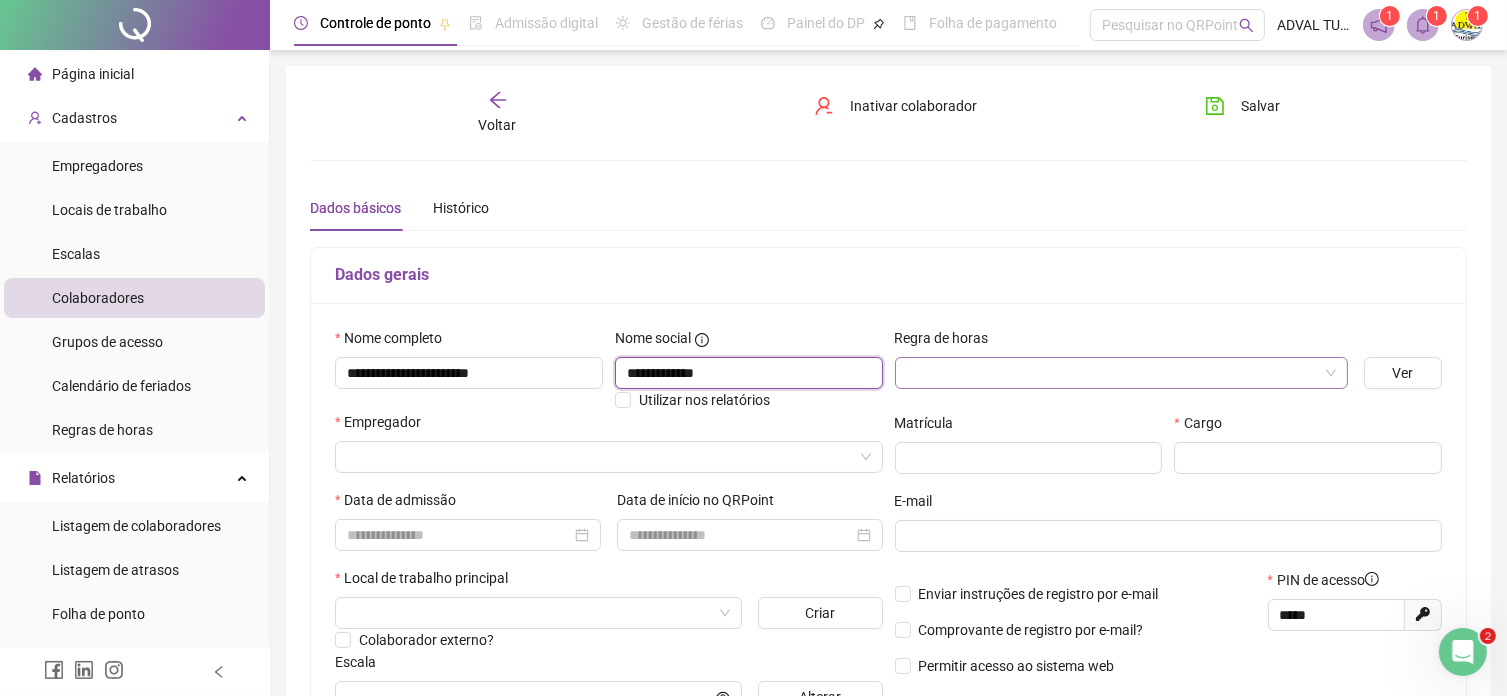 type on "**********" 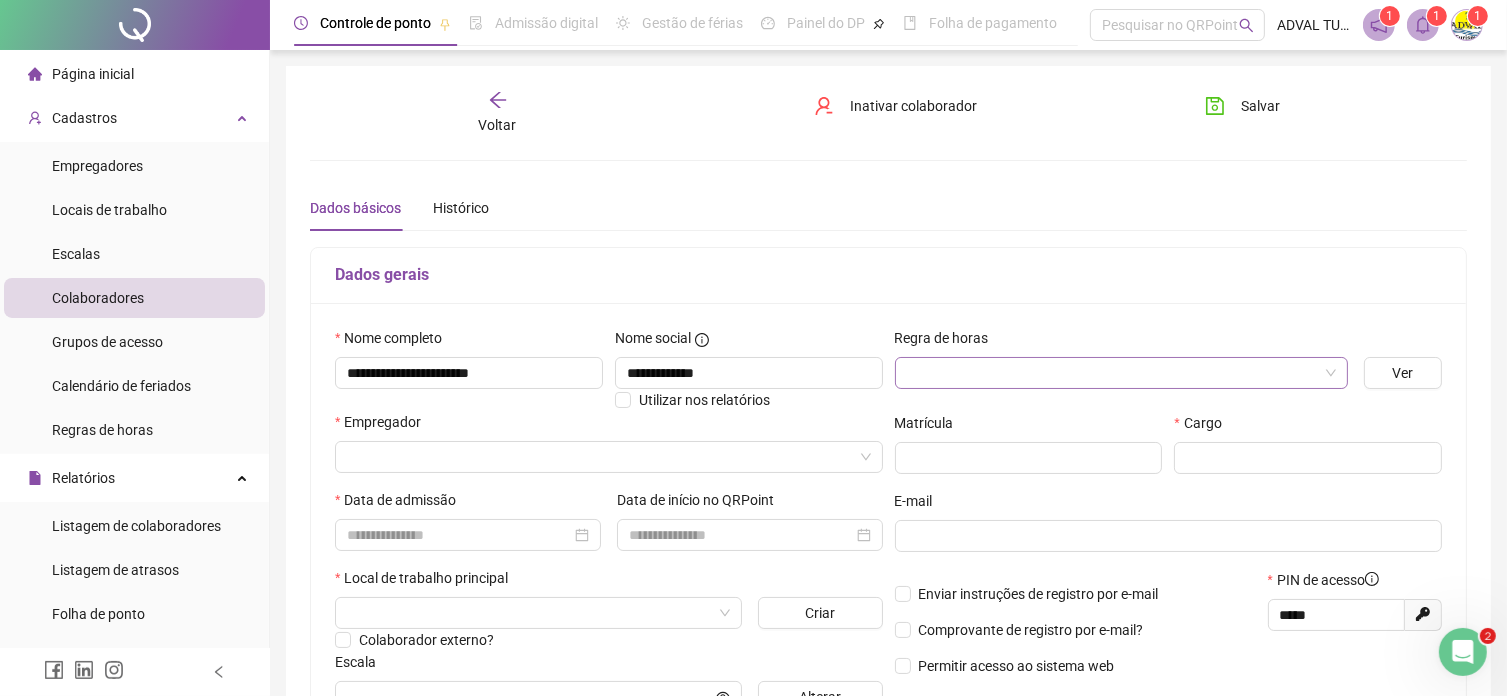 click at bounding box center (1113, 373) 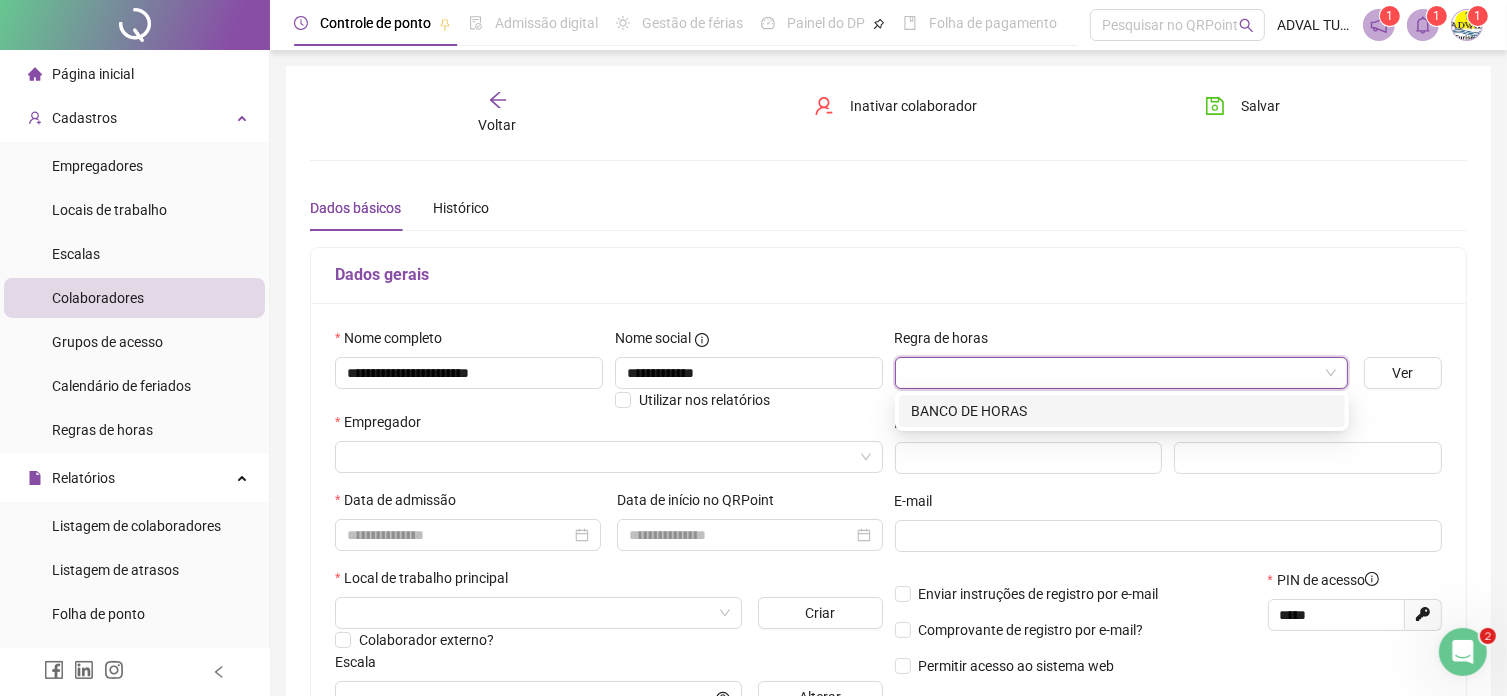click on "BANCO DE HORAS" at bounding box center (1122, 411) 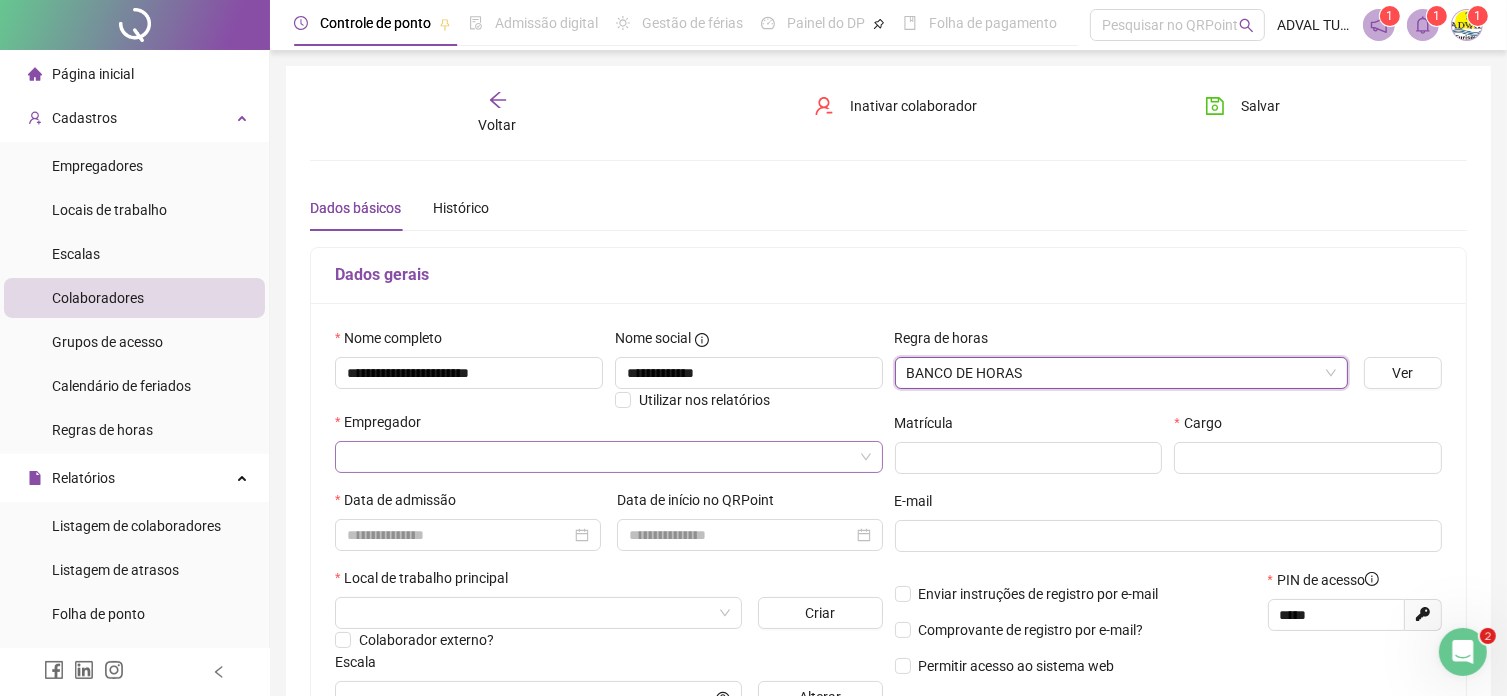 click at bounding box center (600, 457) 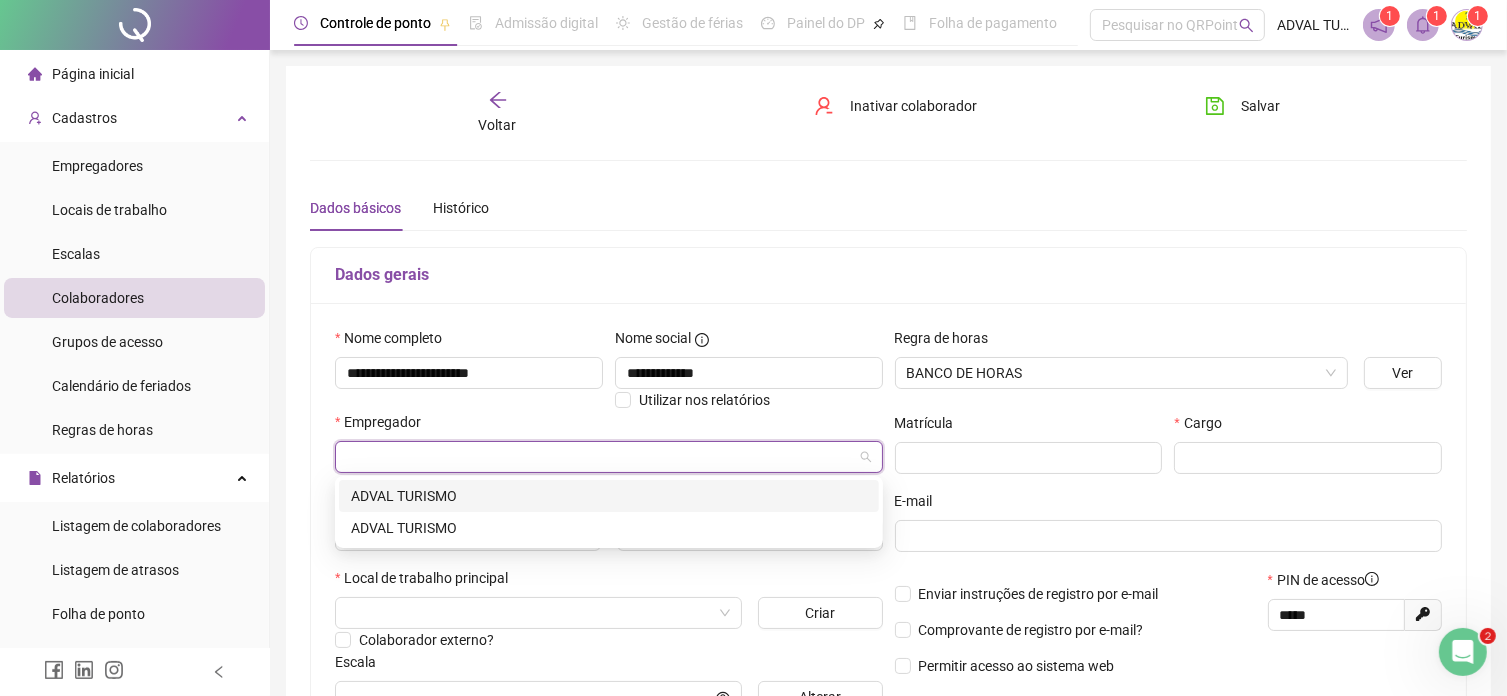 click on "ADVAL TURISMO" at bounding box center [609, 496] 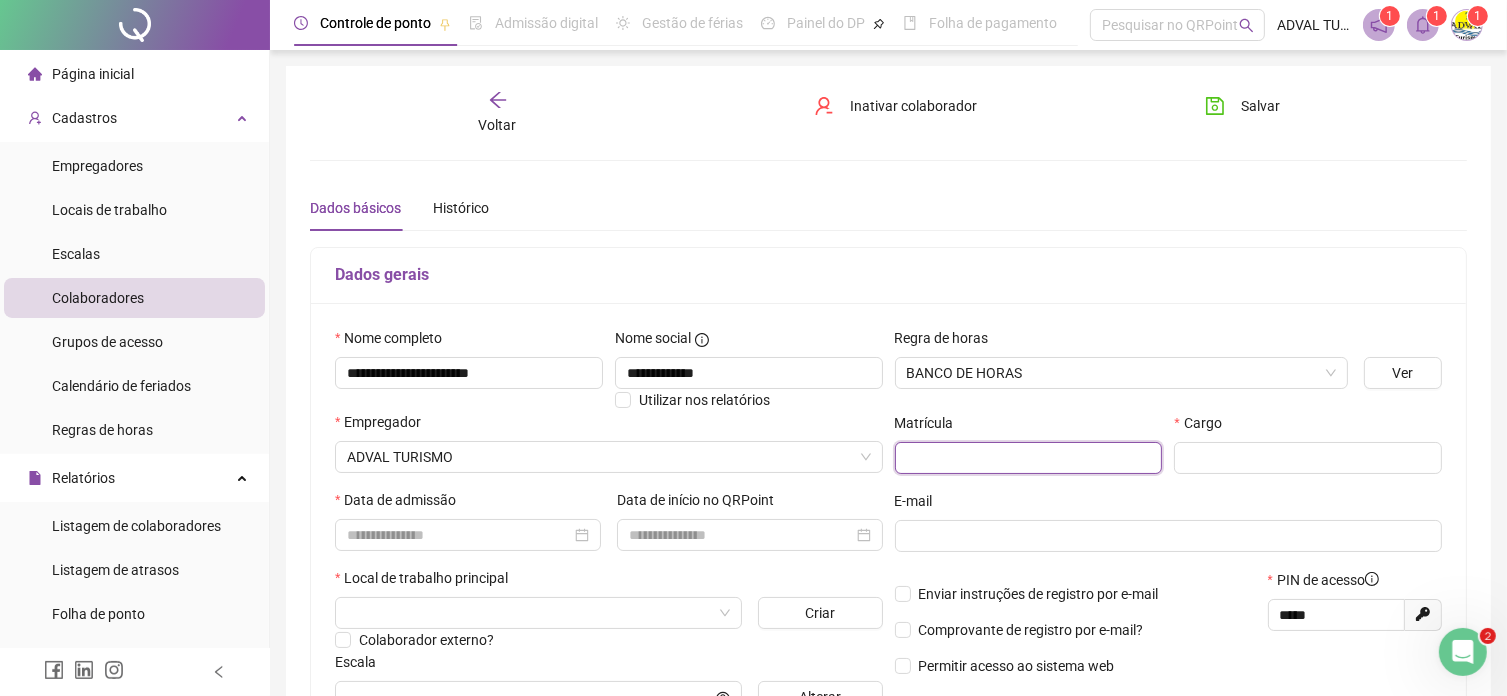 click at bounding box center (1029, 458) 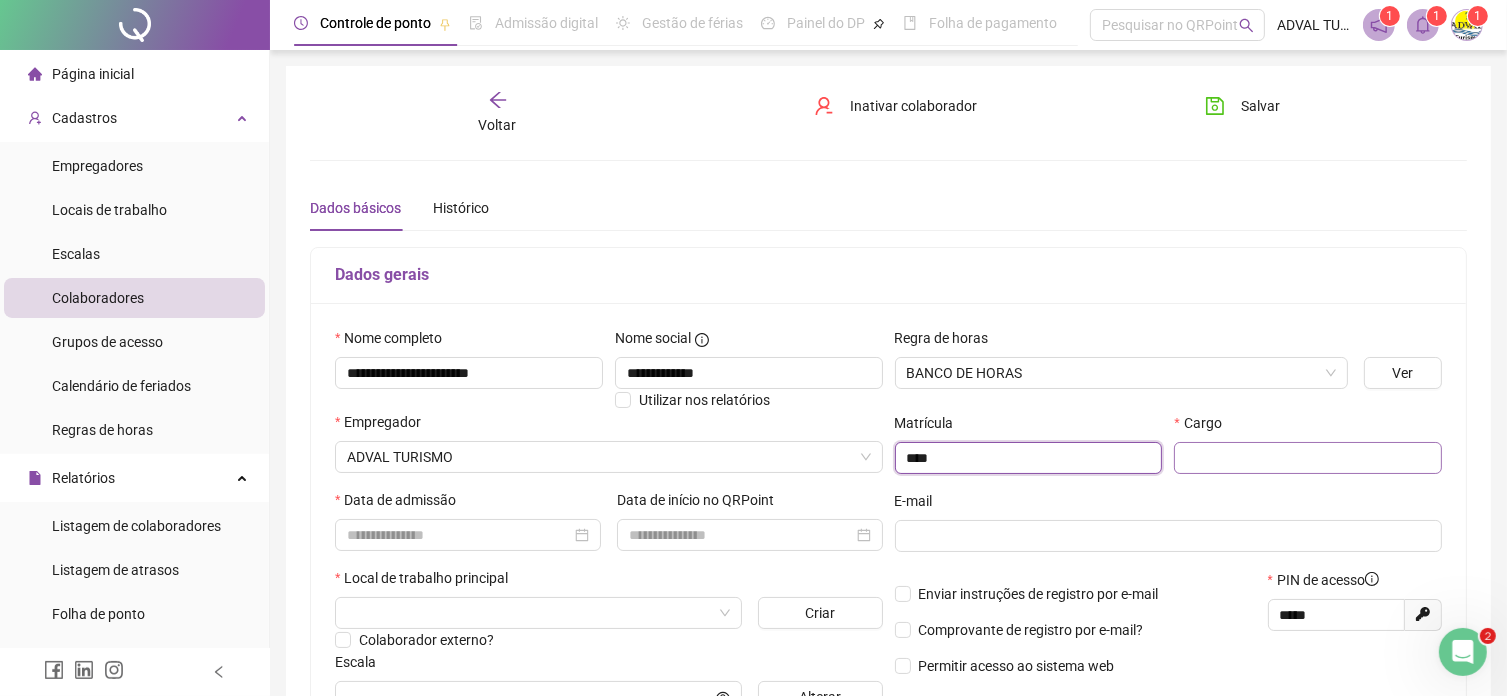 type on "****" 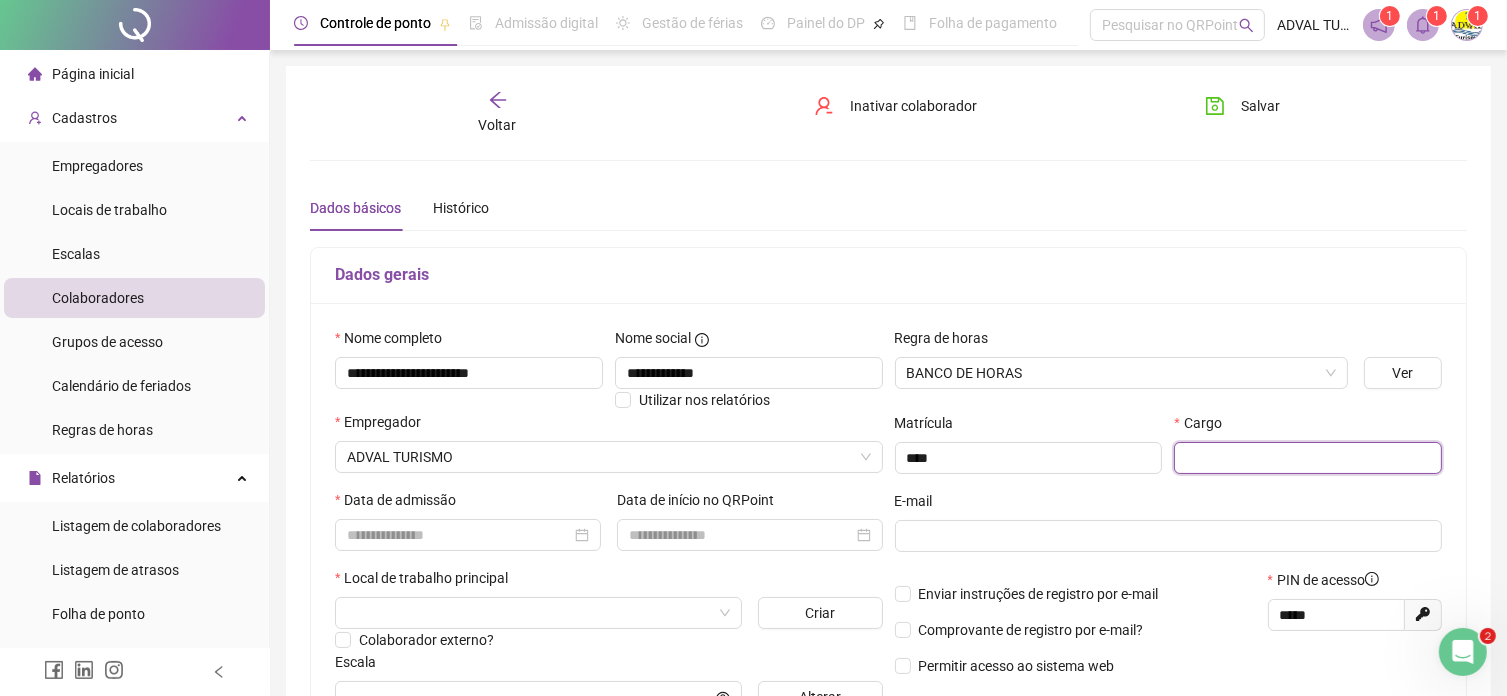 click at bounding box center (1308, 458) 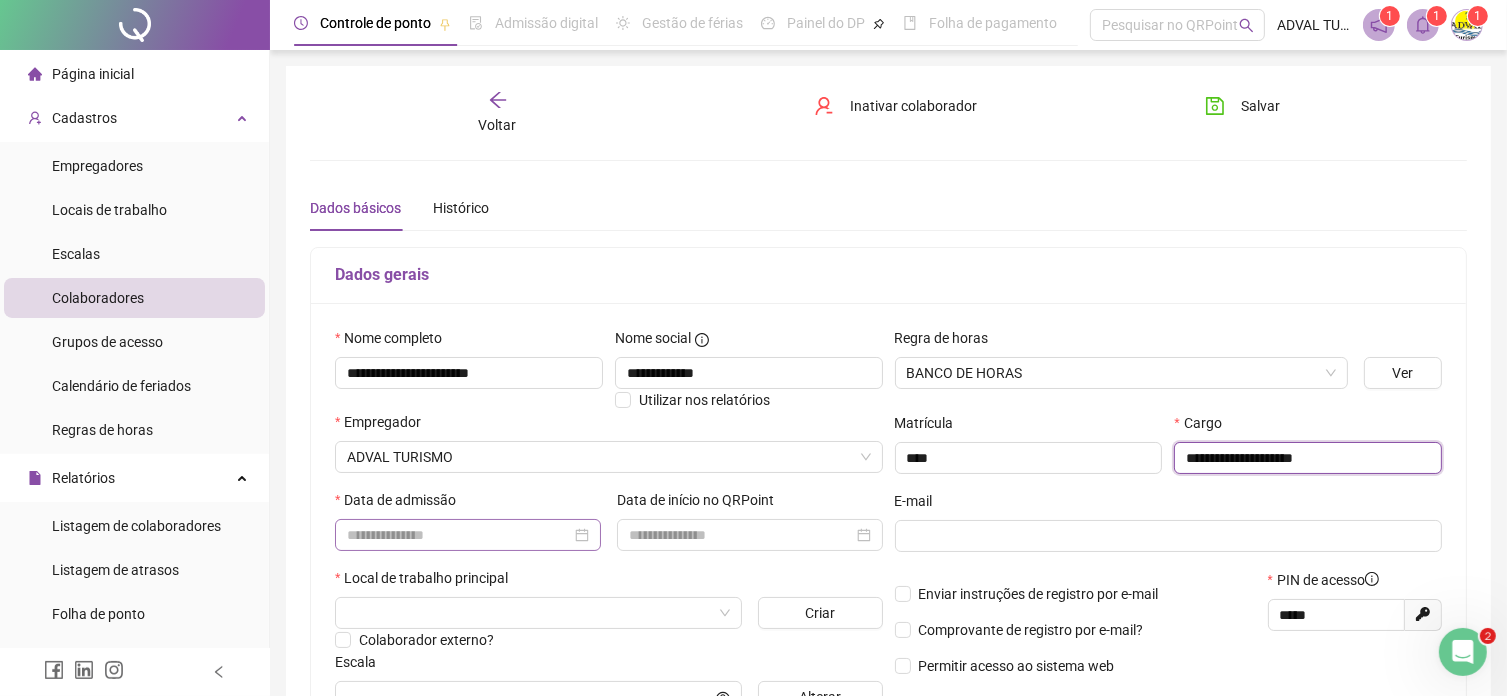 type on "**********" 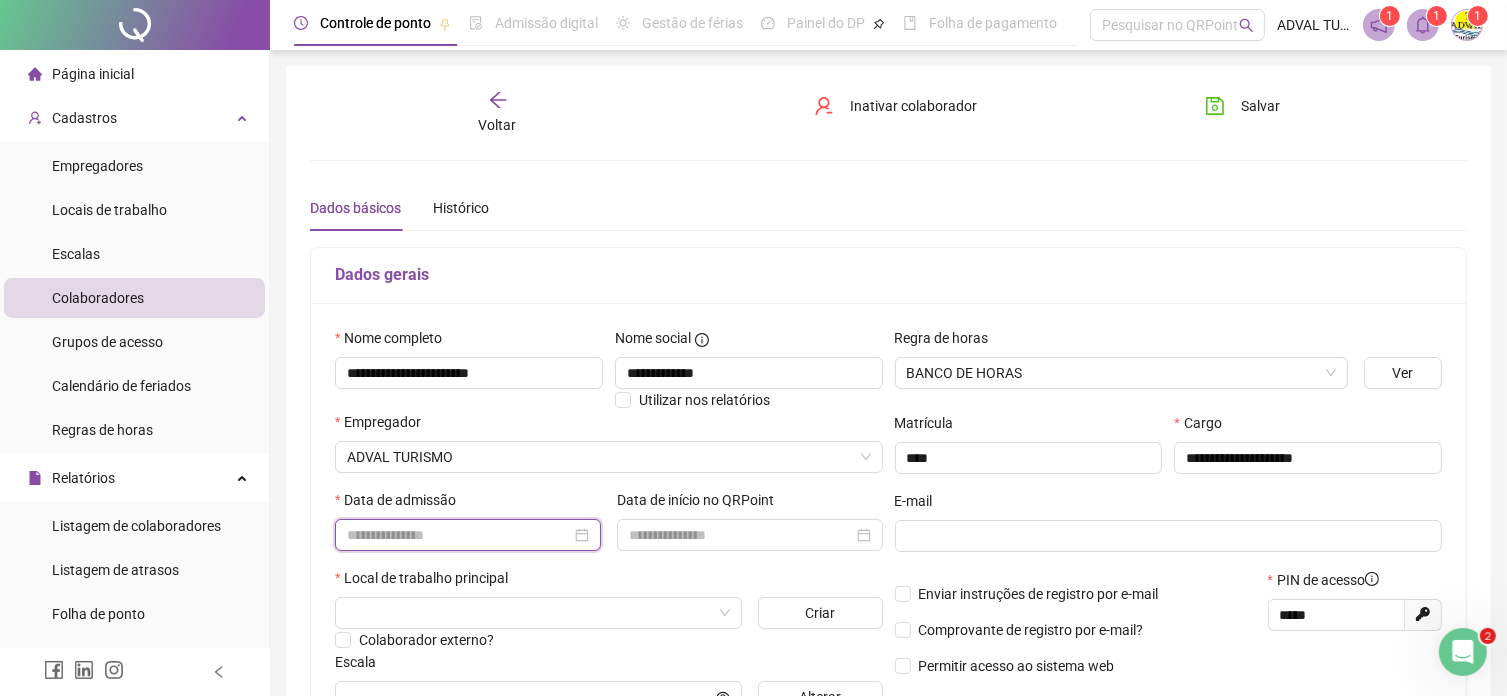 click at bounding box center [459, 535] 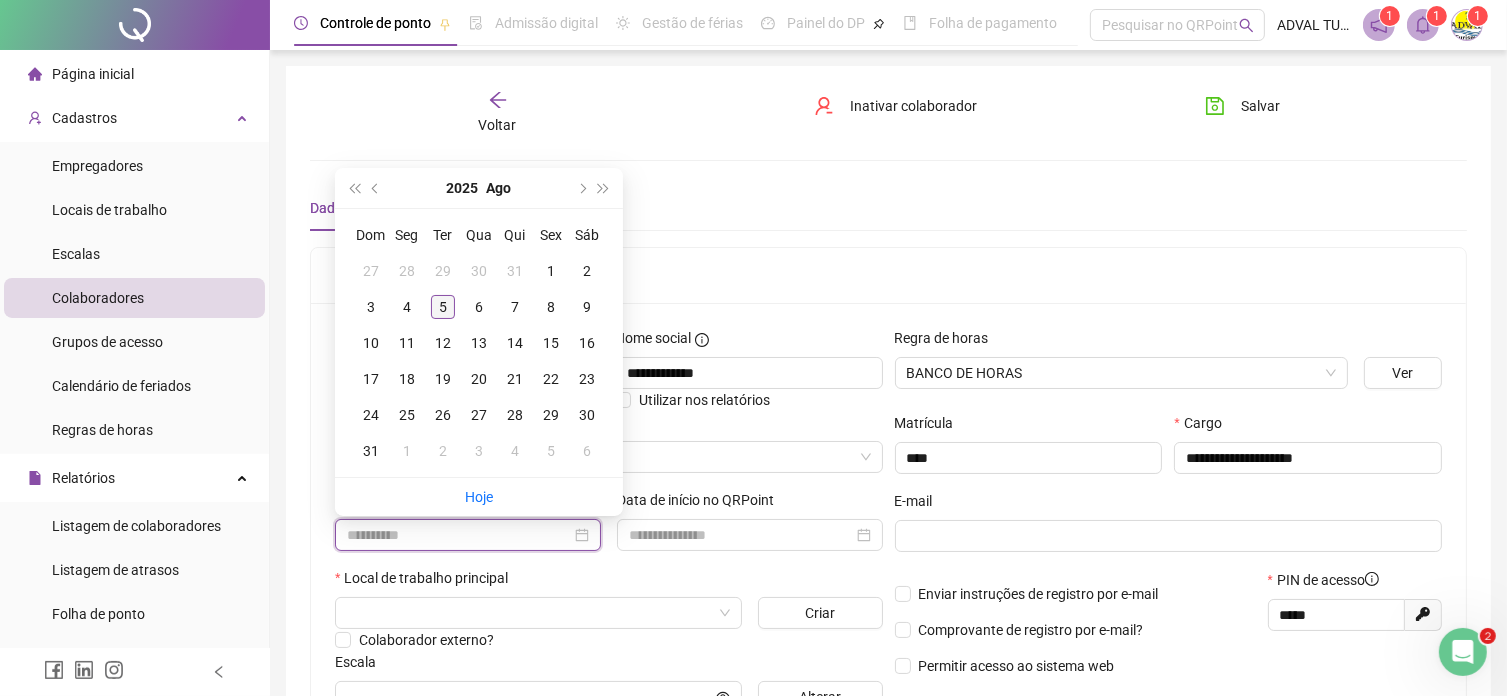 type on "**********" 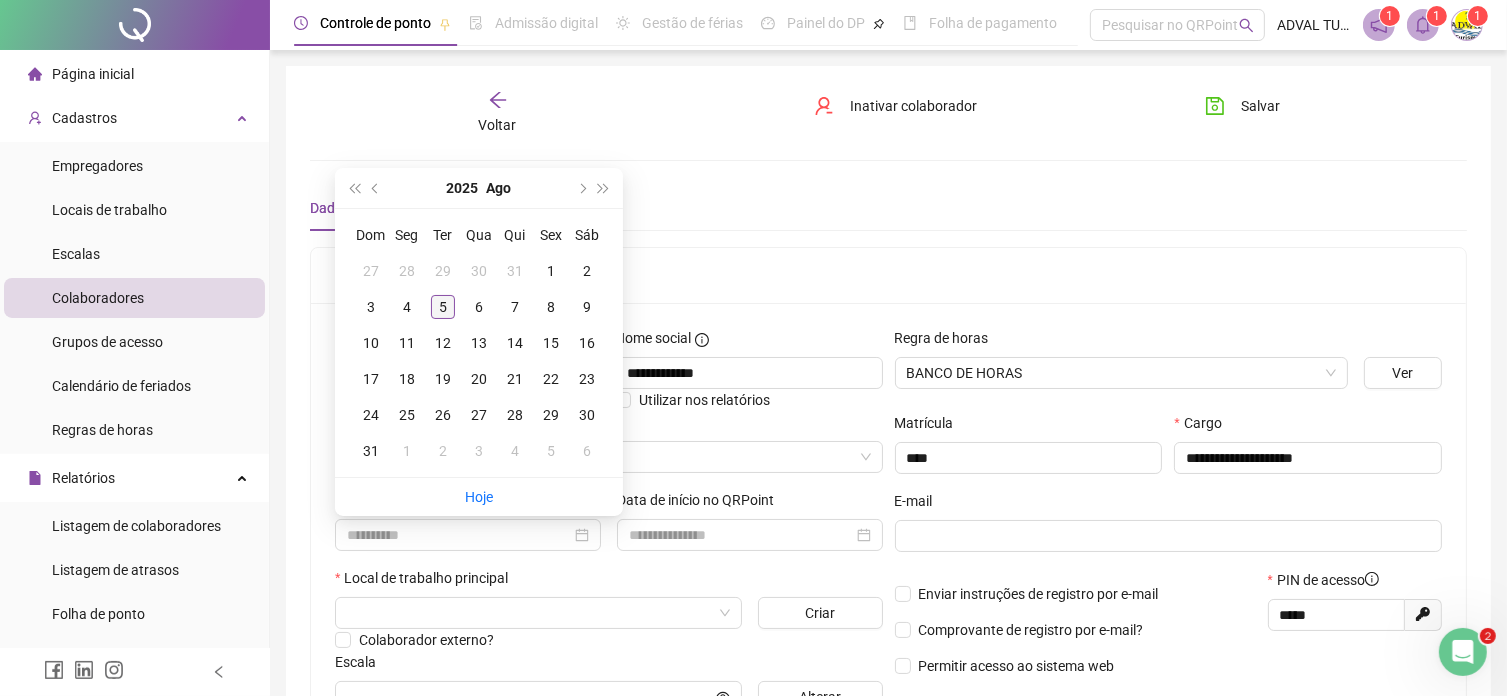 click on "5" at bounding box center [443, 307] 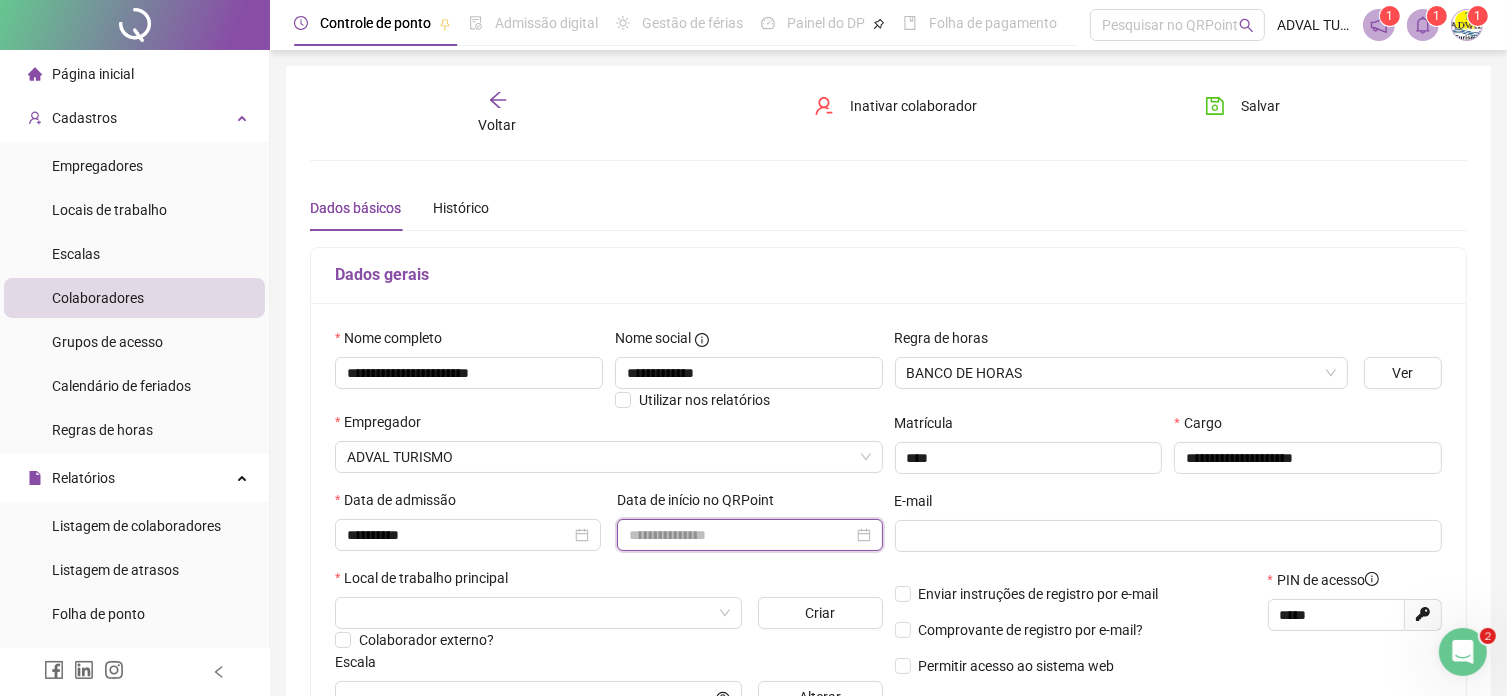click at bounding box center (741, 535) 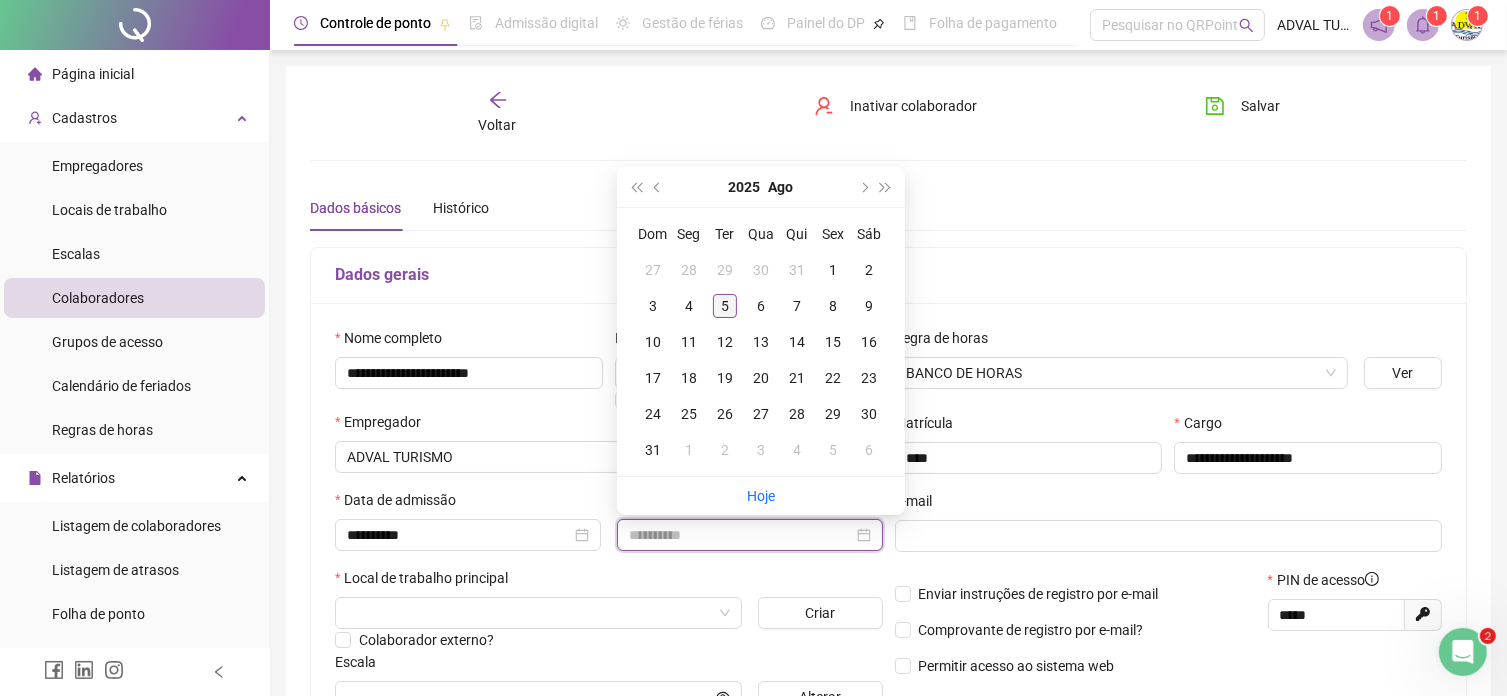 type on "**********" 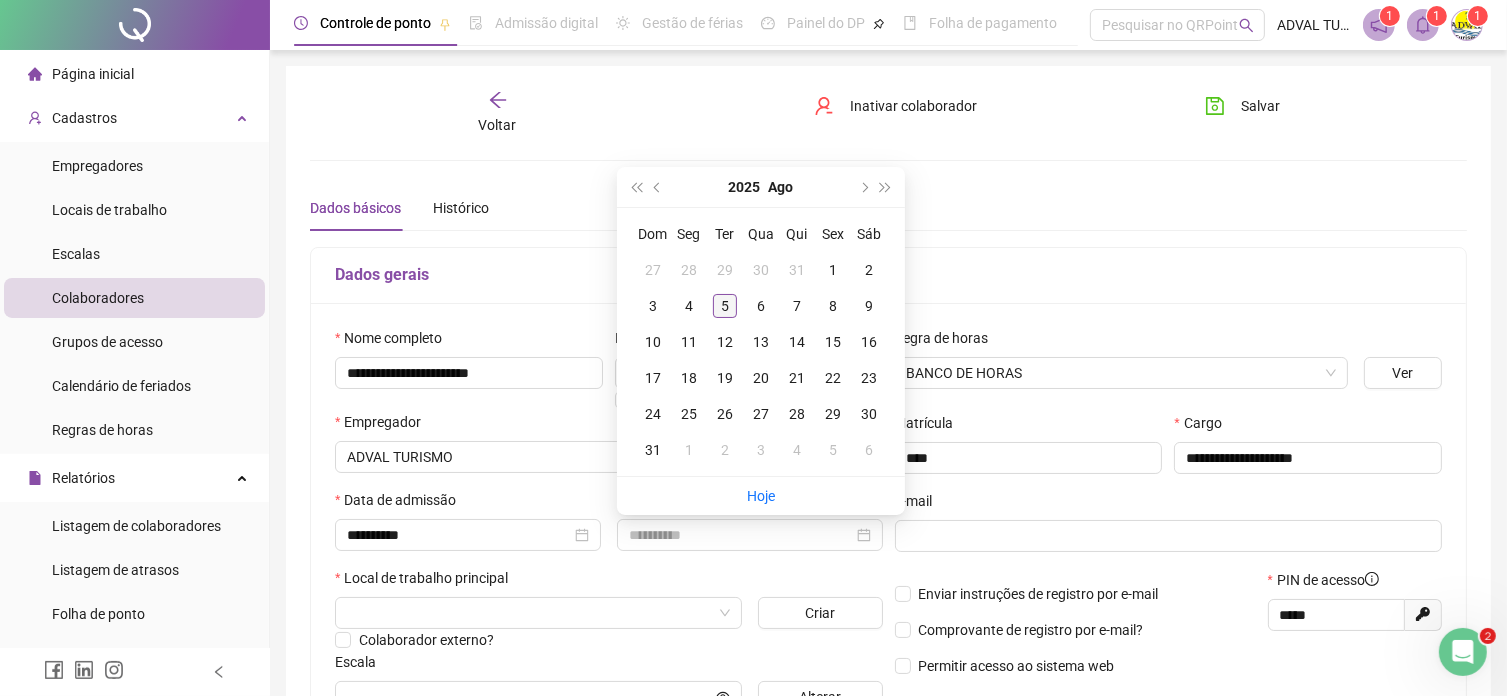 click on "5" at bounding box center [725, 306] 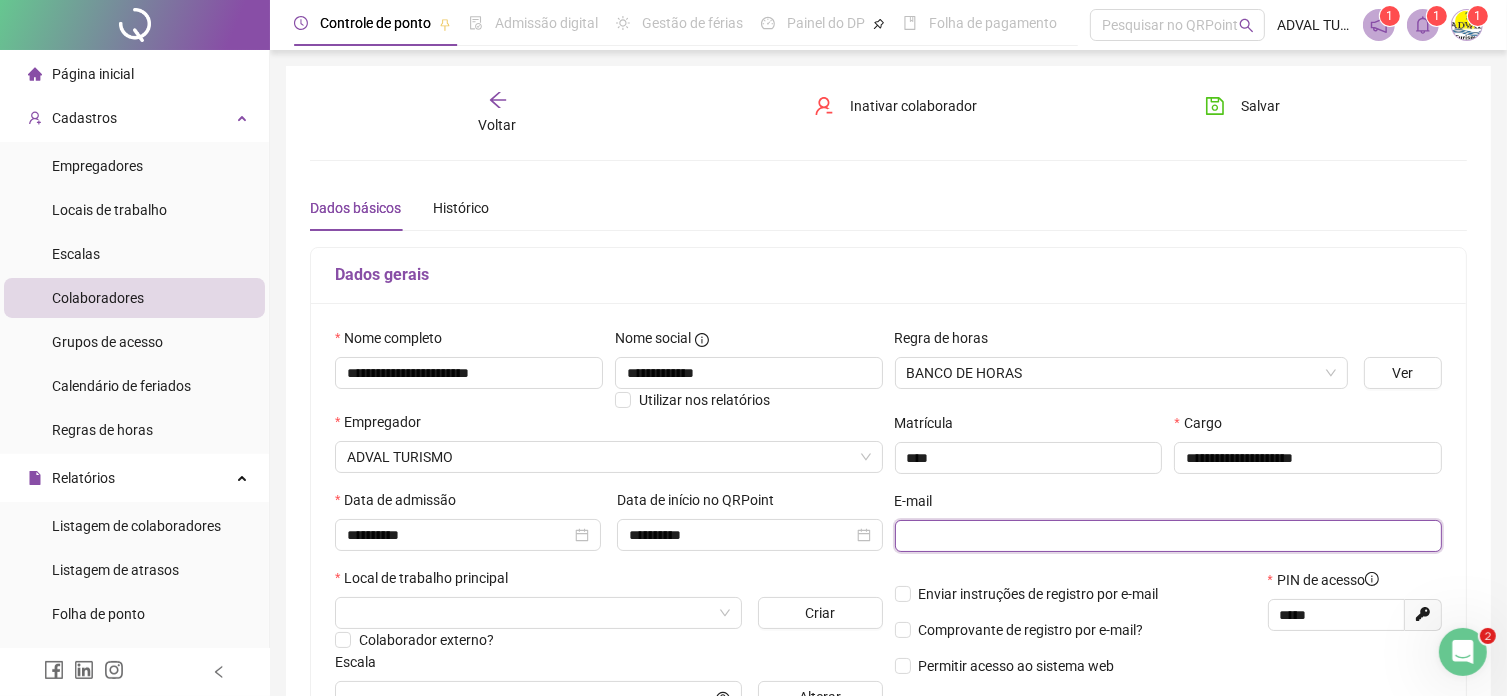 click at bounding box center [1167, 536] 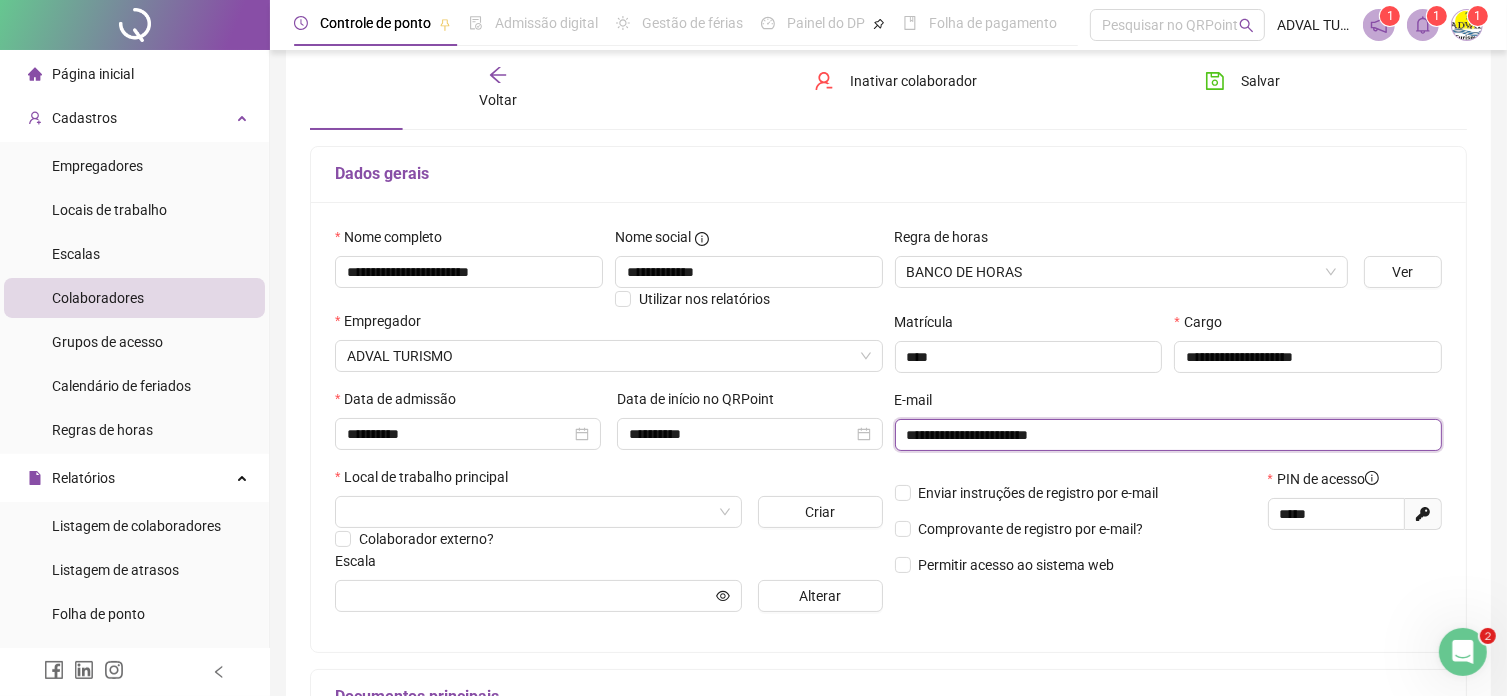 scroll, scrollTop: 200, scrollLeft: 0, axis: vertical 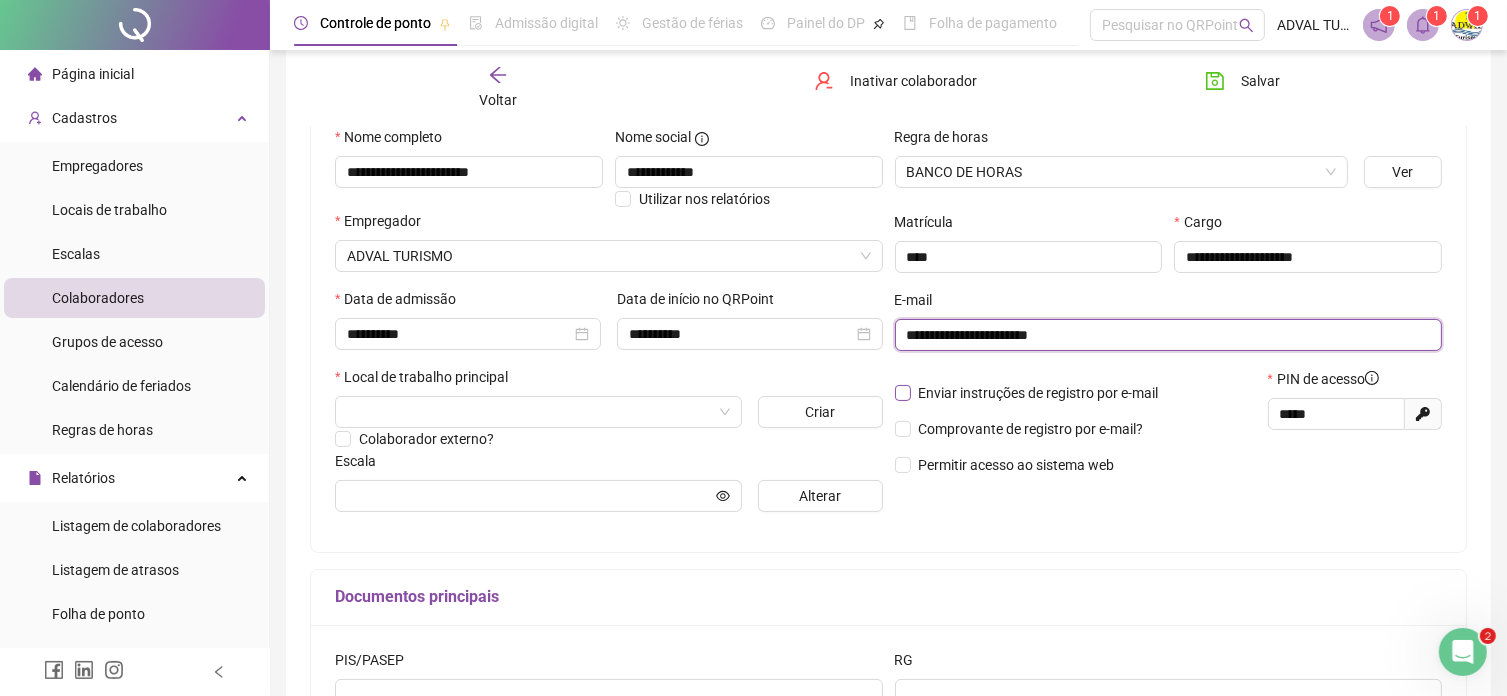 type on "**********" 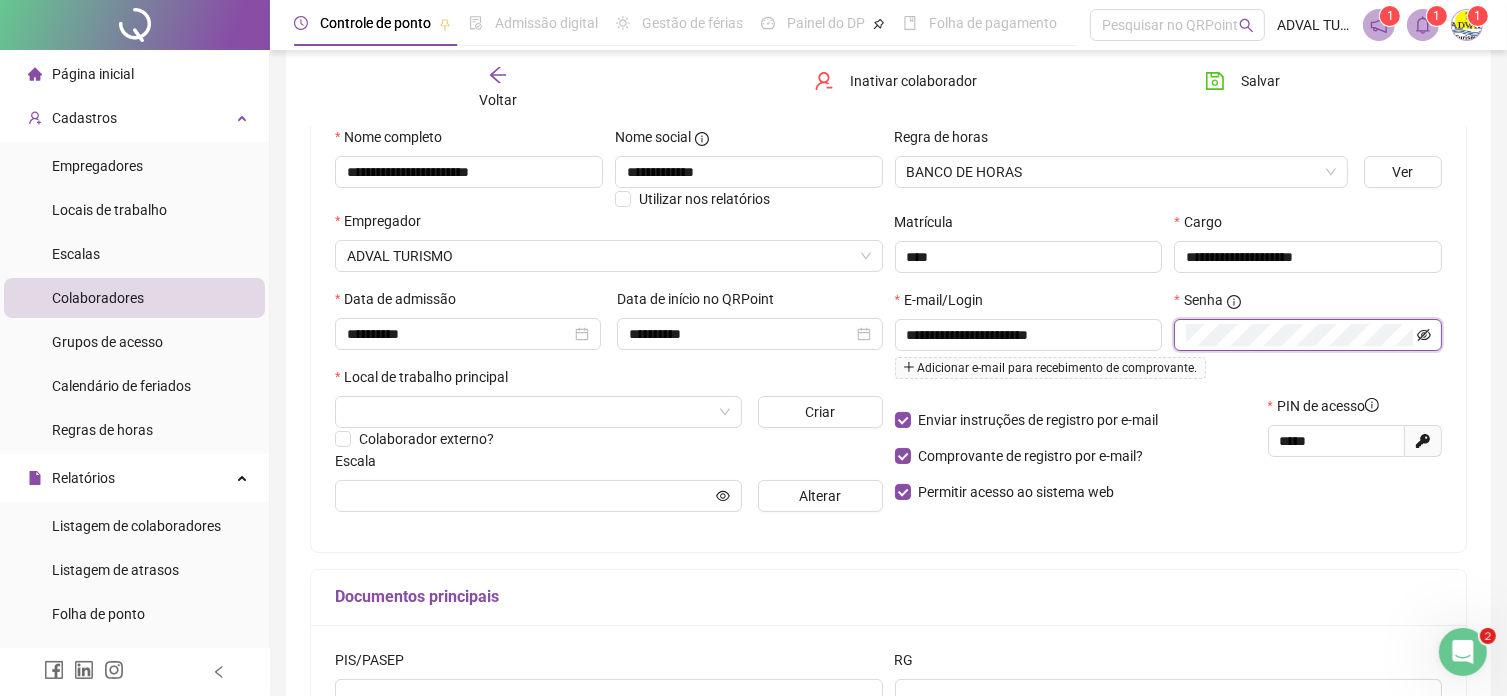 click 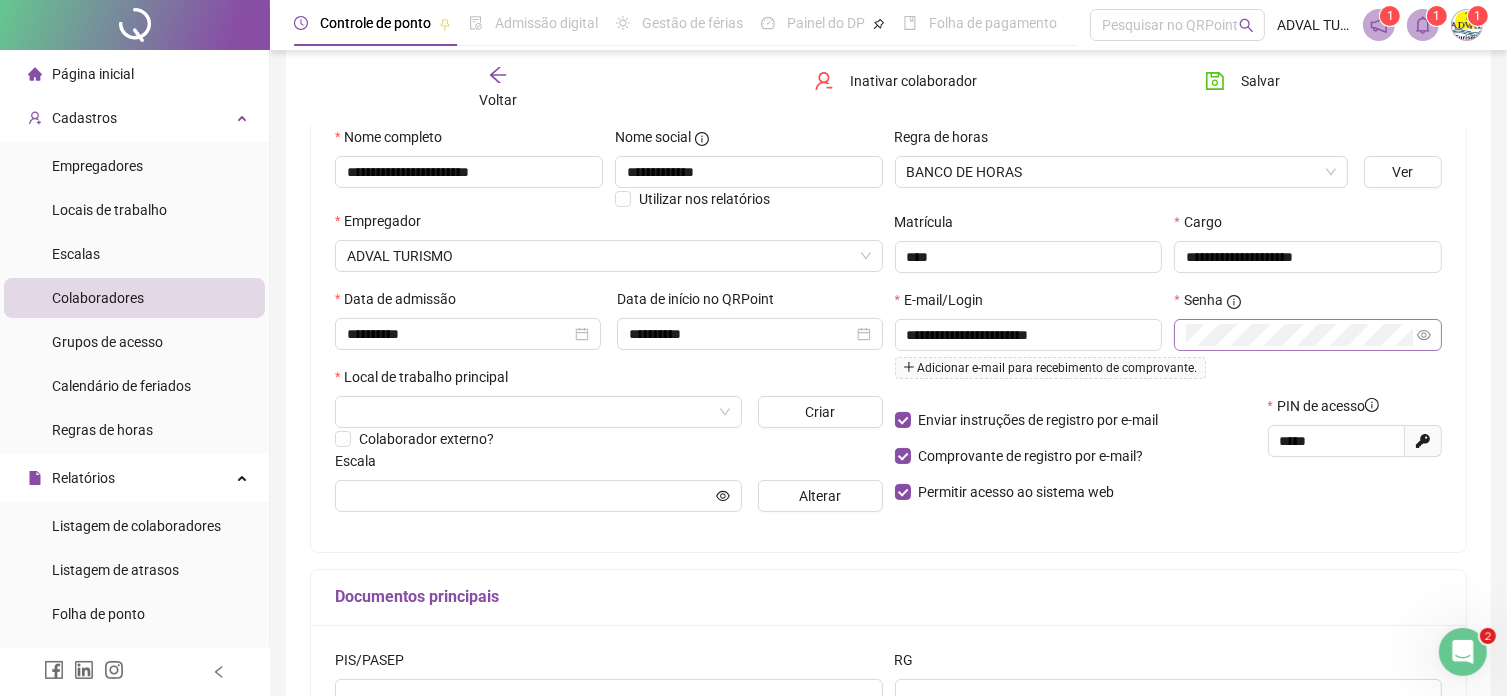 click on "**********" at bounding box center [888, 438] 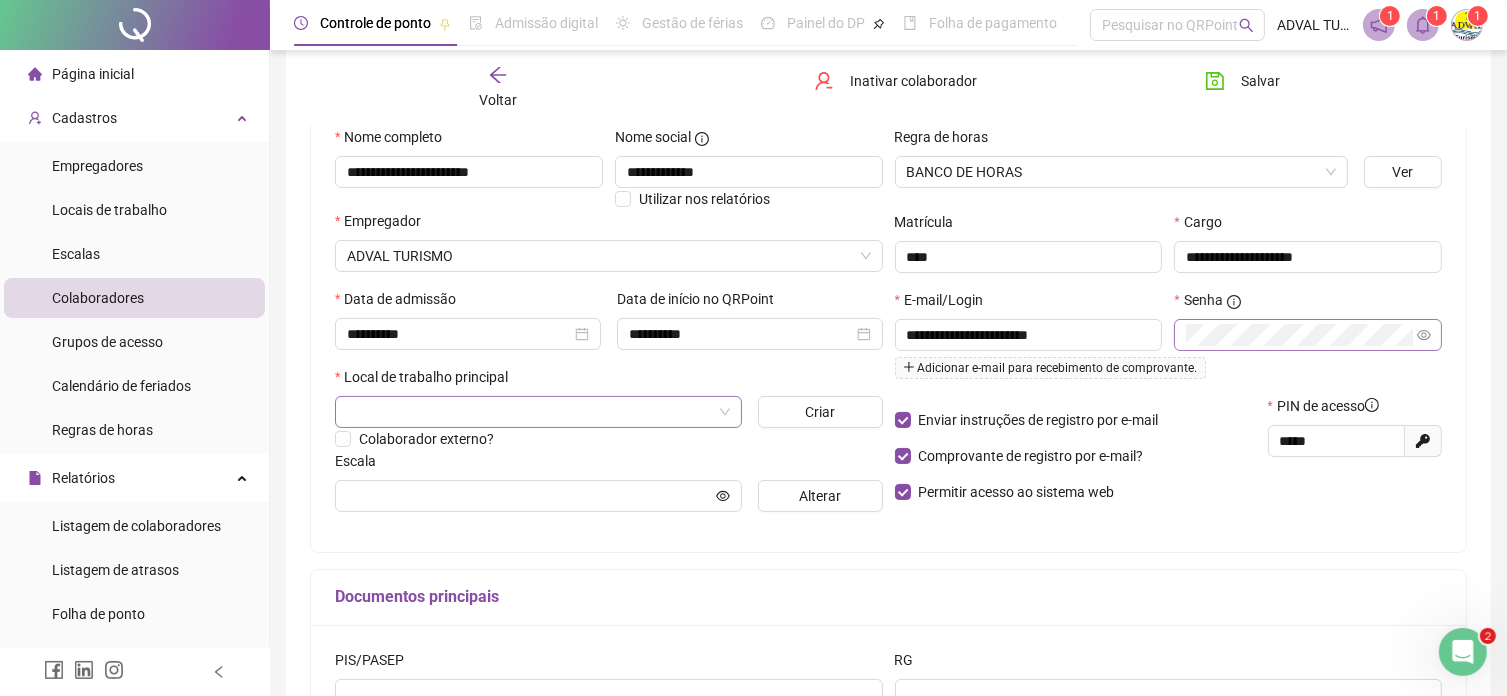 click at bounding box center (529, 412) 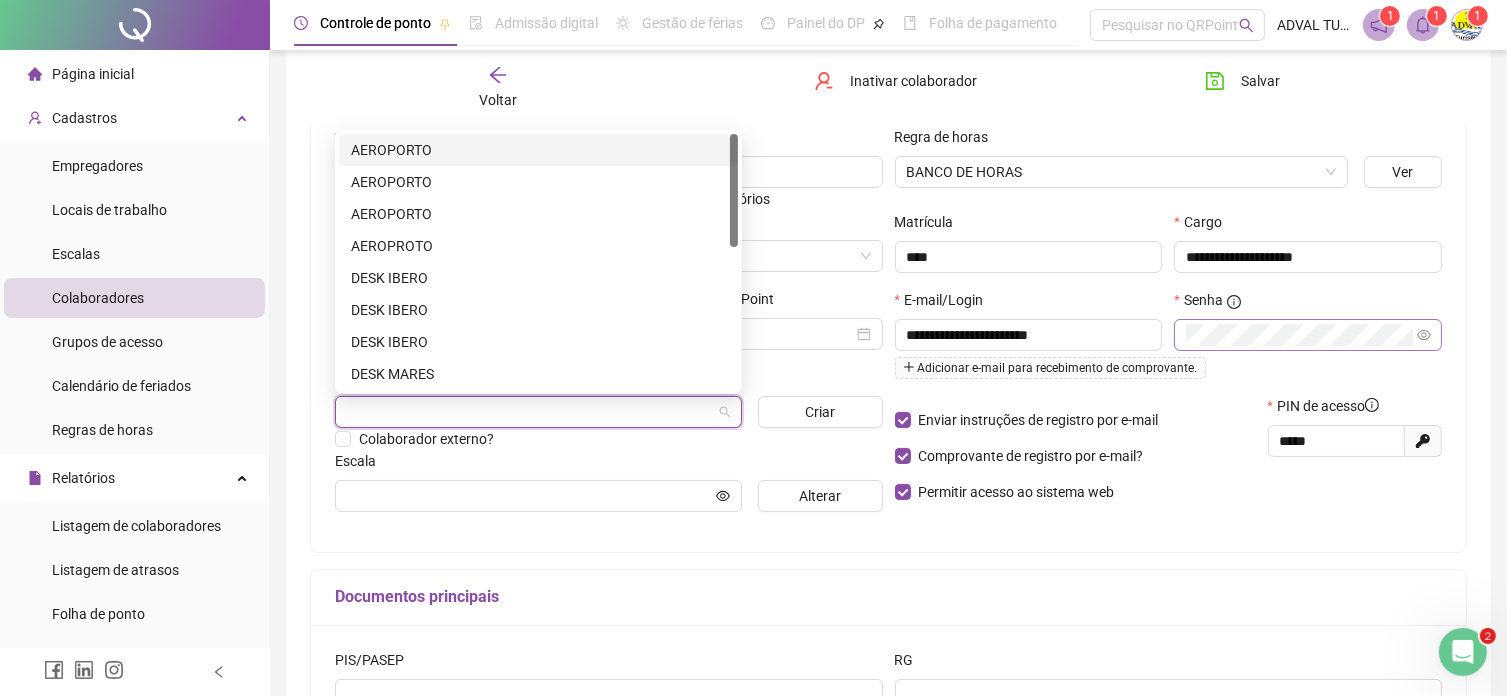 click on "AEROPORTO" at bounding box center (538, 150) 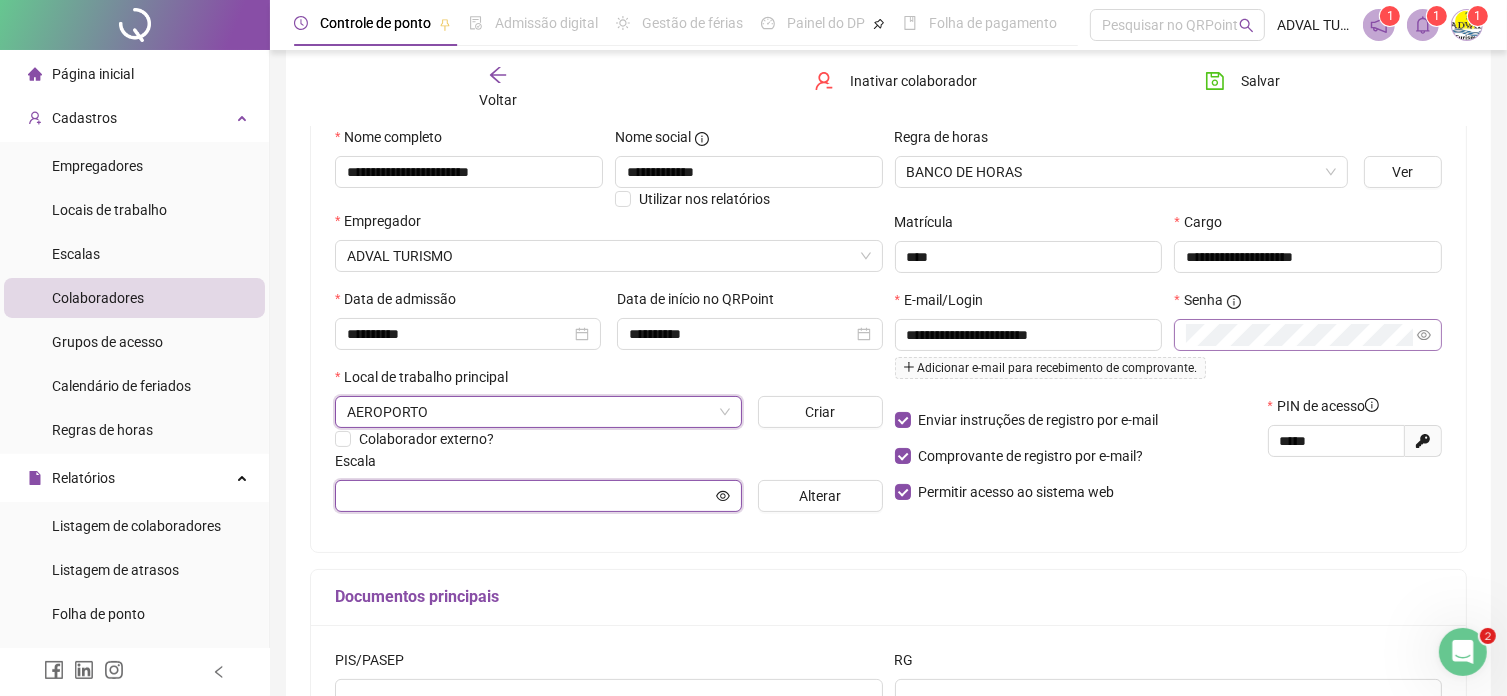 click at bounding box center (529, 496) 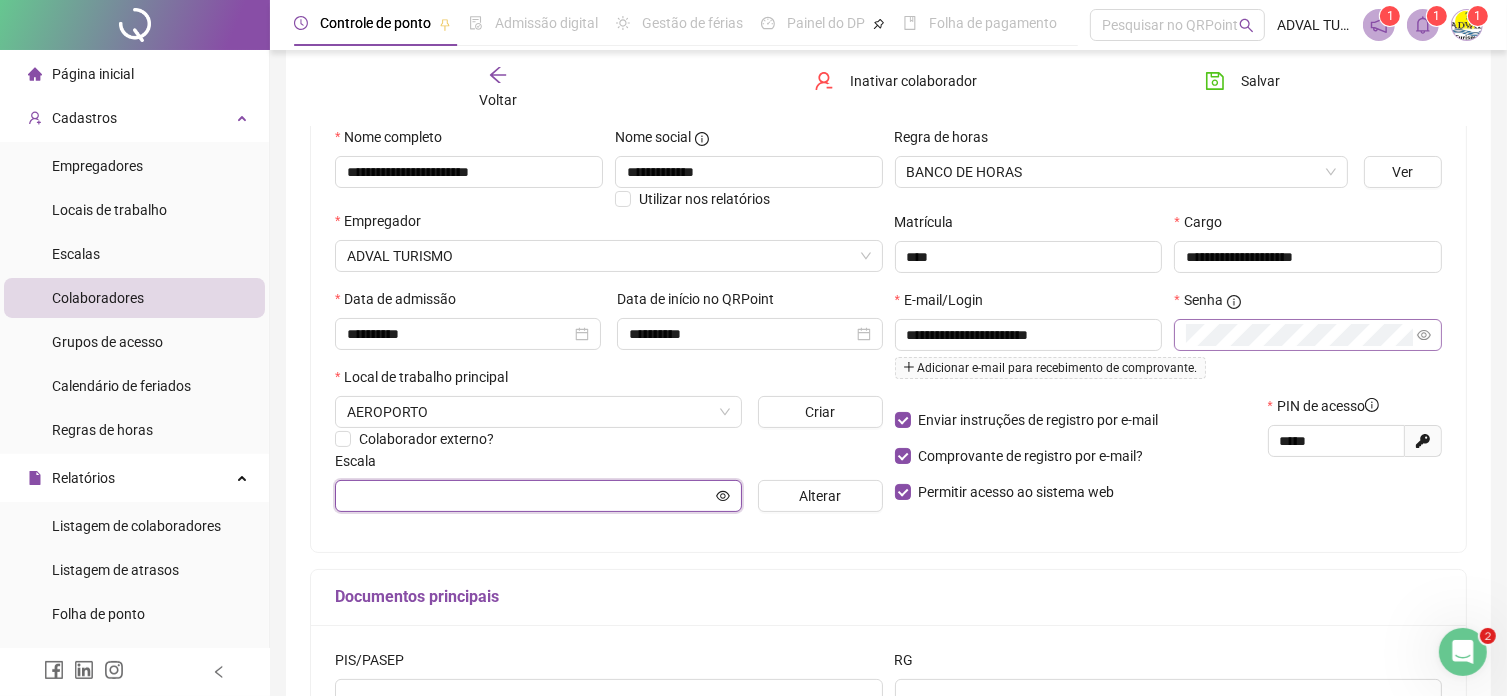 click 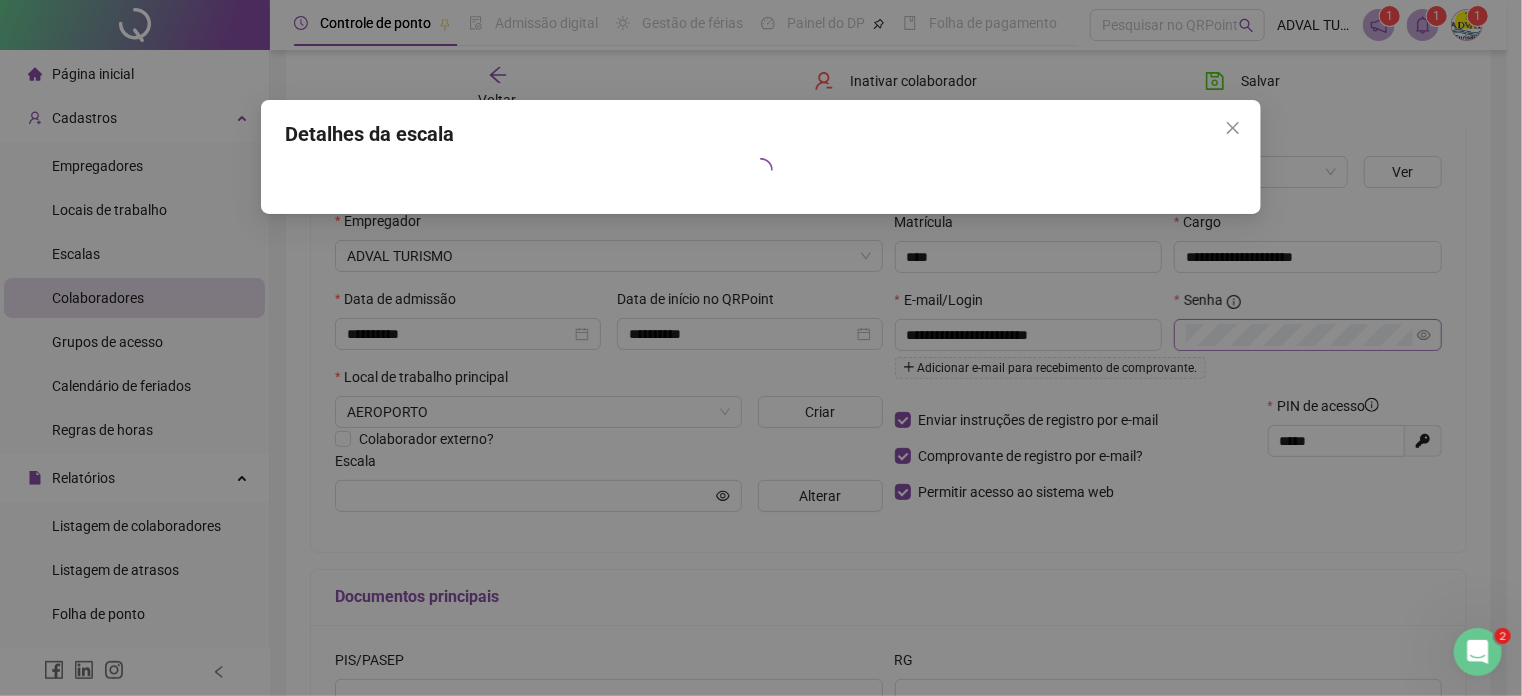 click 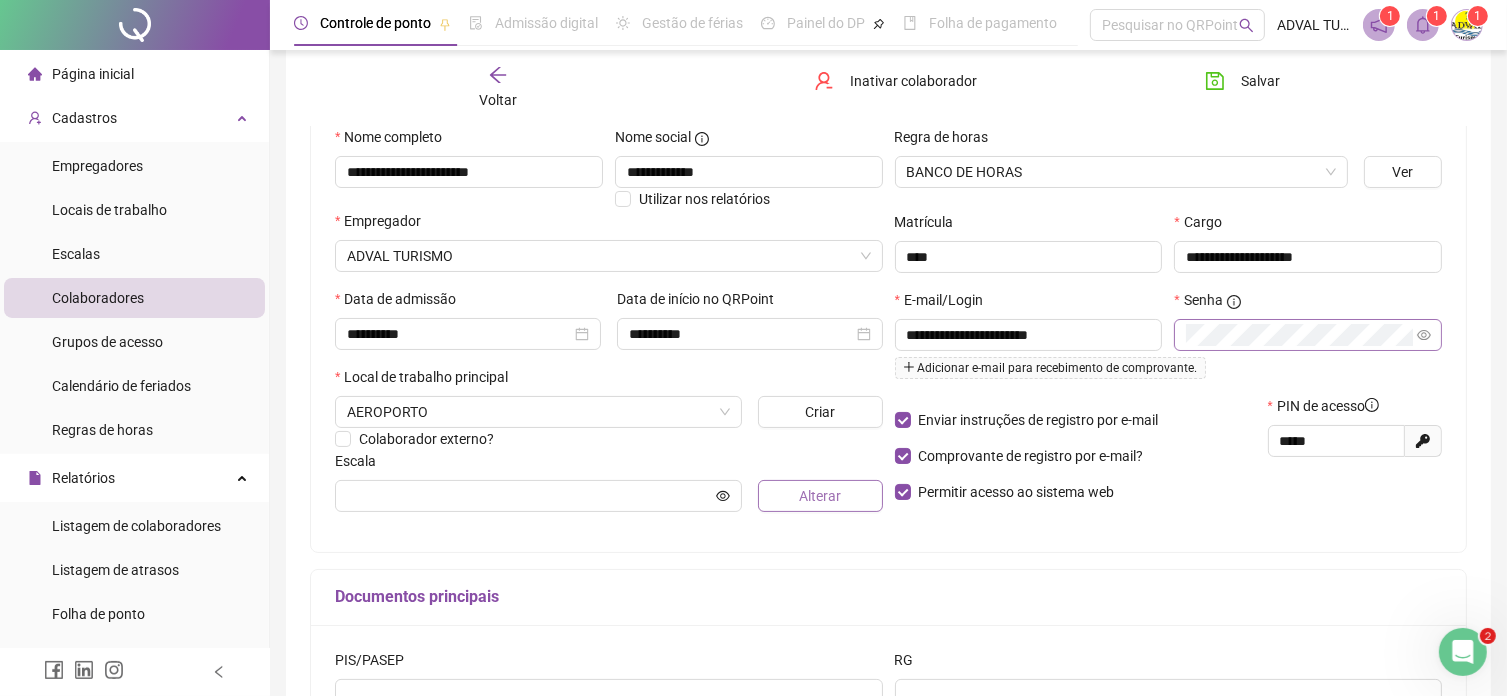 click on "Alterar" at bounding box center (820, 496) 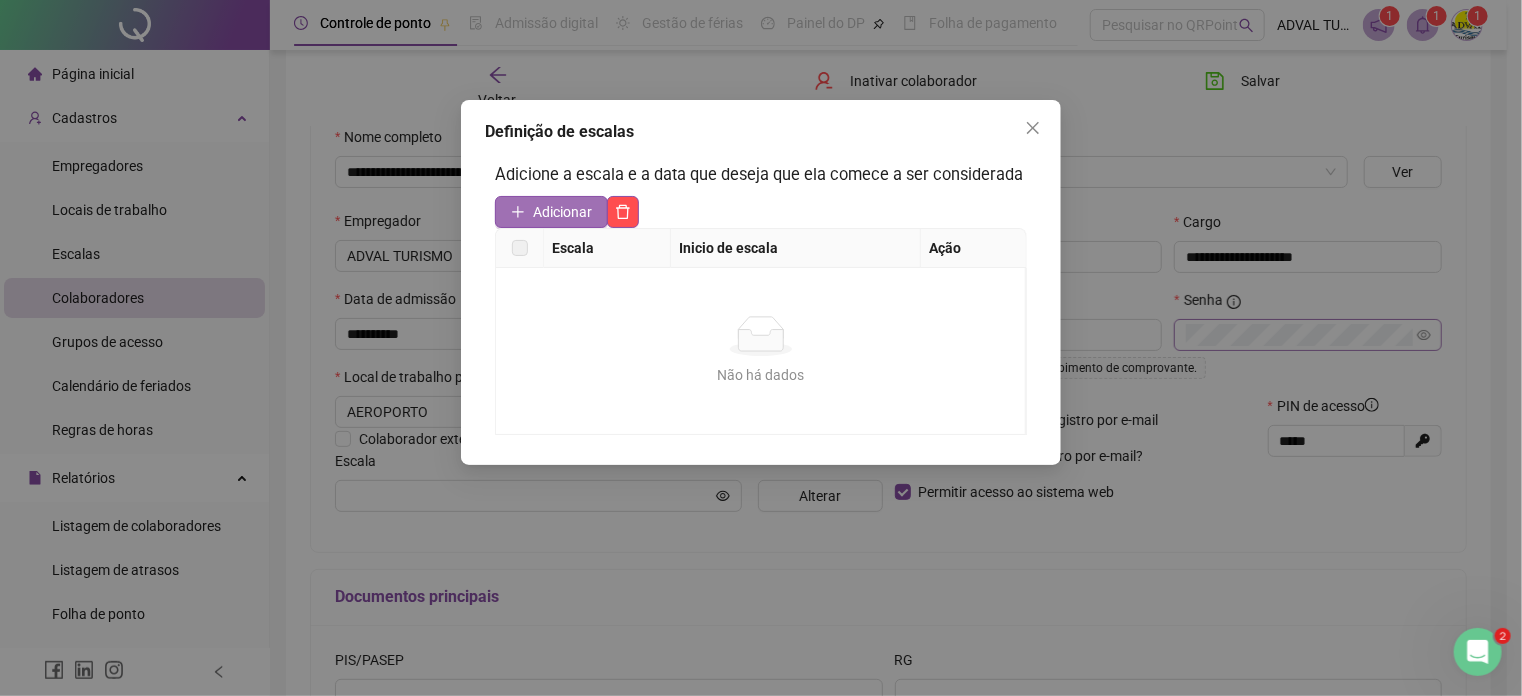 click on "Adicionar" at bounding box center [562, 212] 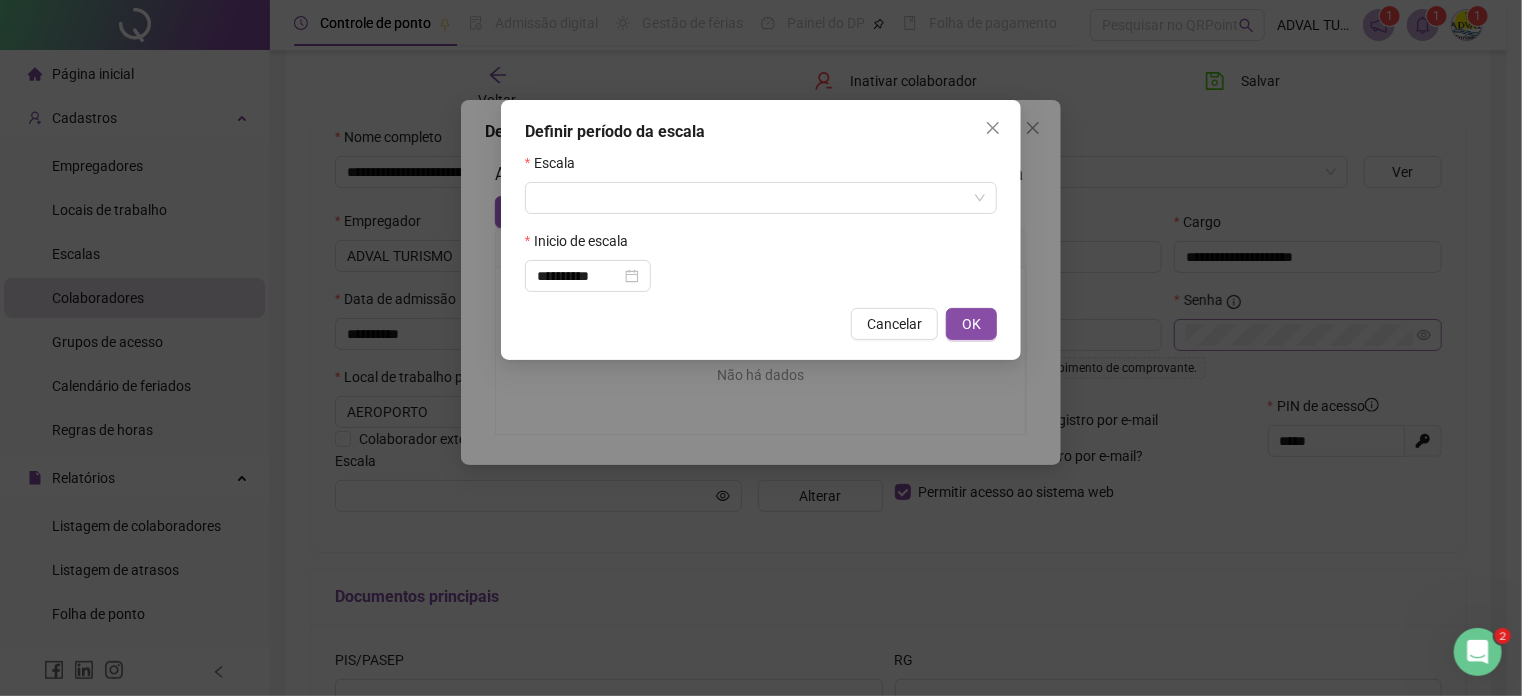 click on "**********" at bounding box center [761, 222] 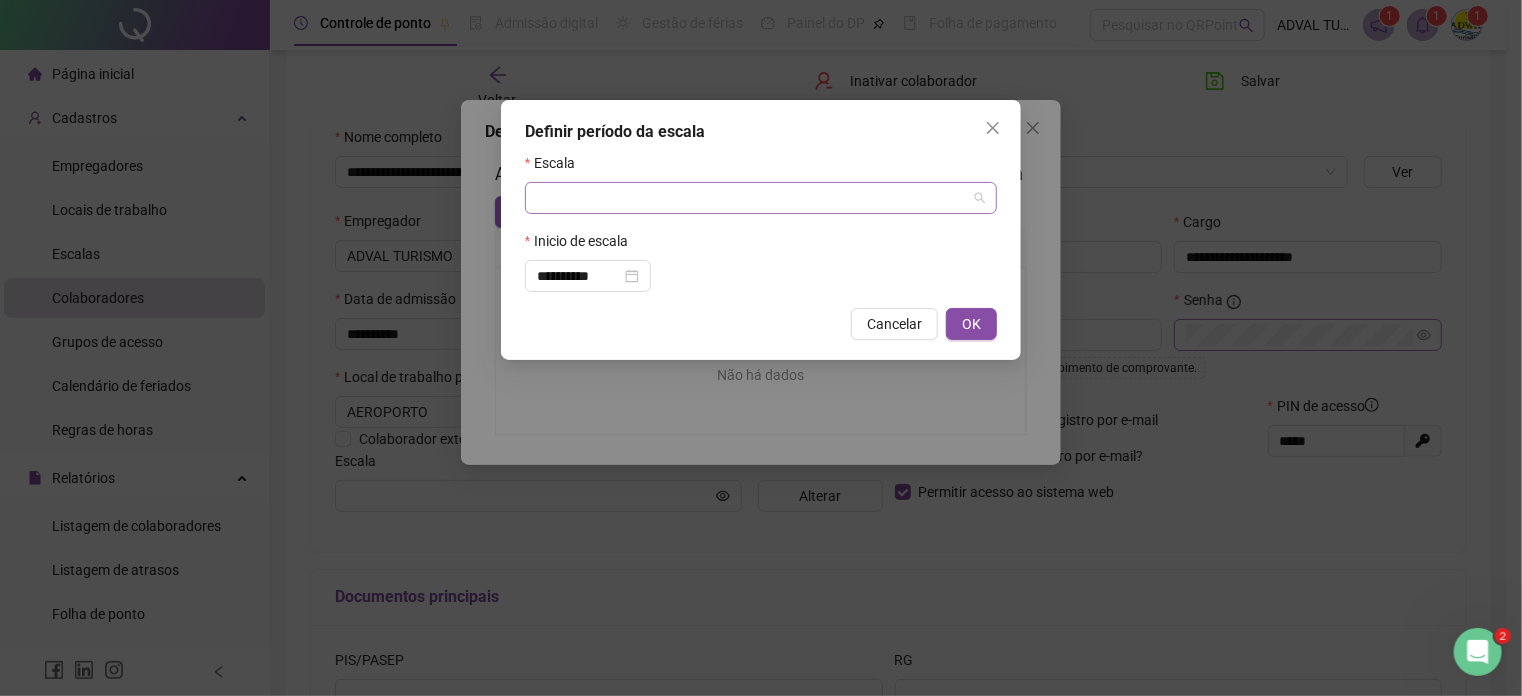 click at bounding box center (752, 198) 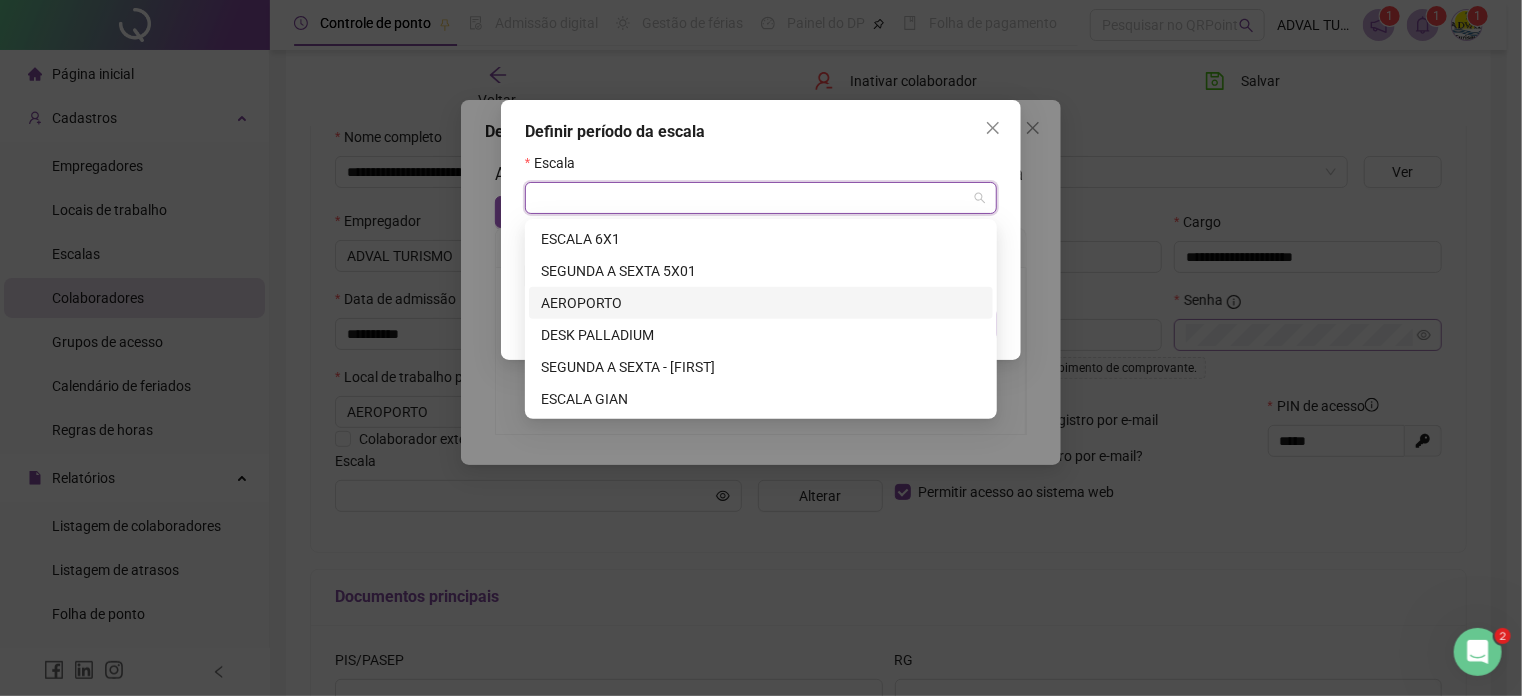 click on "AEROPORTO" at bounding box center (761, 303) 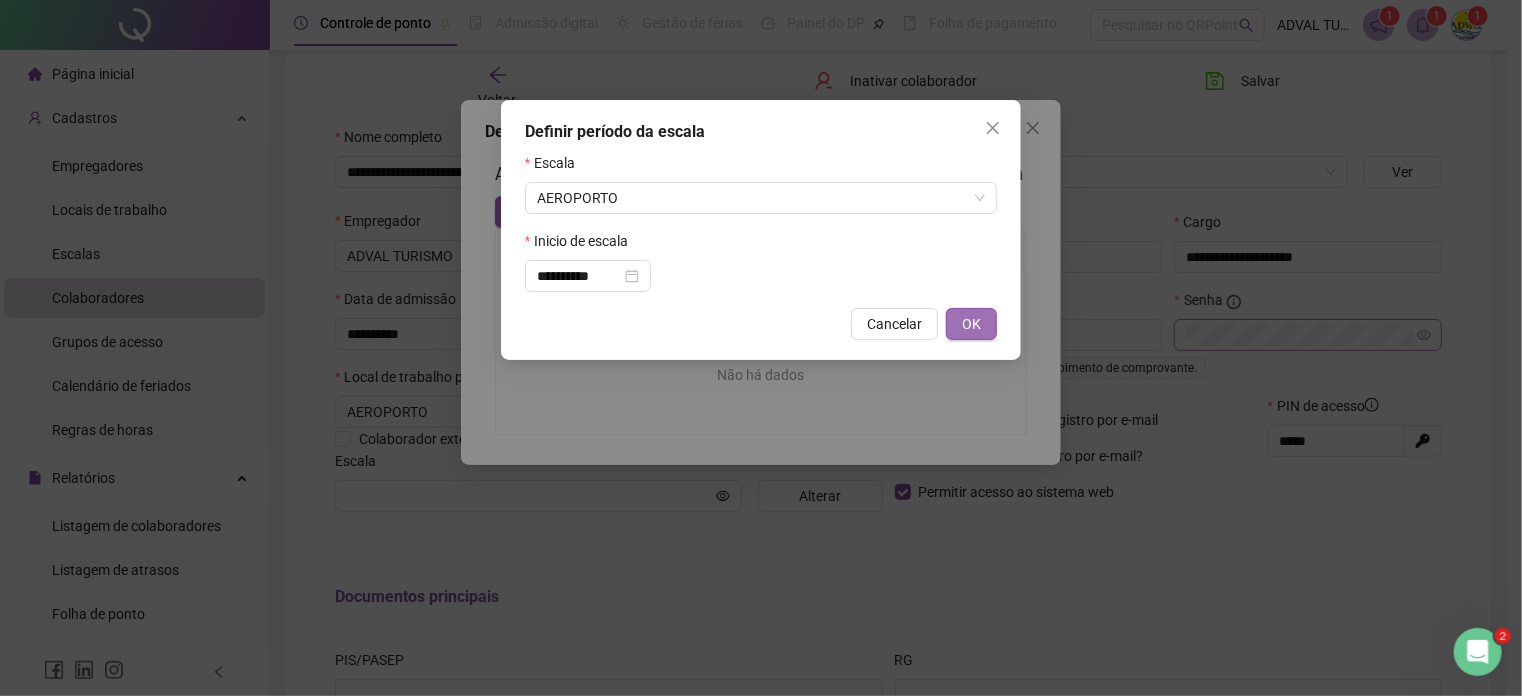 click on "OK" at bounding box center [971, 324] 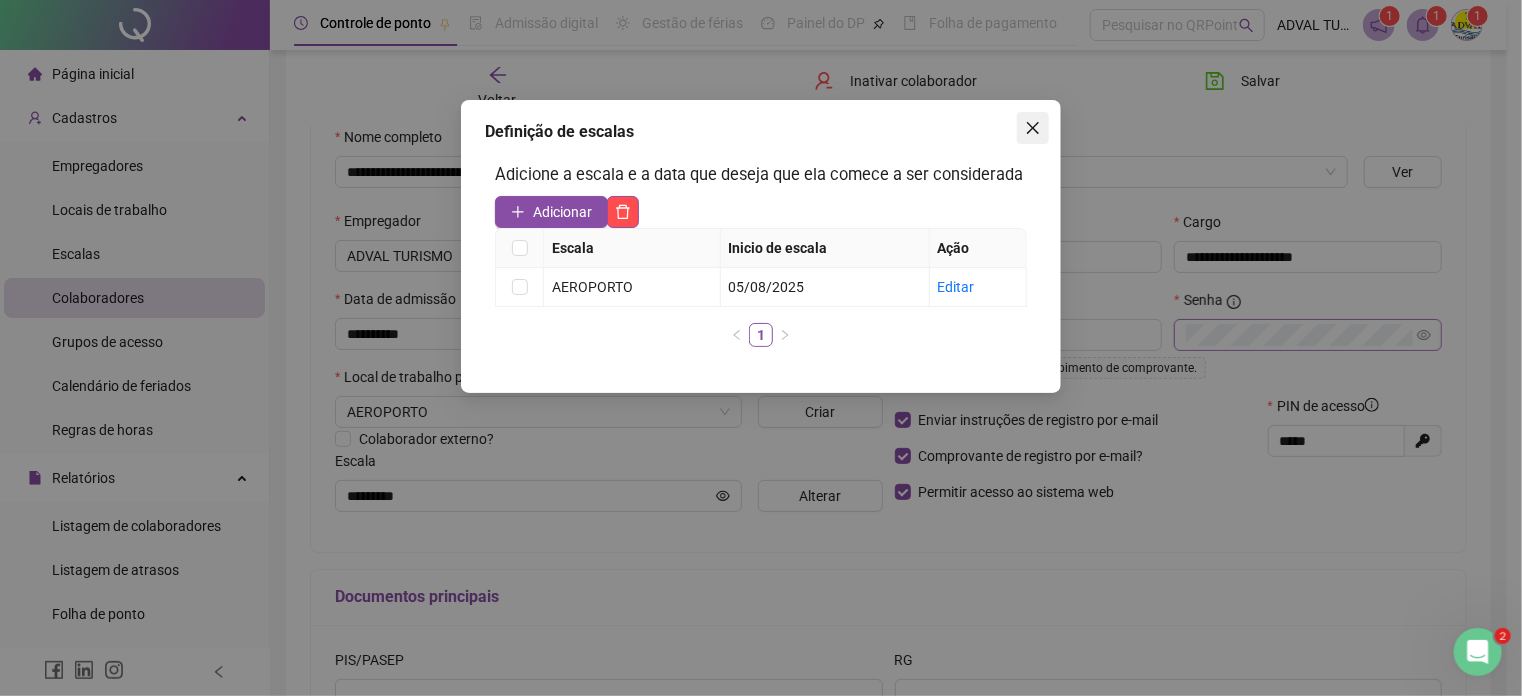 click 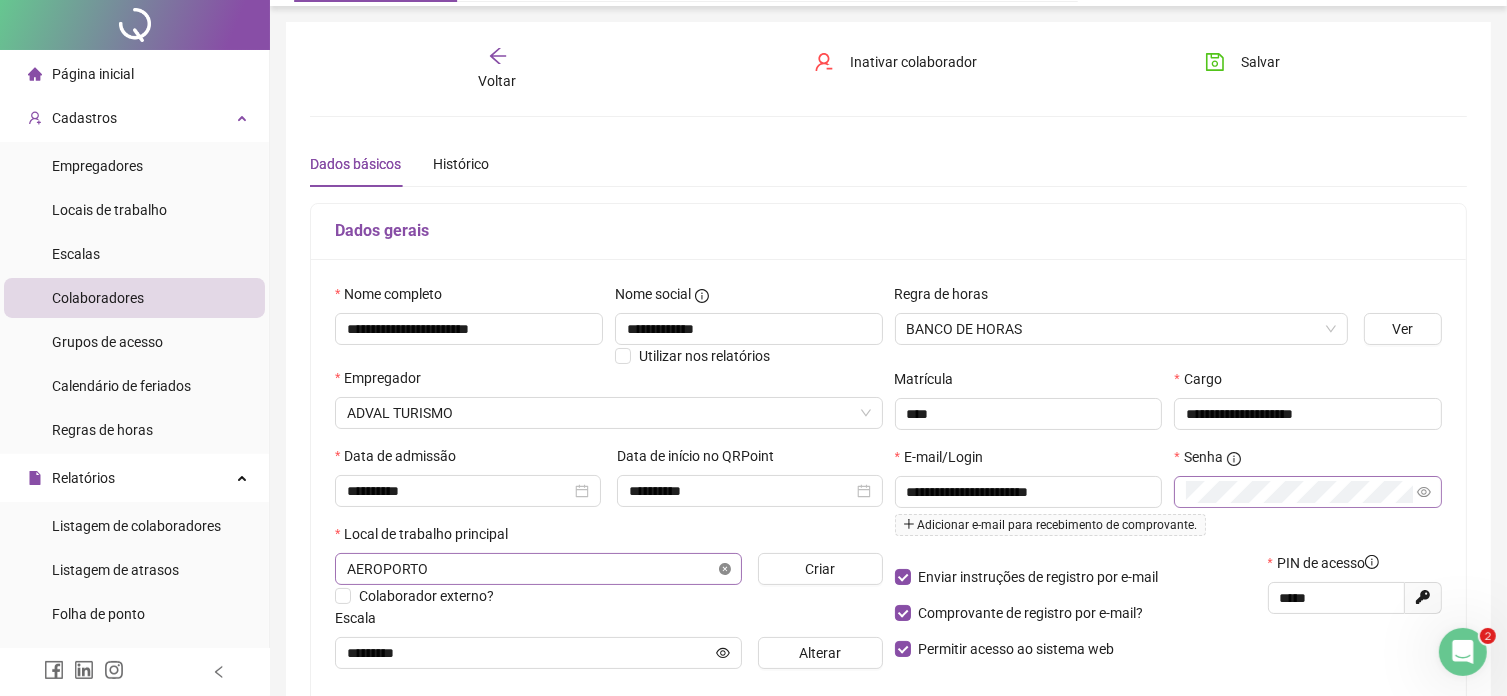 scroll, scrollTop: 0, scrollLeft: 0, axis: both 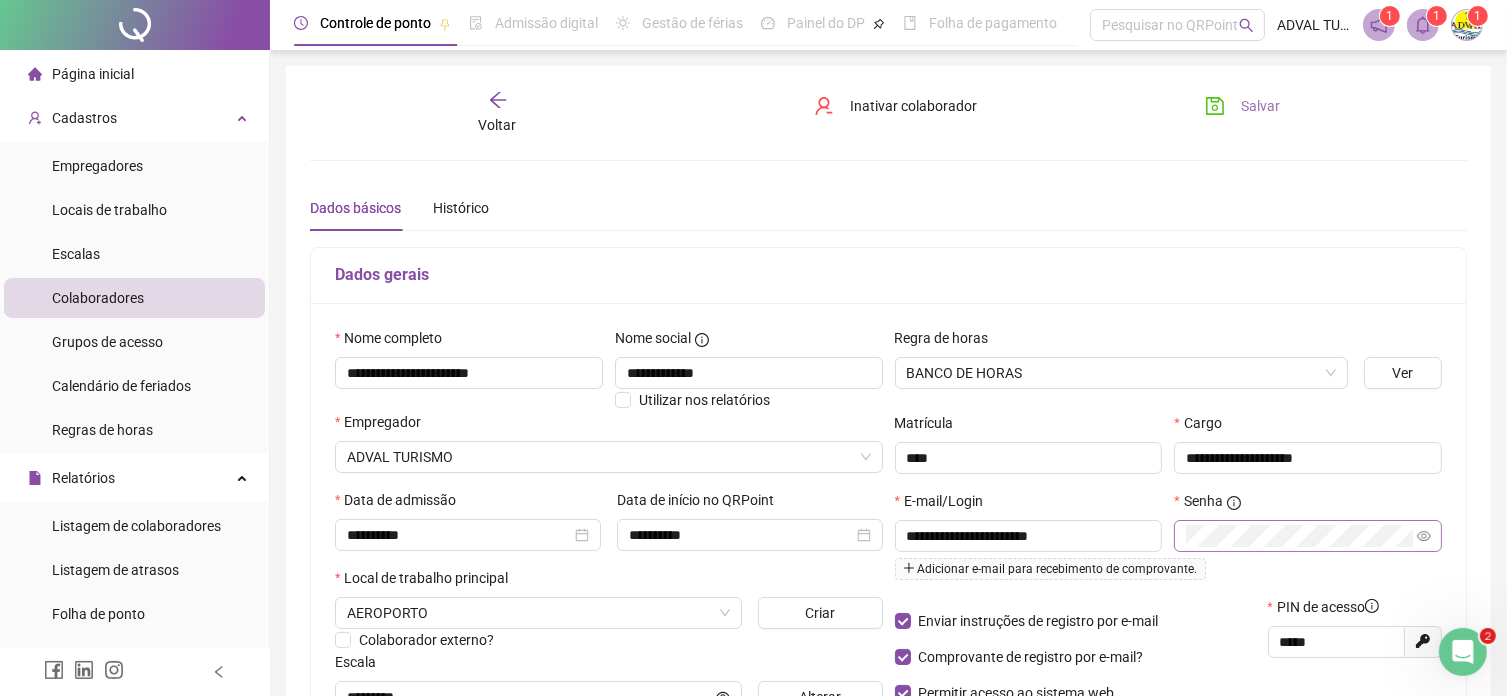 click on "Salvar" at bounding box center (1260, 106) 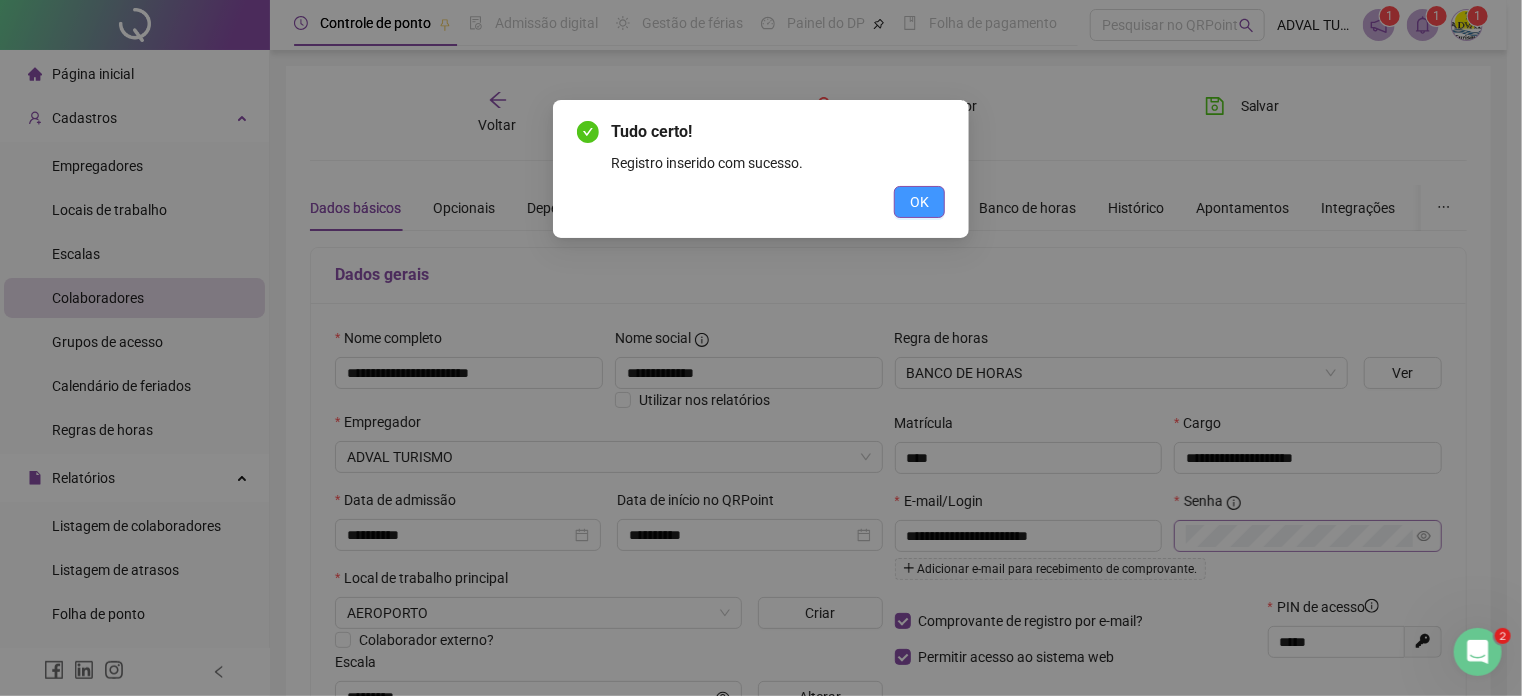 click on "OK" at bounding box center (919, 202) 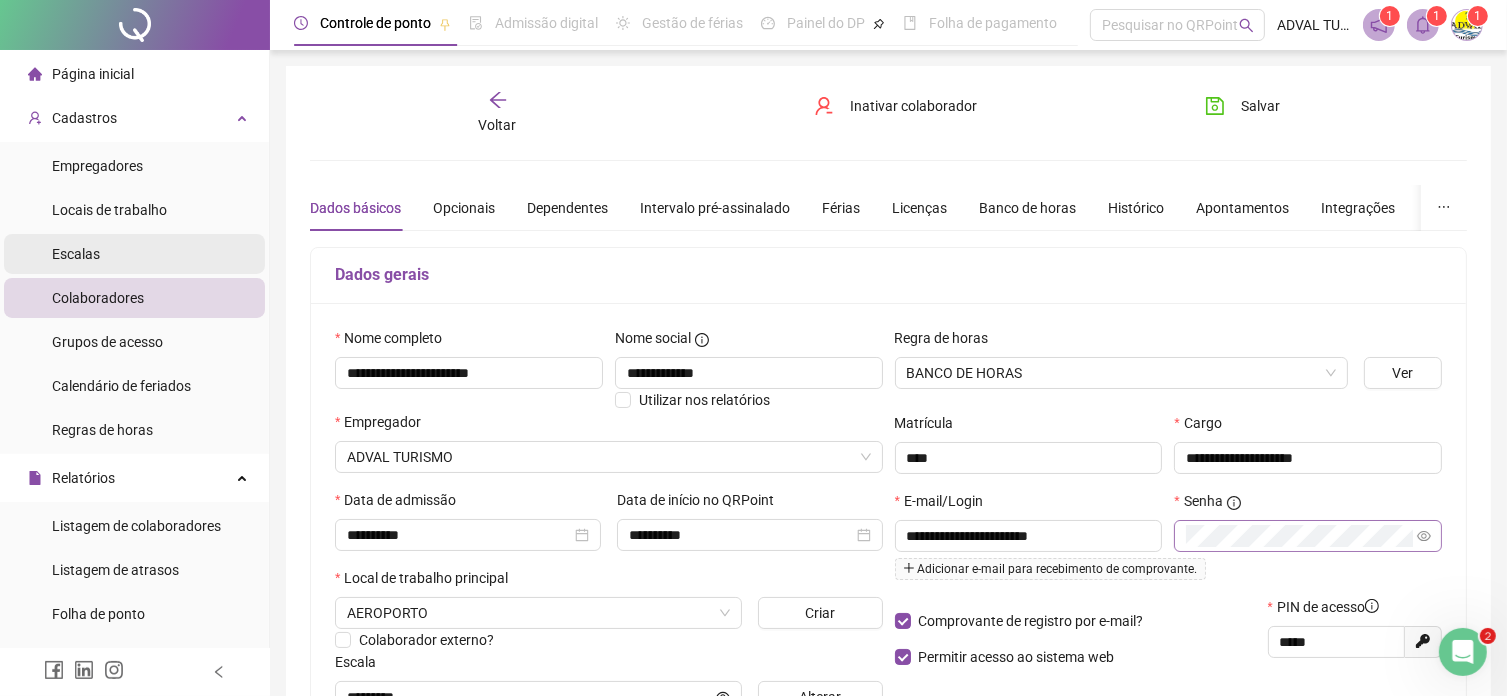 click on "Escalas" at bounding box center [76, 254] 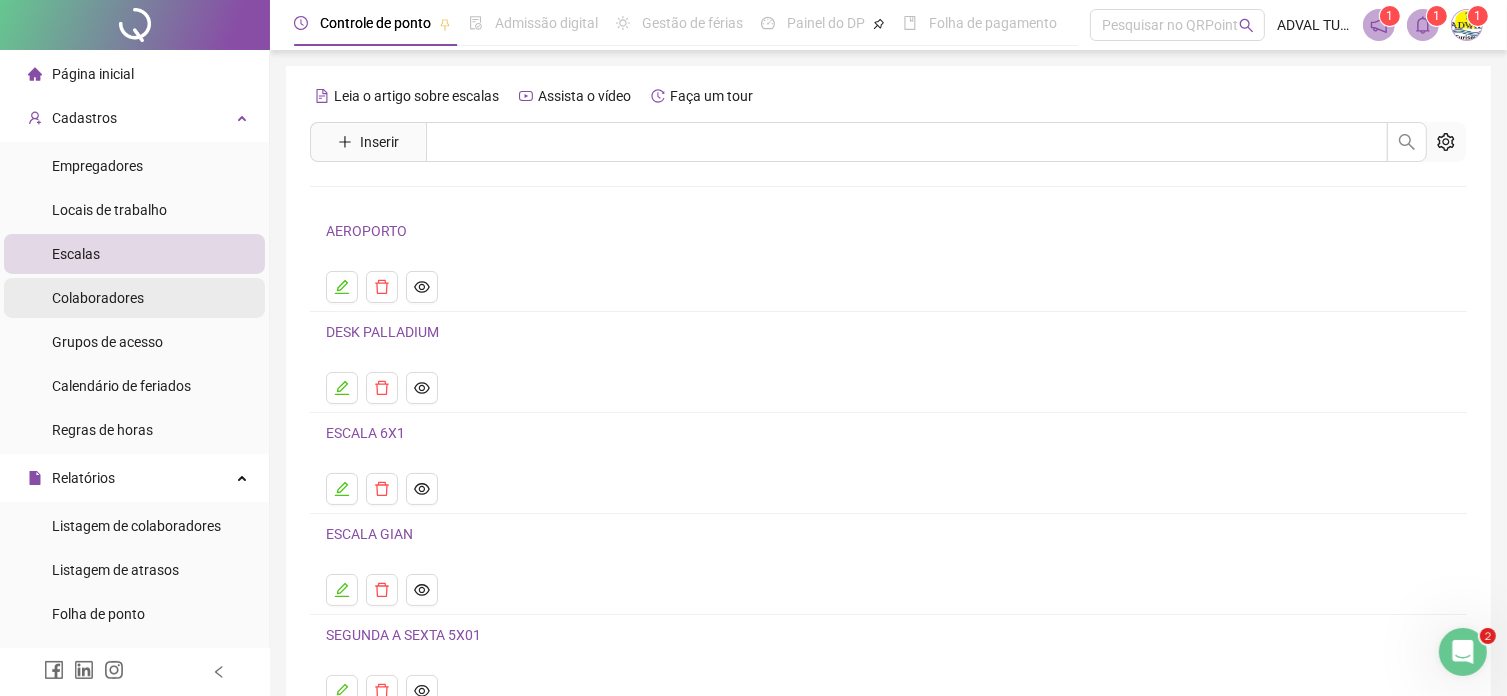 click on "Colaboradores" at bounding box center (98, 298) 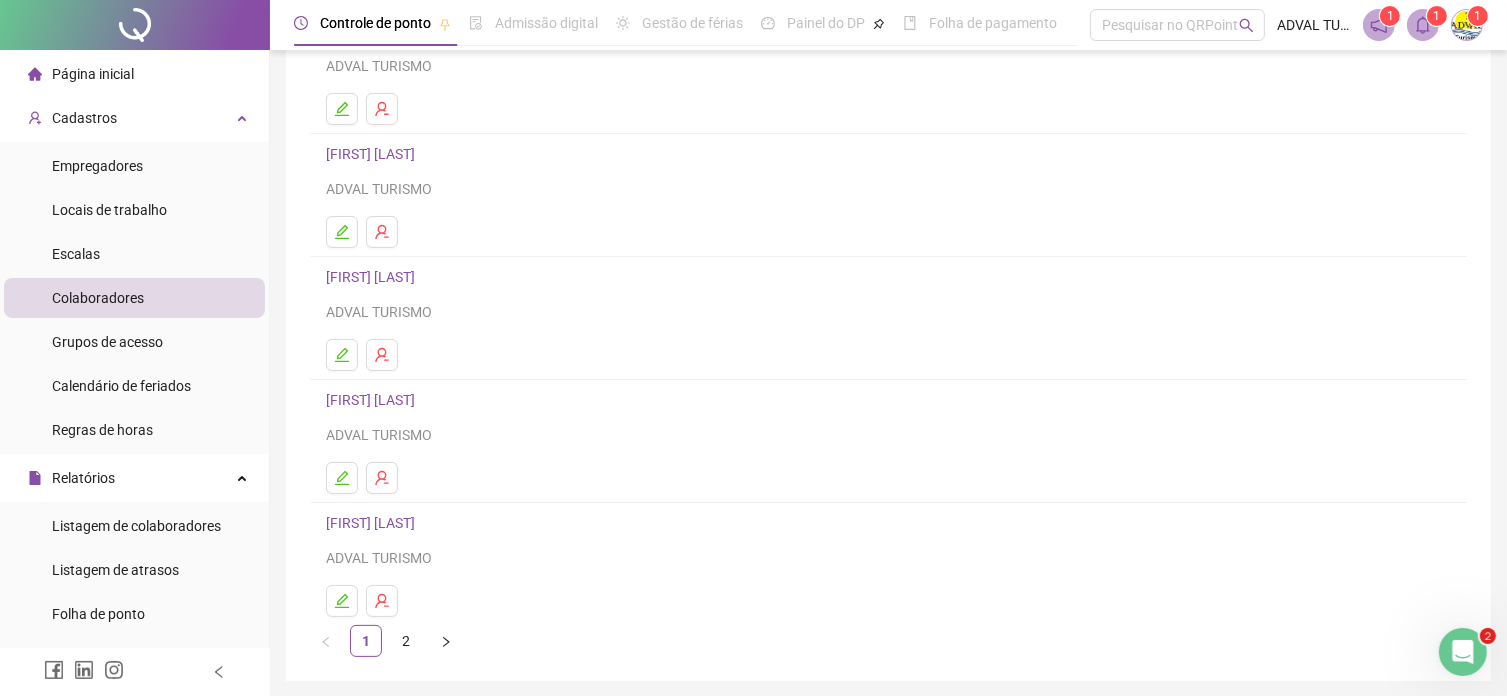 scroll, scrollTop: 272, scrollLeft: 0, axis: vertical 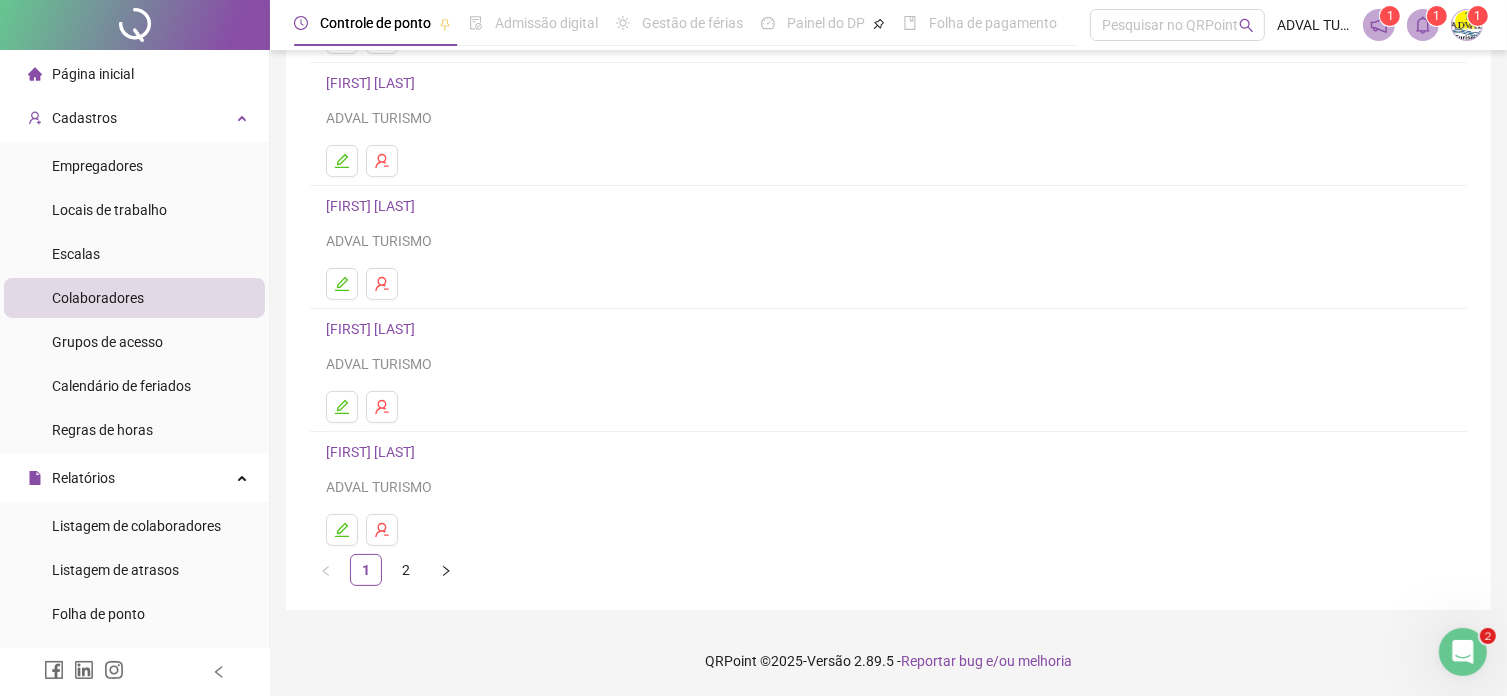 click on "[FIRST] [LAST]" at bounding box center (373, 452) 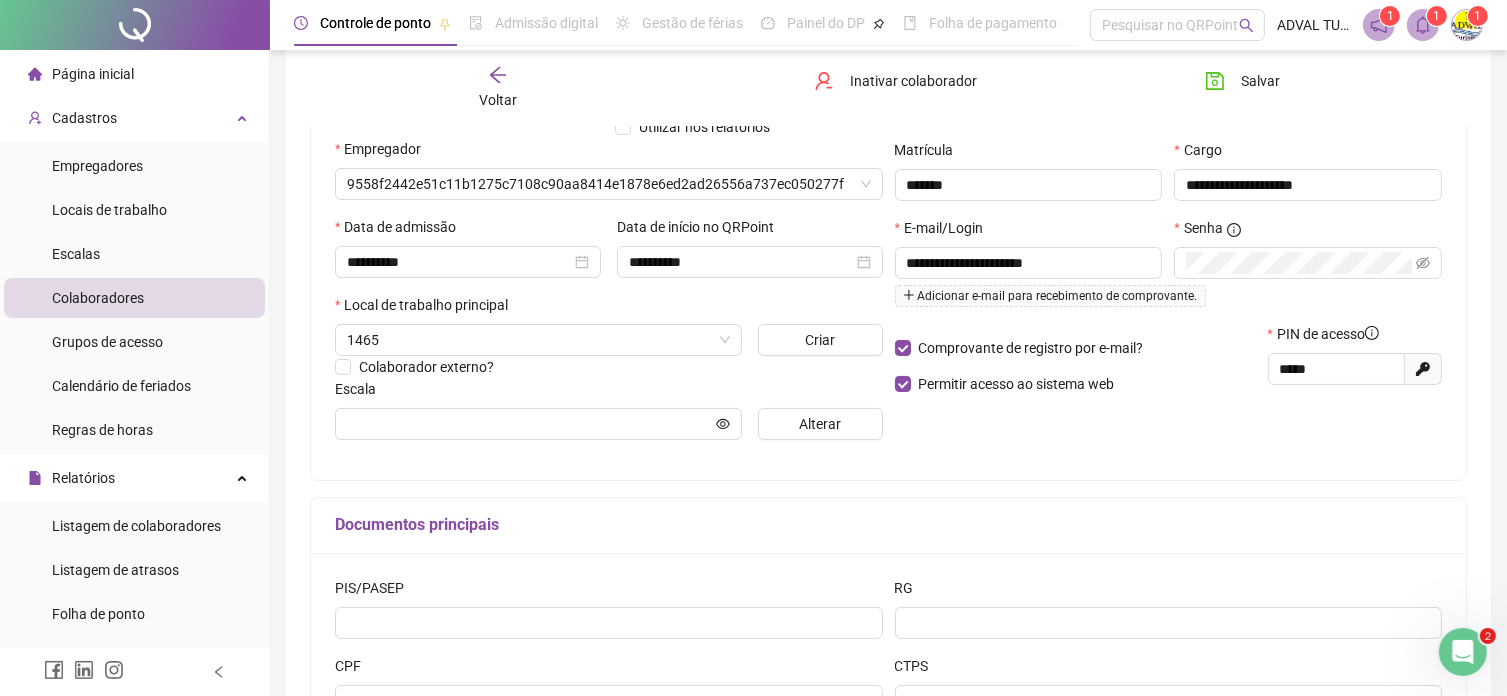scroll, scrollTop: 282, scrollLeft: 0, axis: vertical 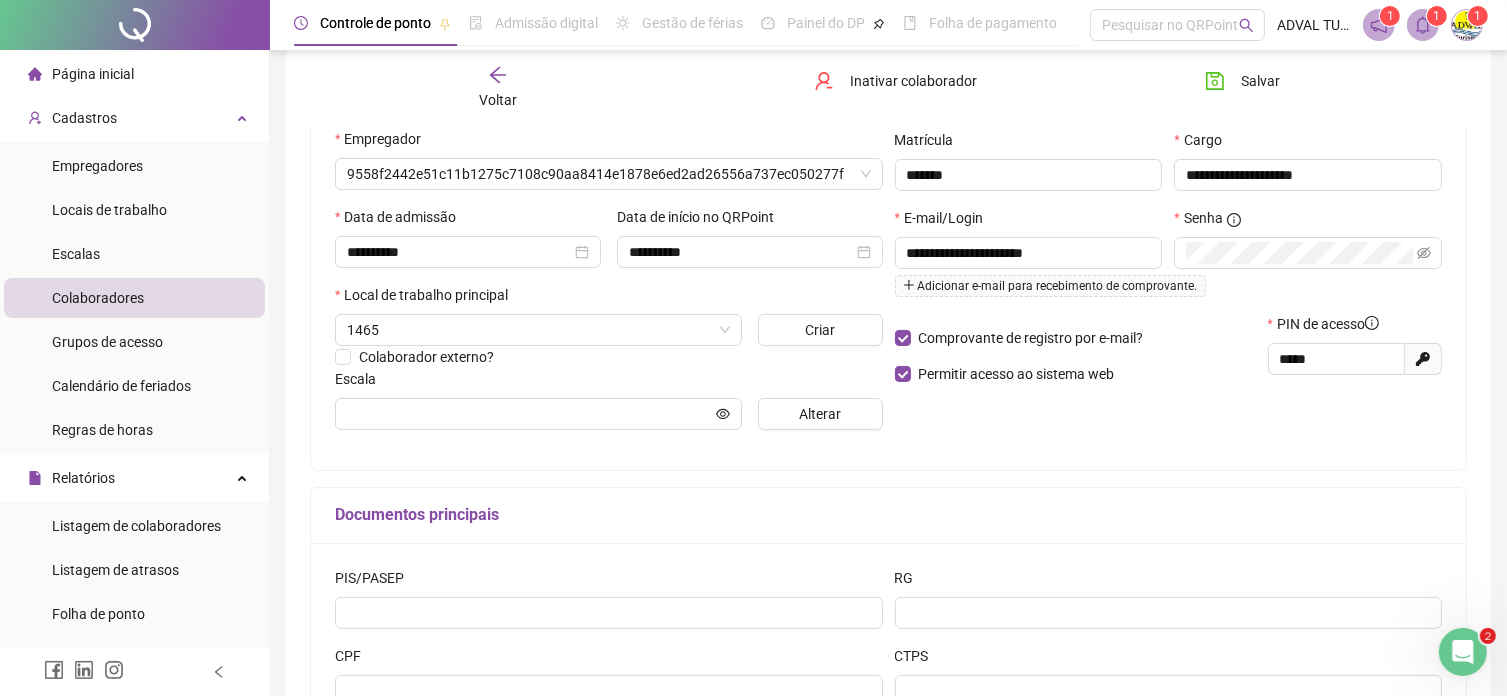 type on "*********" 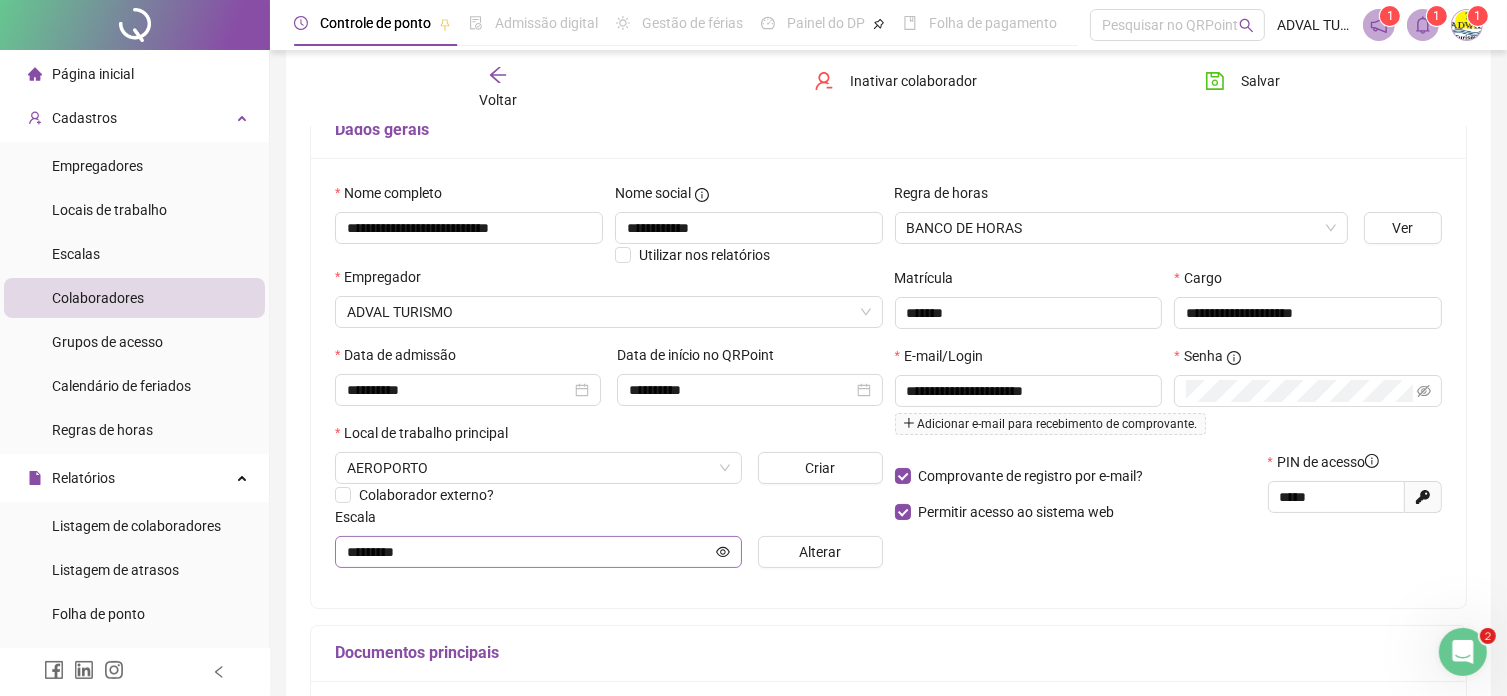 scroll, scrollTop: 0, scrollLeft: 0, axis: both 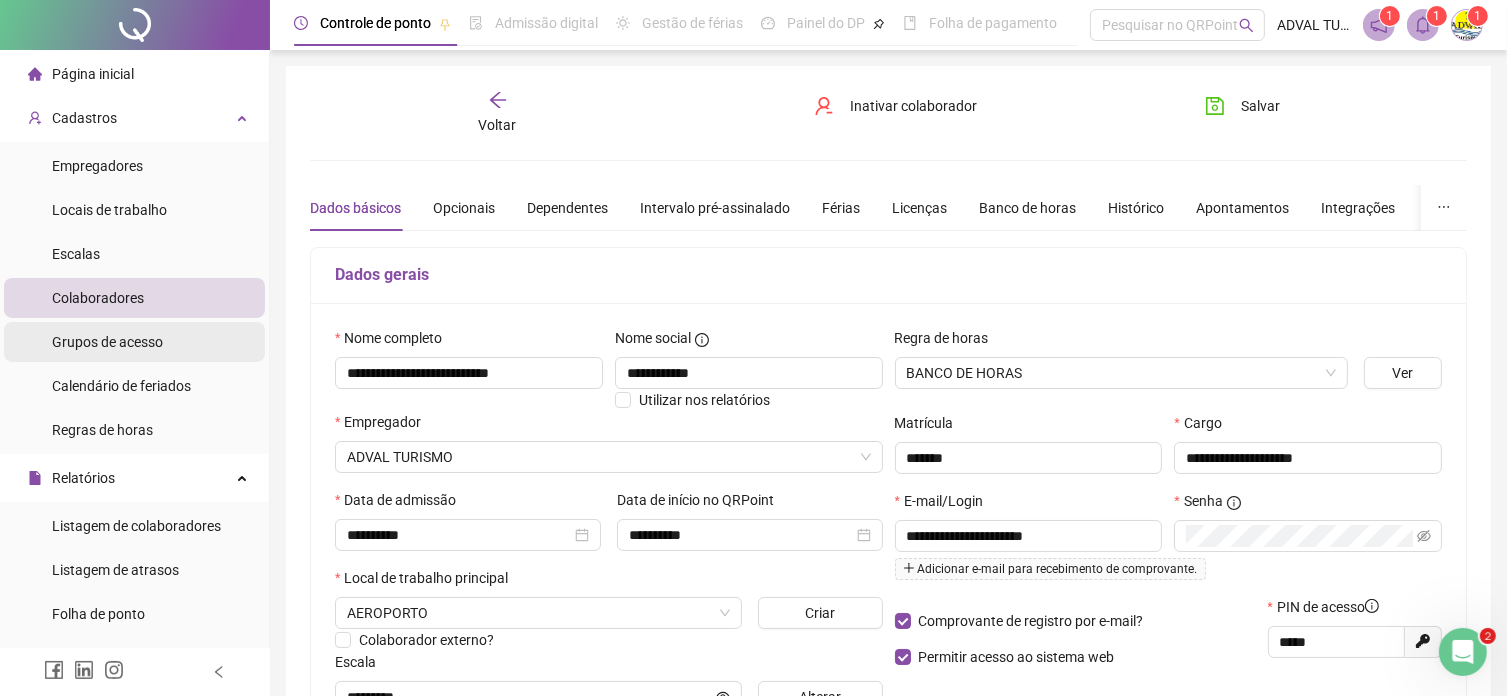 click on "Grupos de acesso" at bounding box center [107, 342] 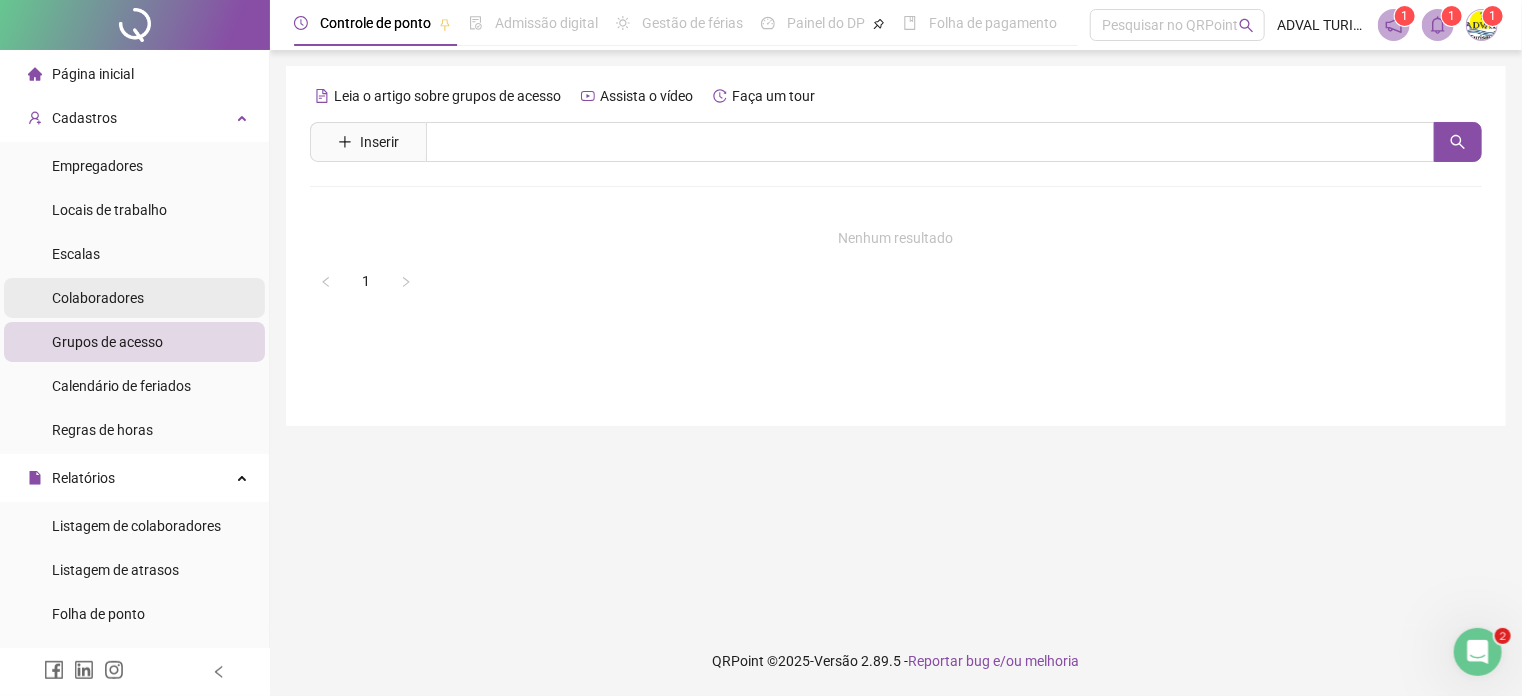 click on "Colaboradores" at bounding box center [98, 298] 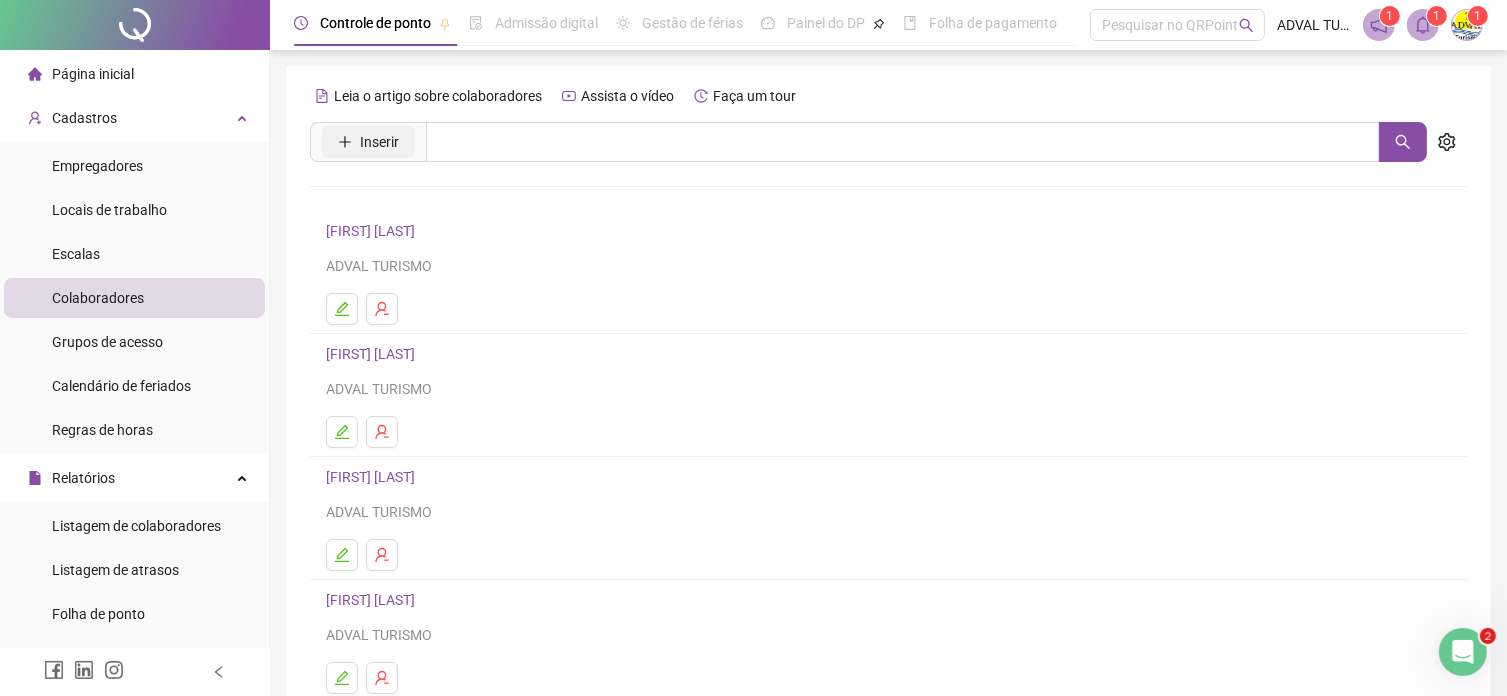 click on "Inserir" at bounding box center [379, 142] 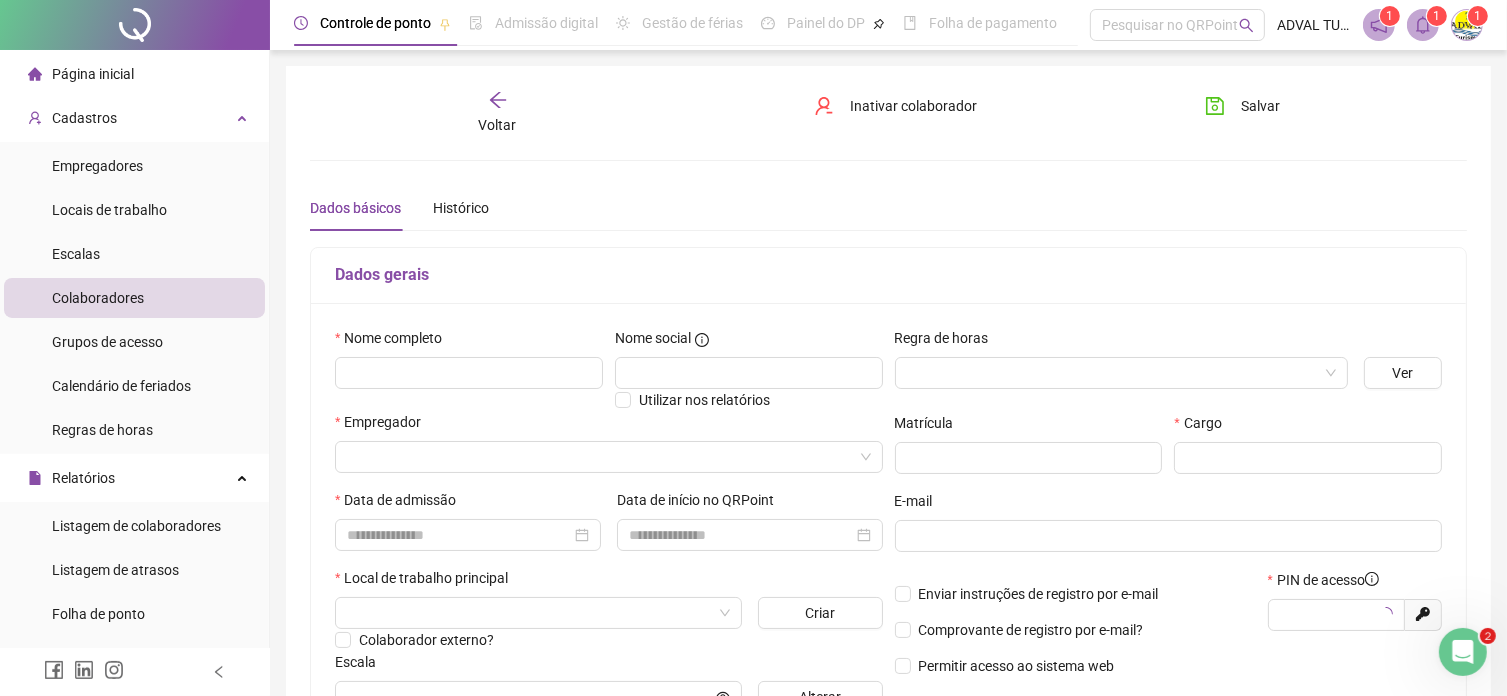 type on "*****" 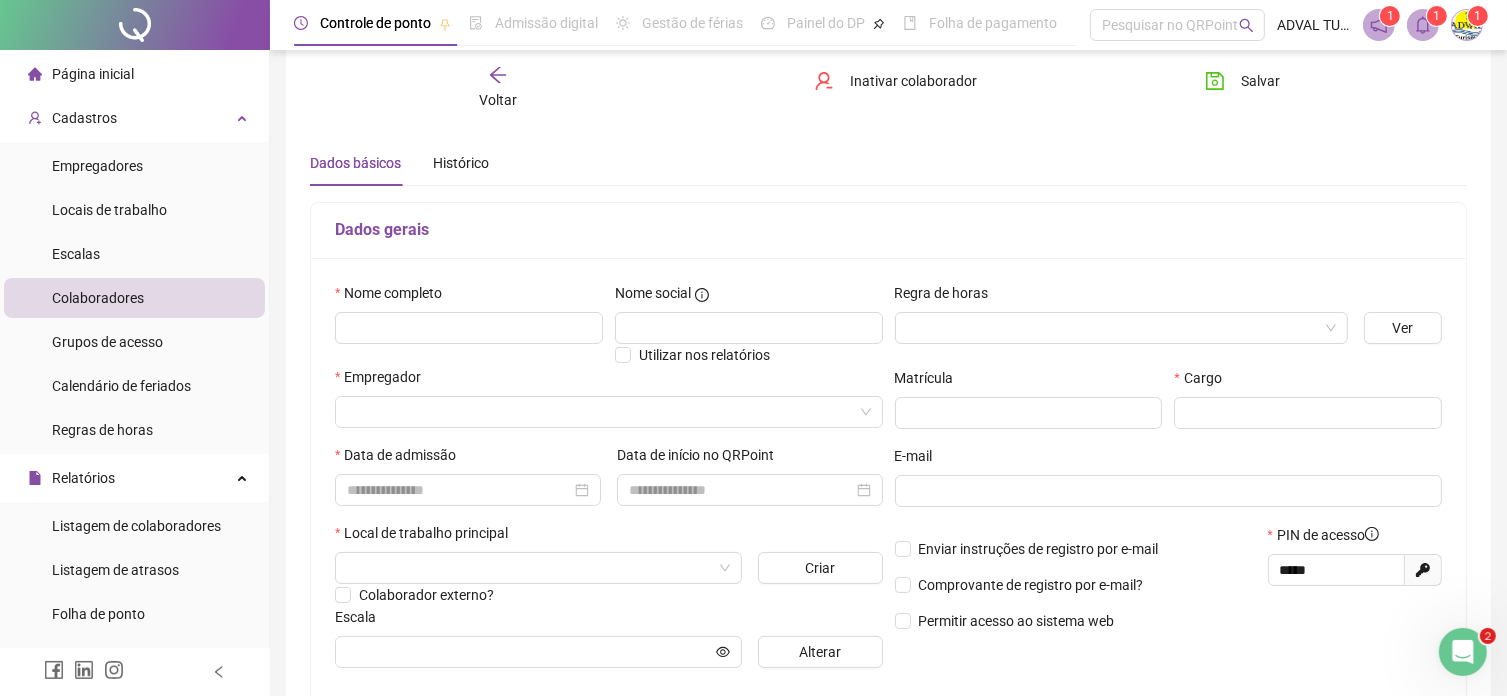 scroll, scrollTop: 0, scrollLeft: 0, axis: both 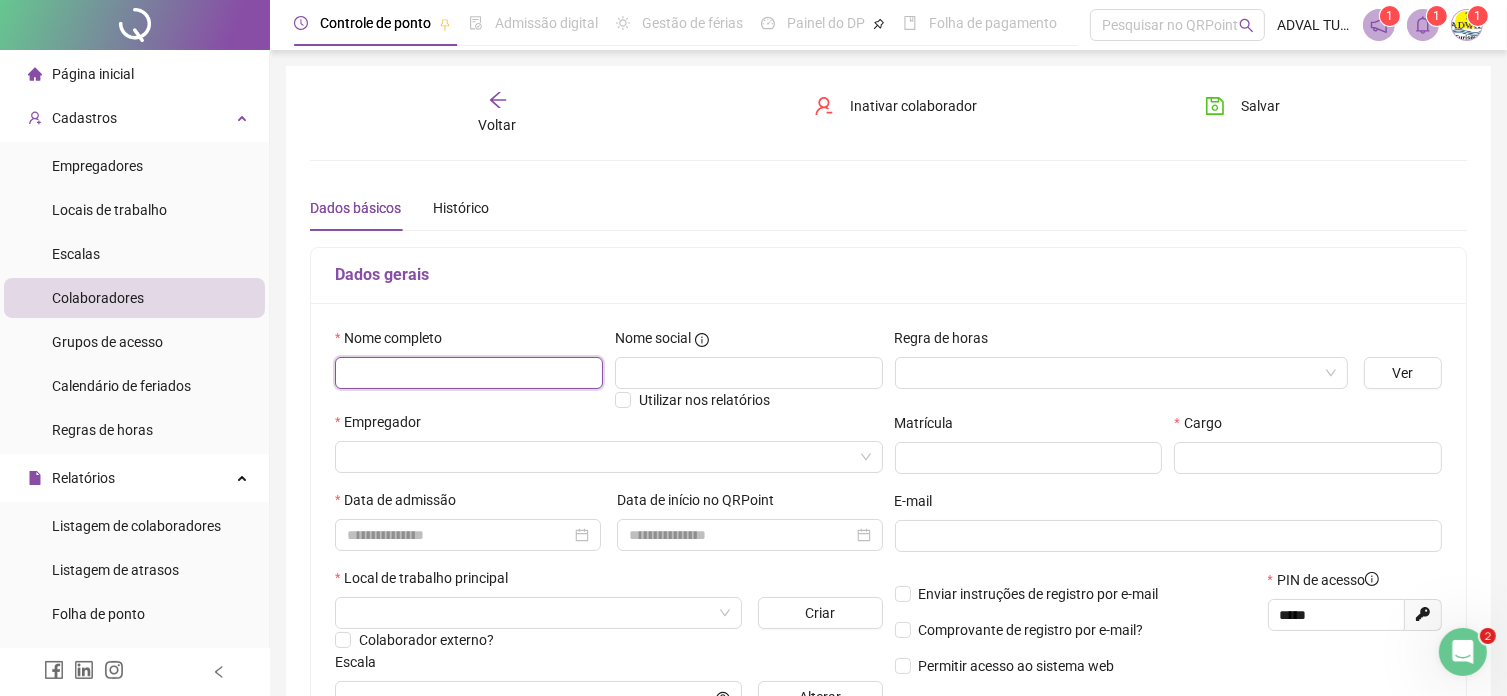 click at bounding box center (469, 373) 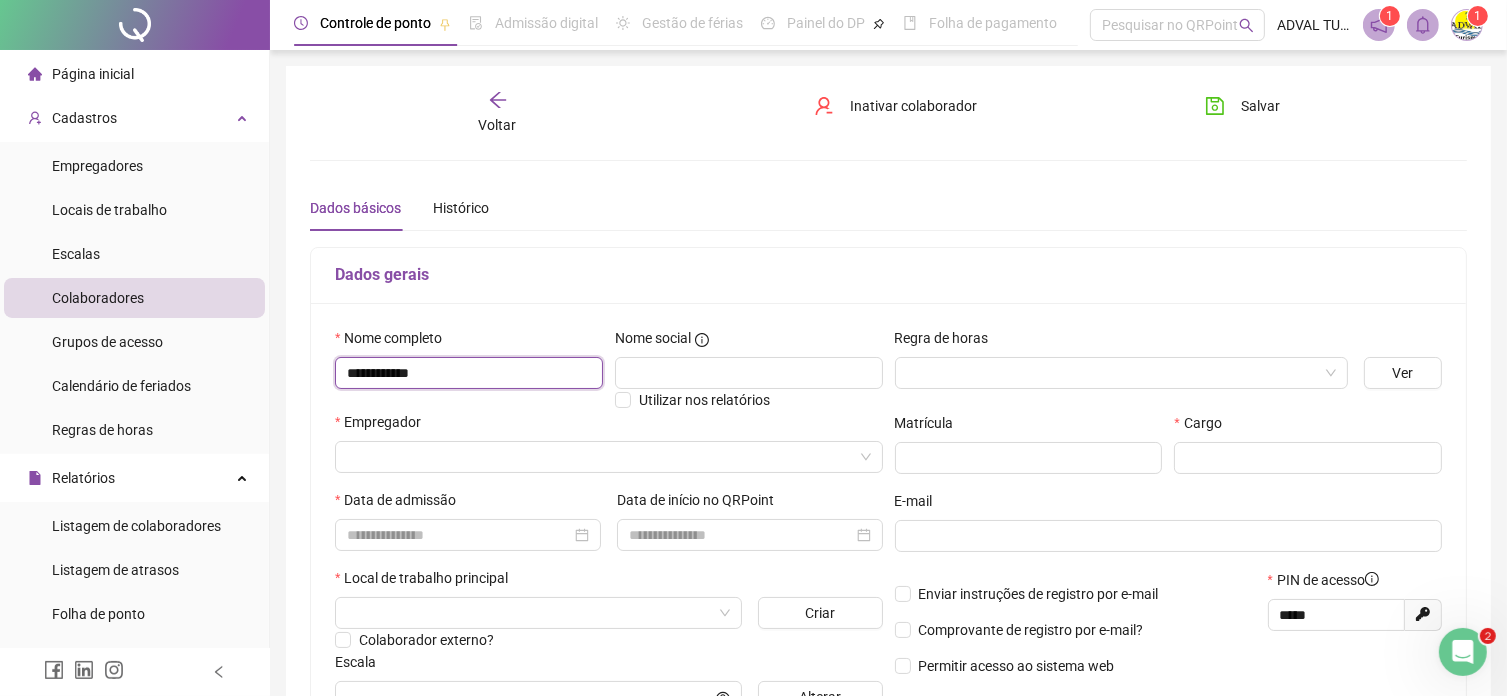 click on "*******" at bounding box center (469, 373) 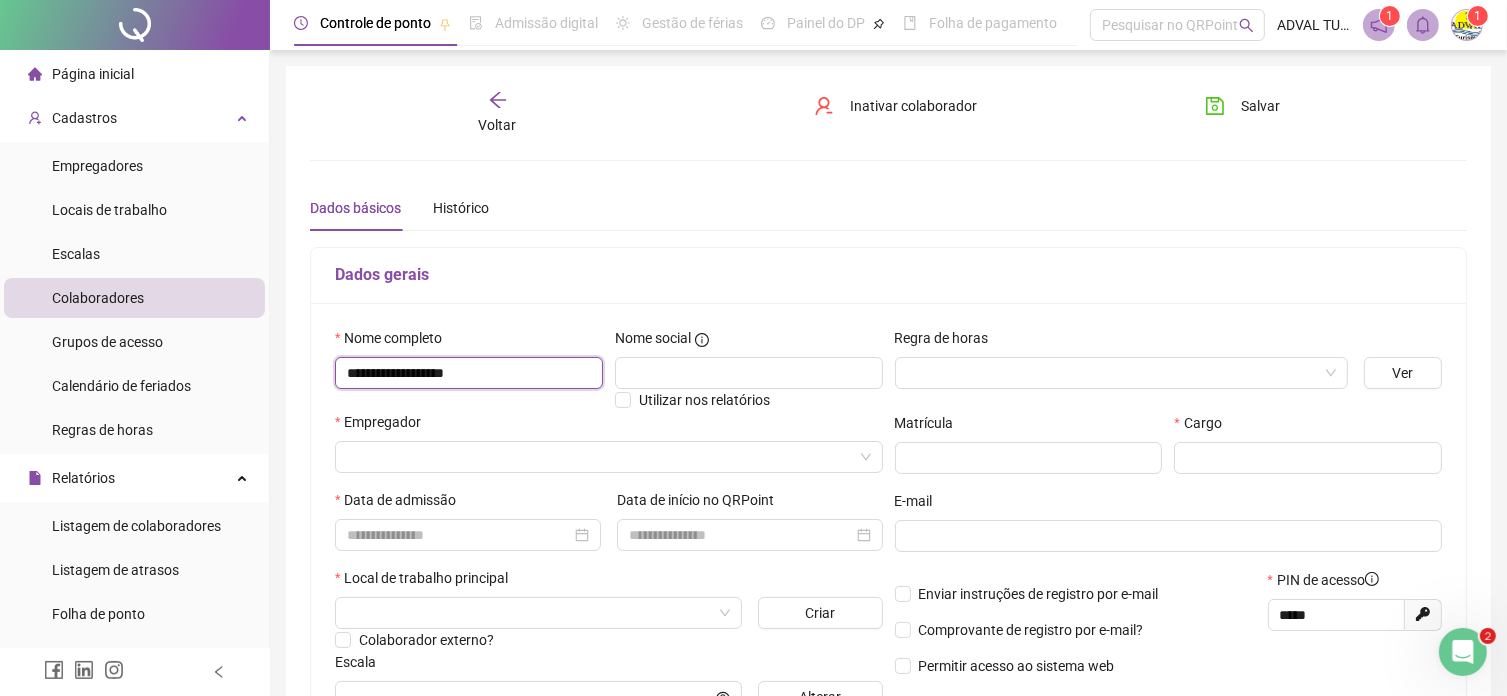 type on "**********" 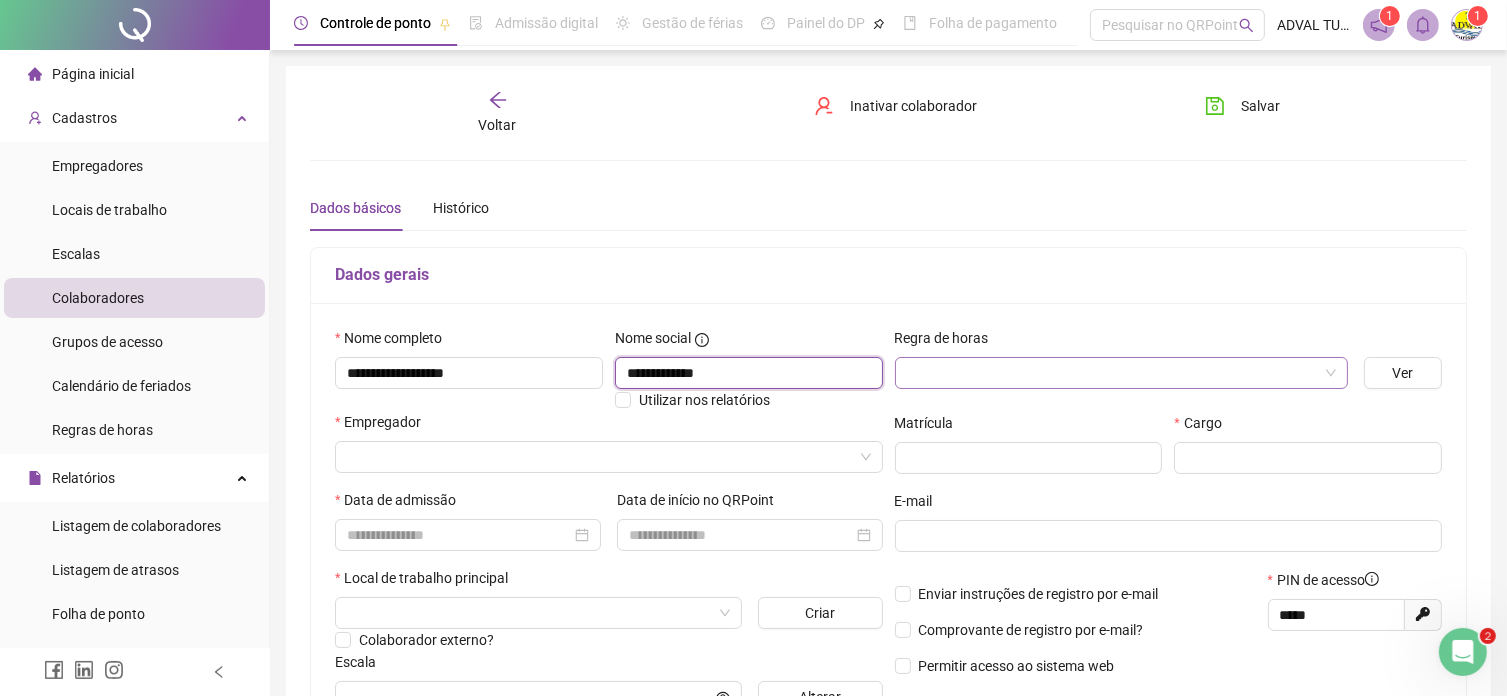 type on "**********" 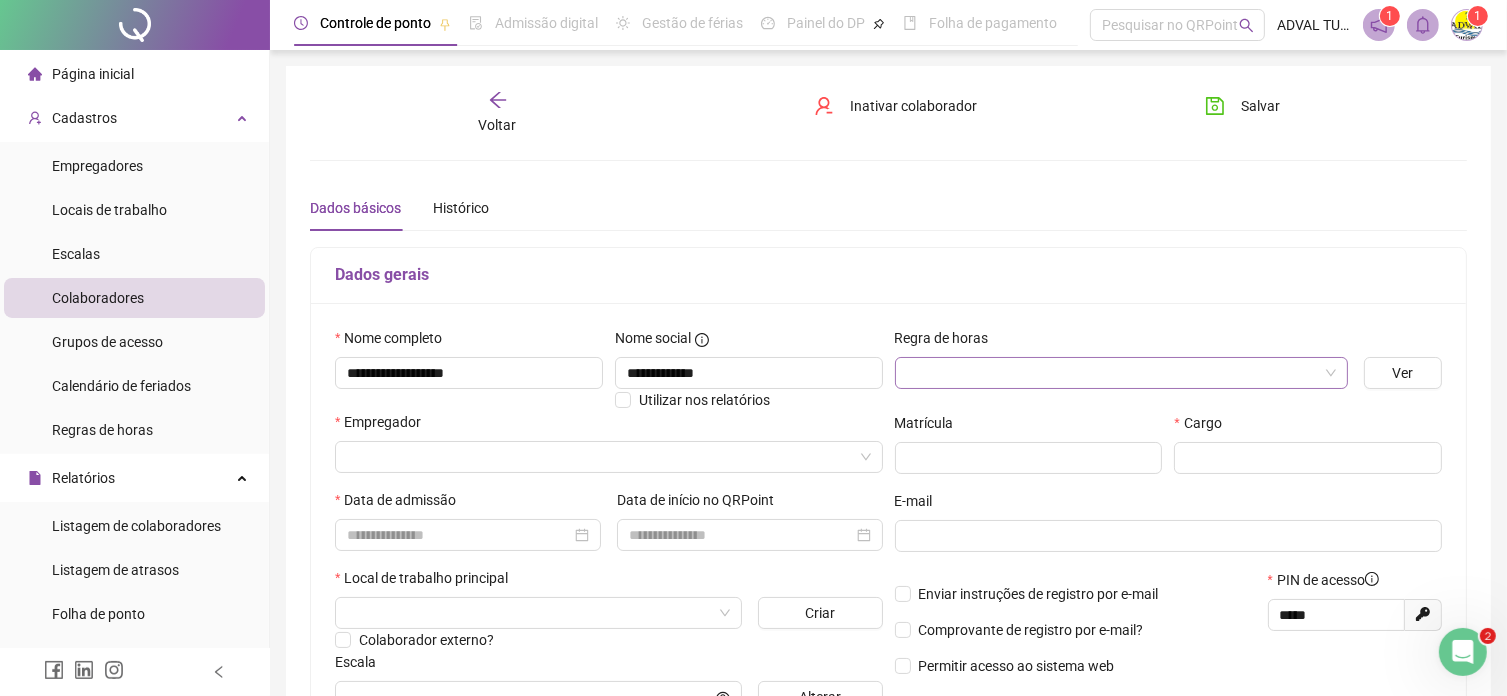 click at bounding box center [1113, 373] 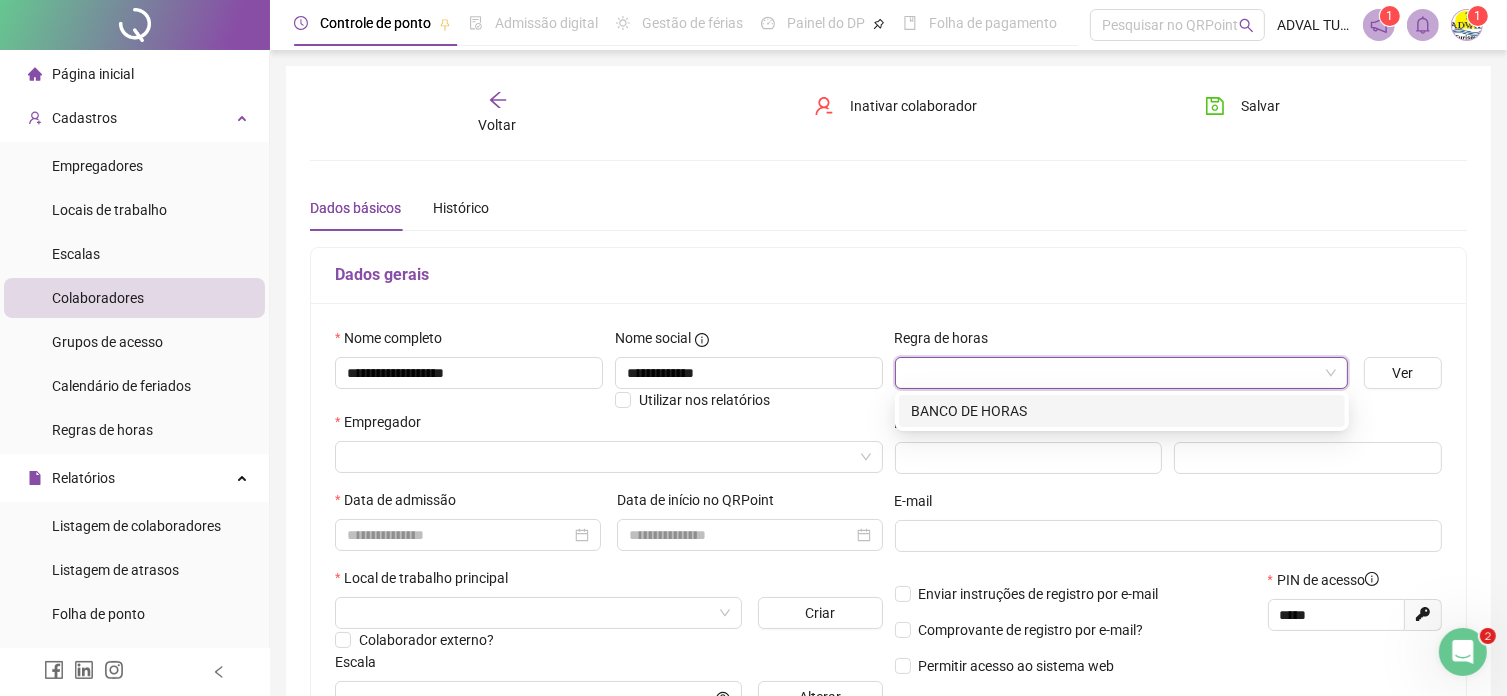 click on "BANCO DE HORAS" at bounding box center [1122, 411] 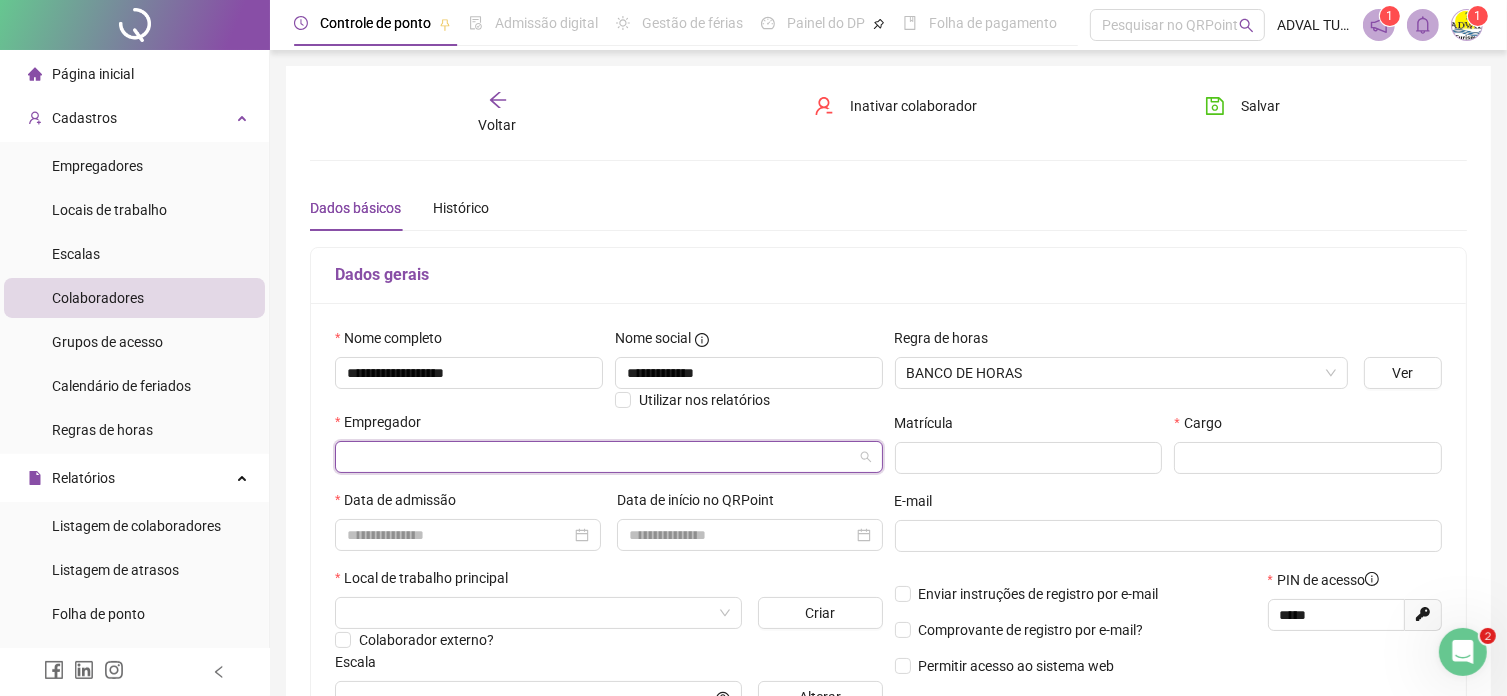 click at bounding box center (600, 457) 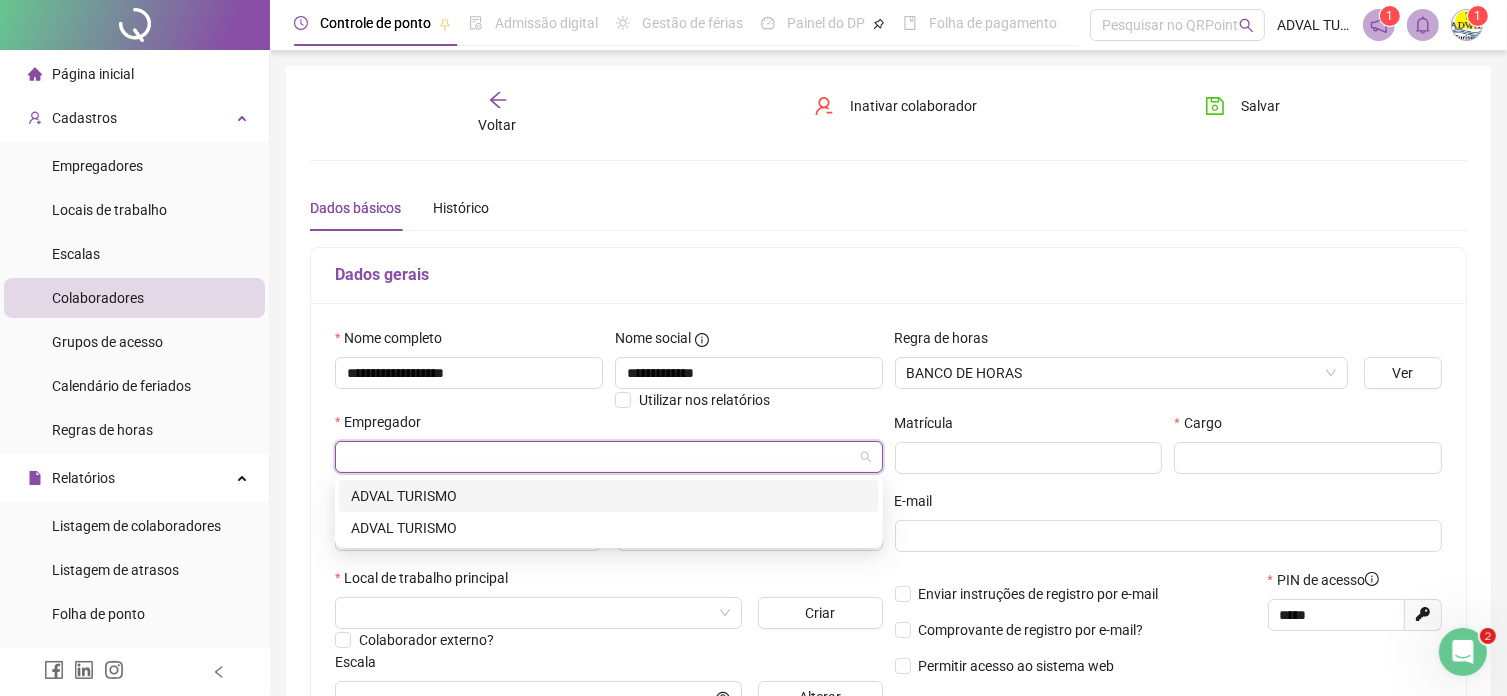 click on "ADVAL TURISMO" at bounding box center [609, 496] 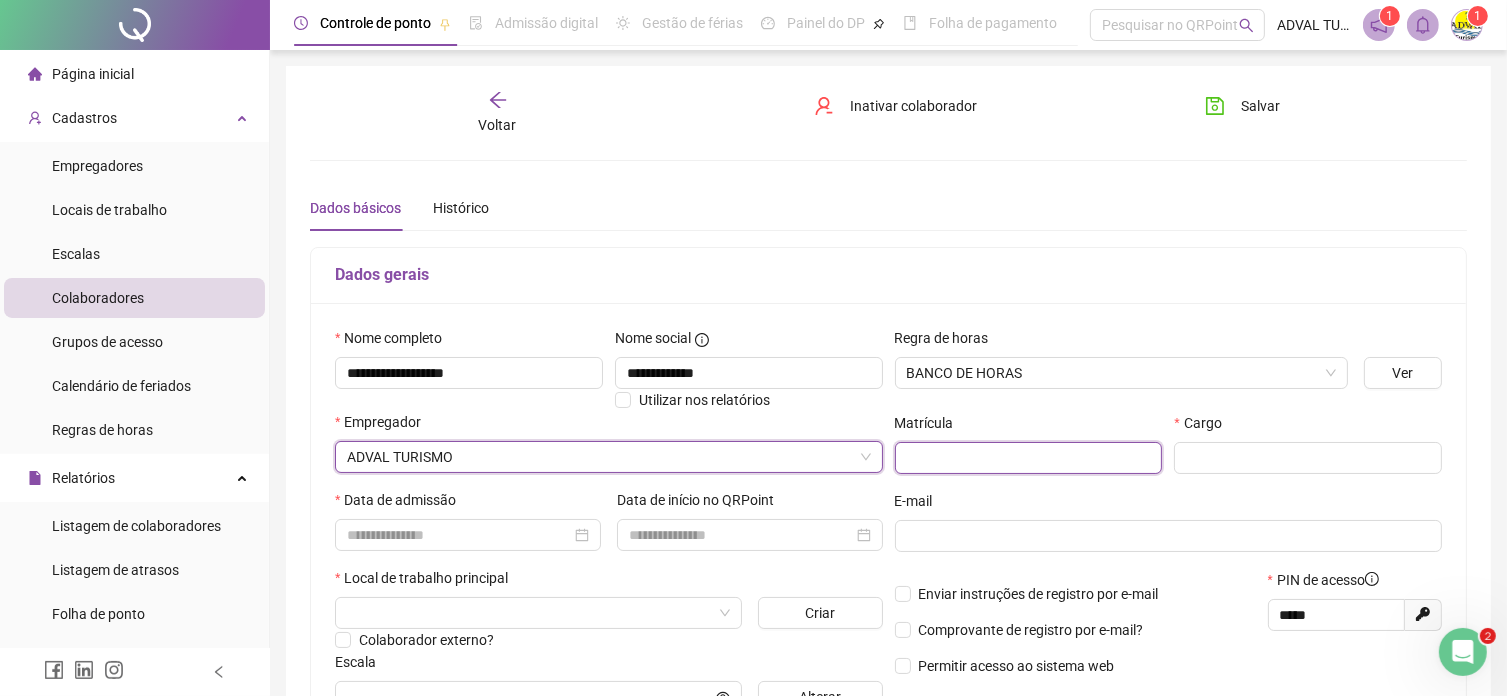 click at bounding box center (1029, 458) 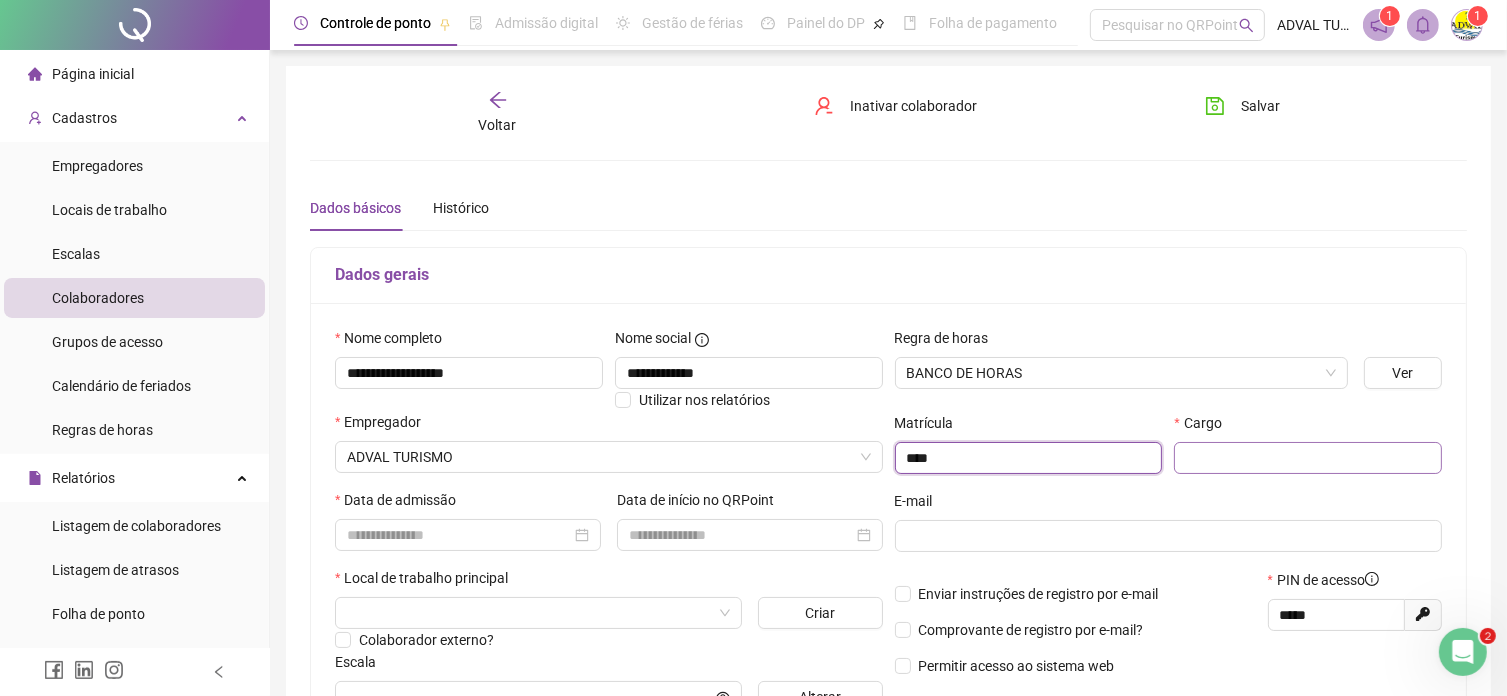 type on "****" 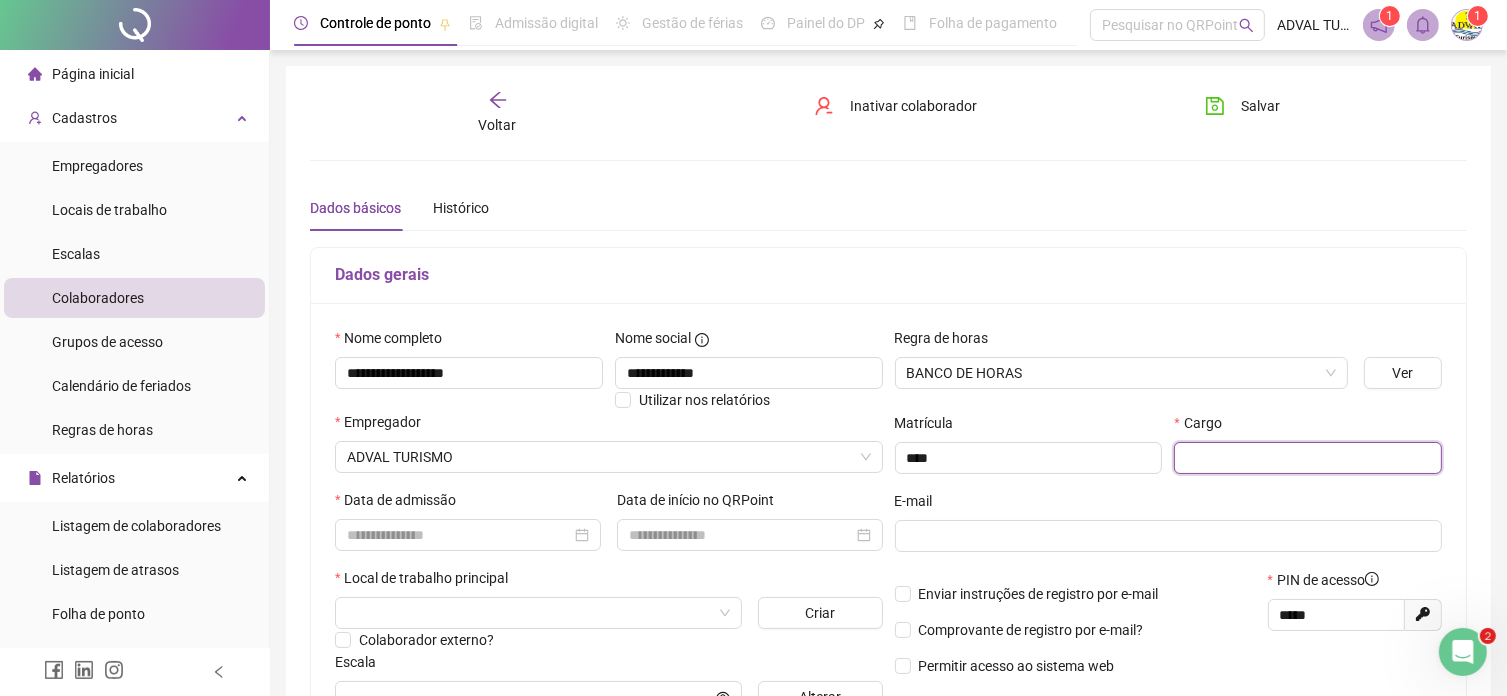 click at bounding box center (1308, 458) 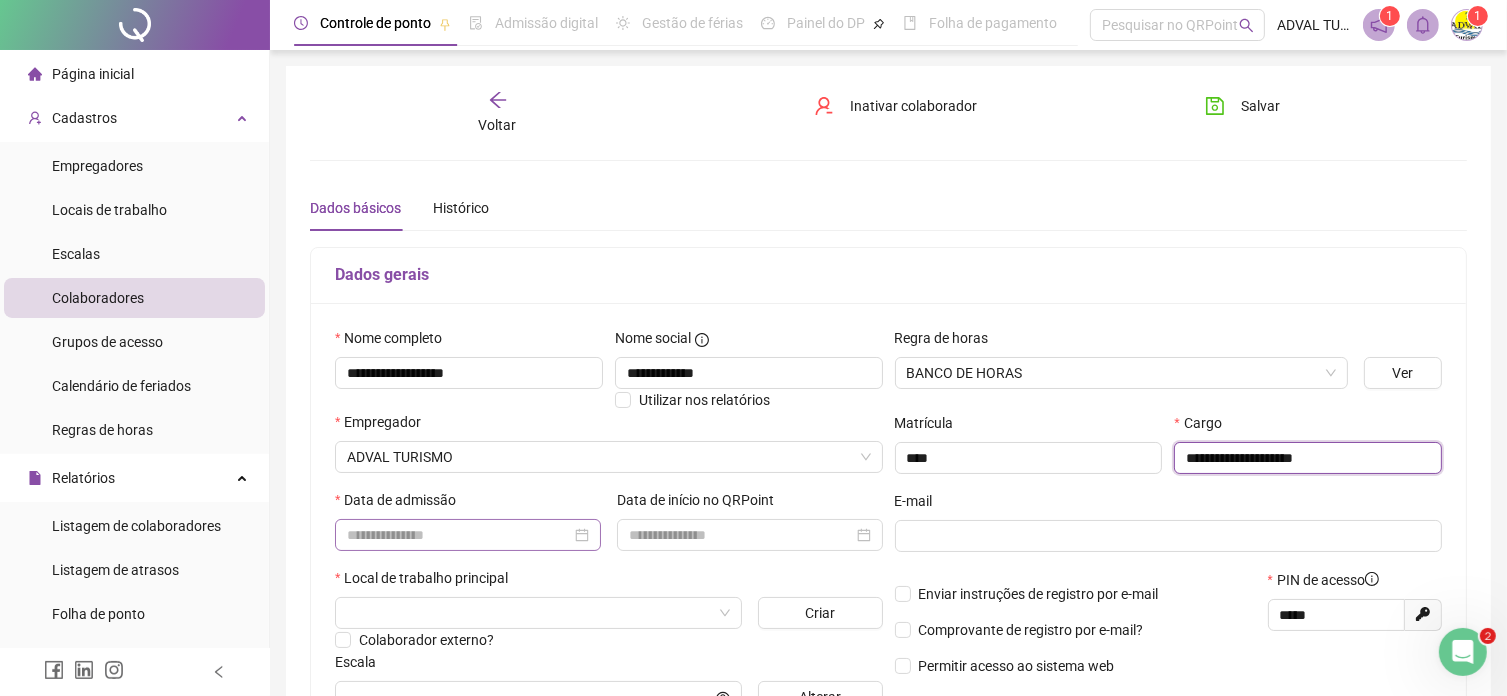type on "**********" 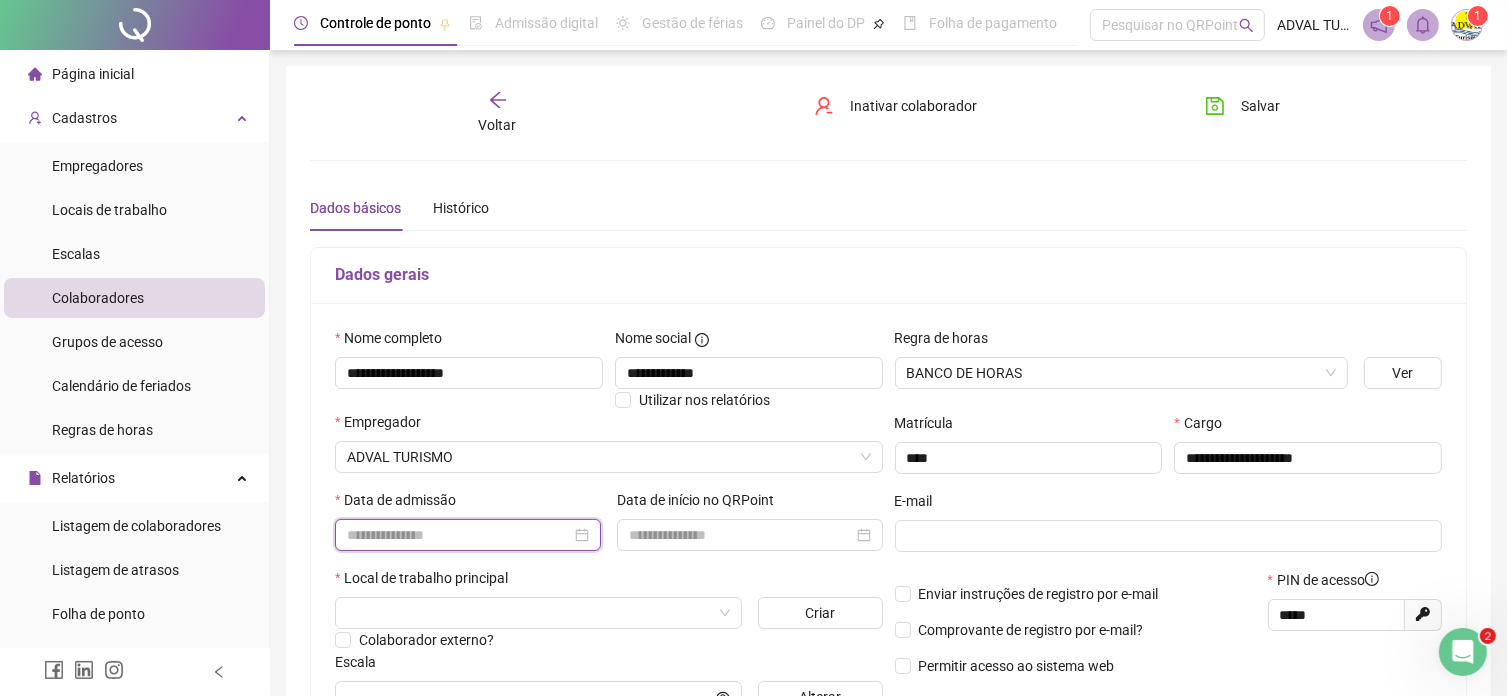 click at bounding box center [459, 535] 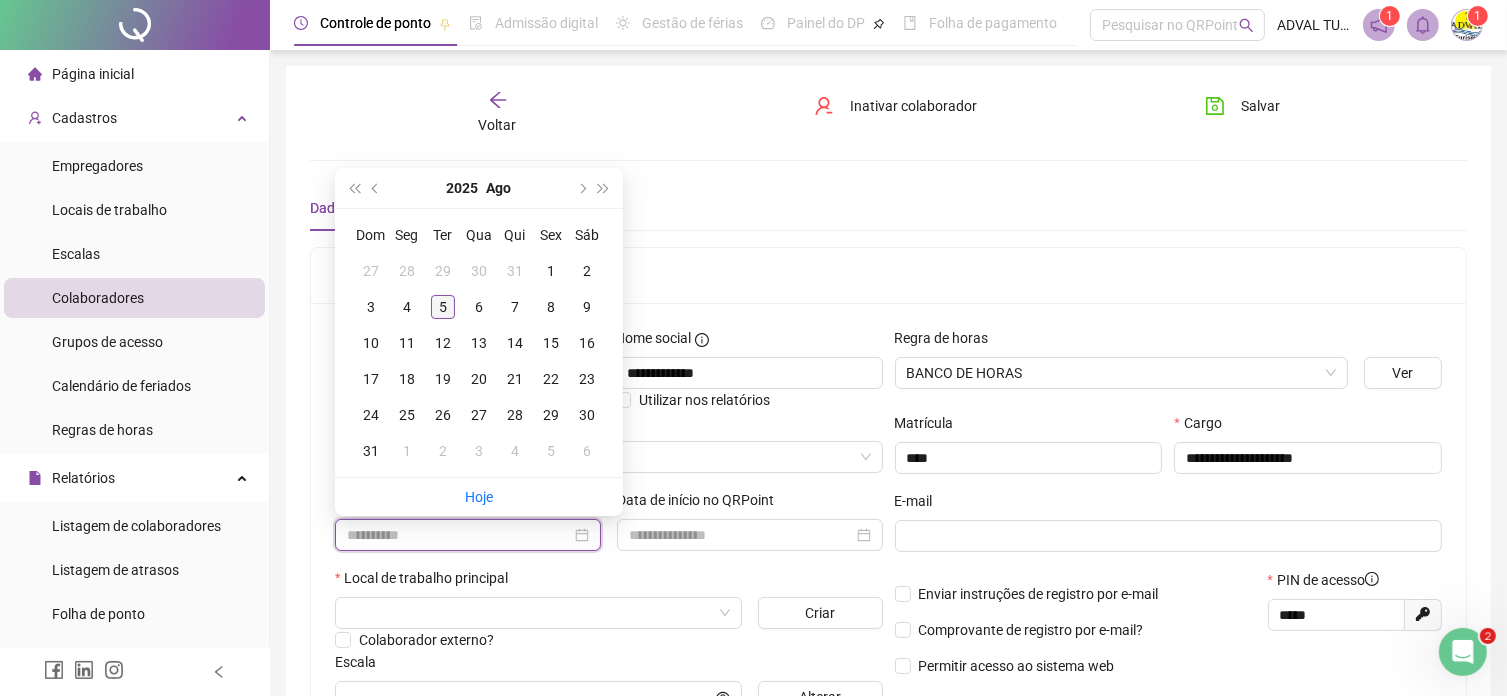 type on "**********" 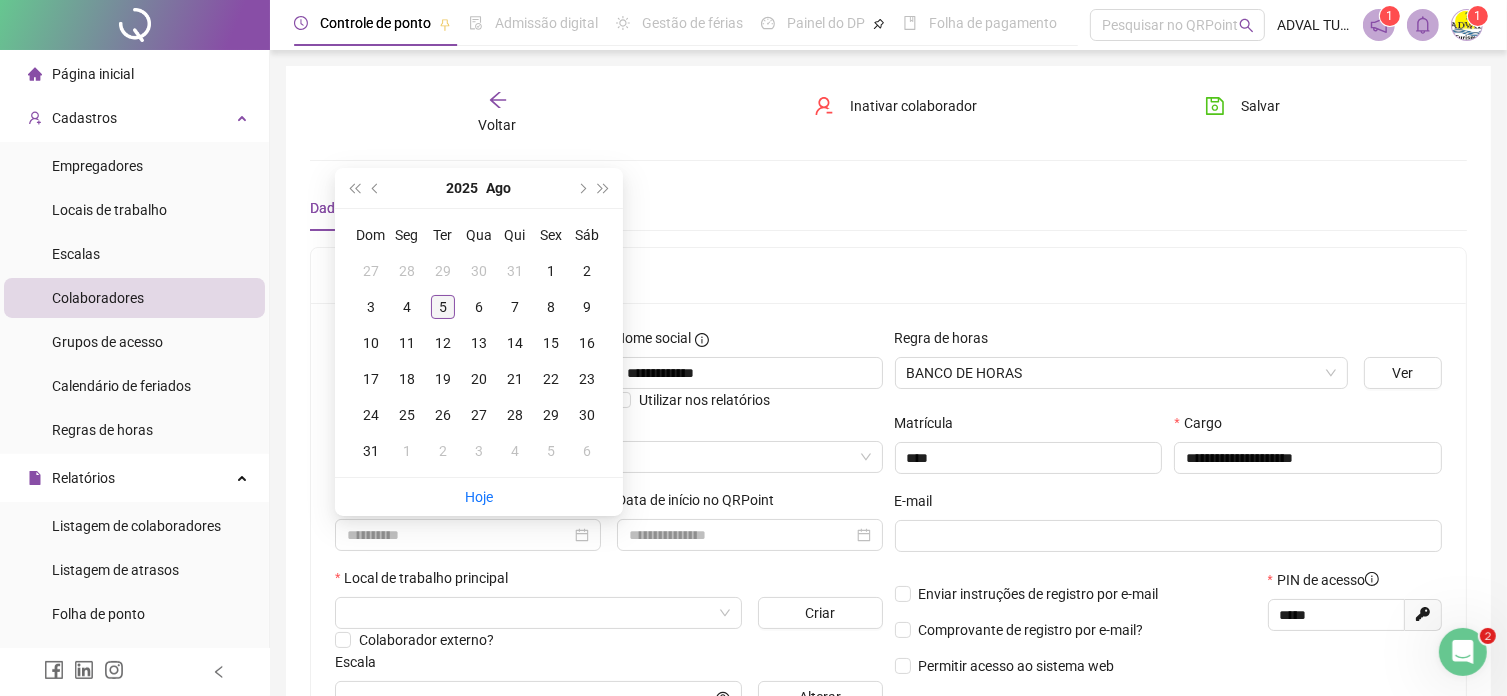 click on "5" at bounding box center [443, 307] 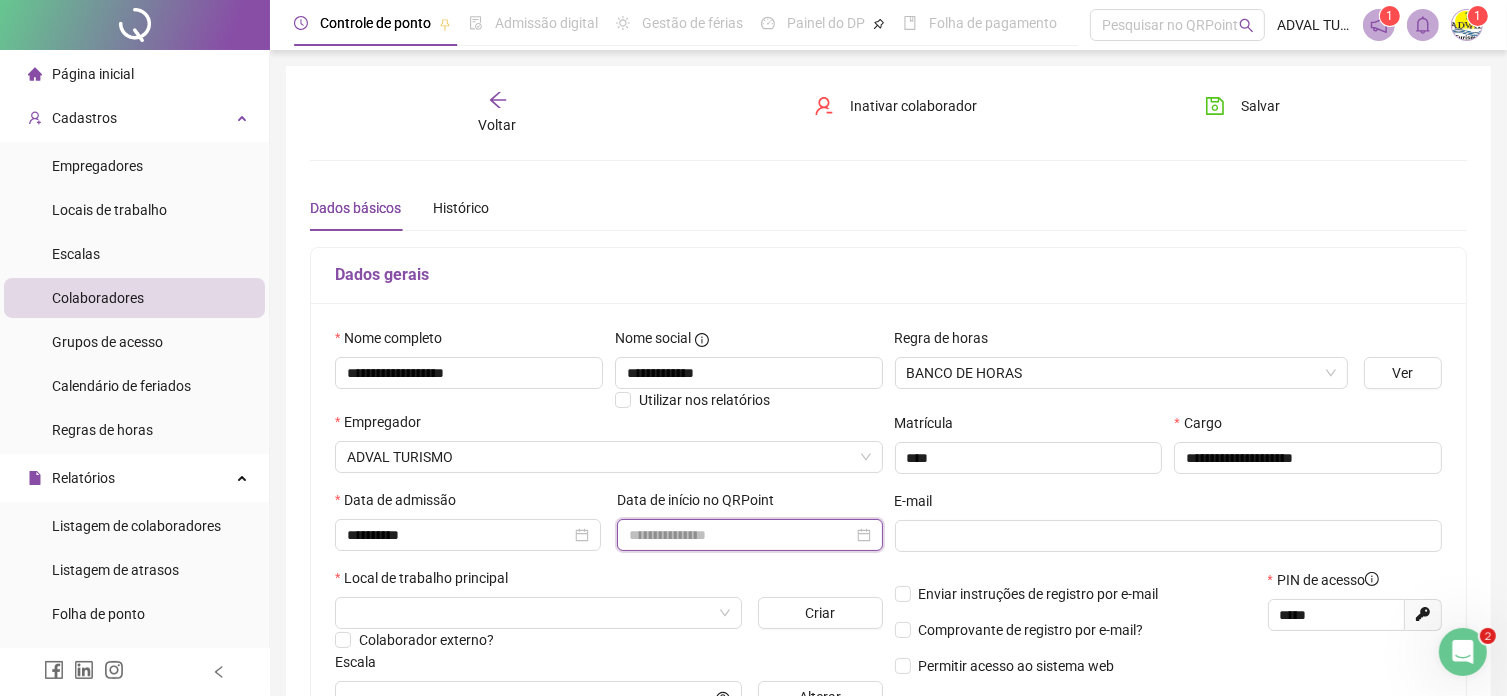 click at bounding box center [741, 535] 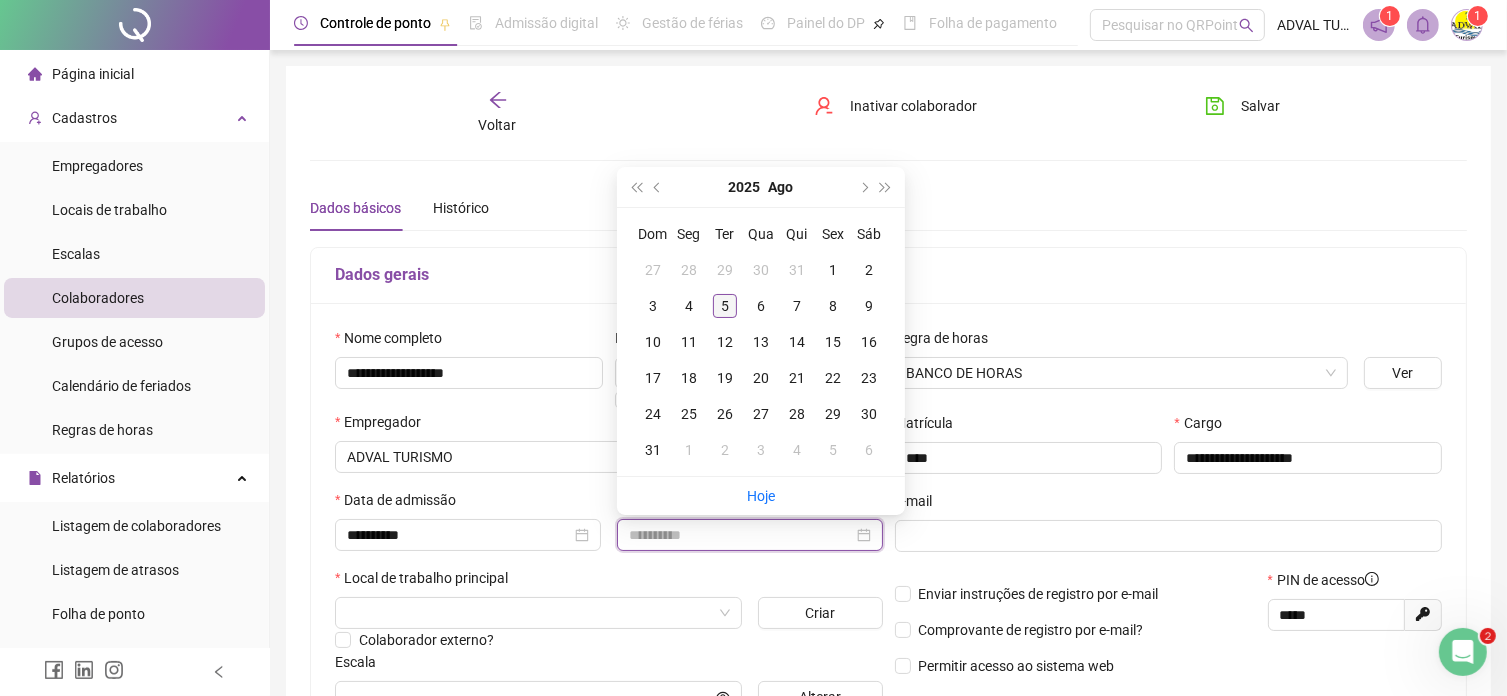 type on "**********" 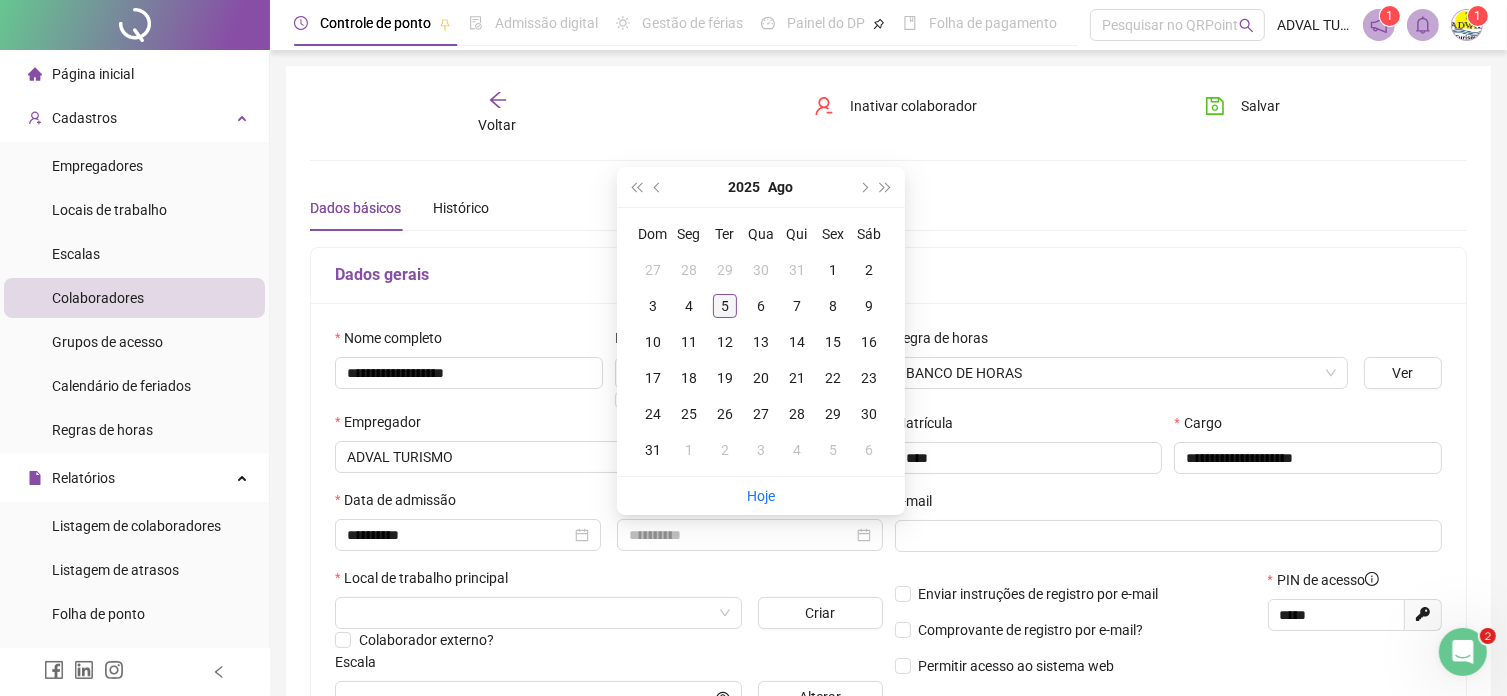 click on "5" at bounding box center [725, 306] 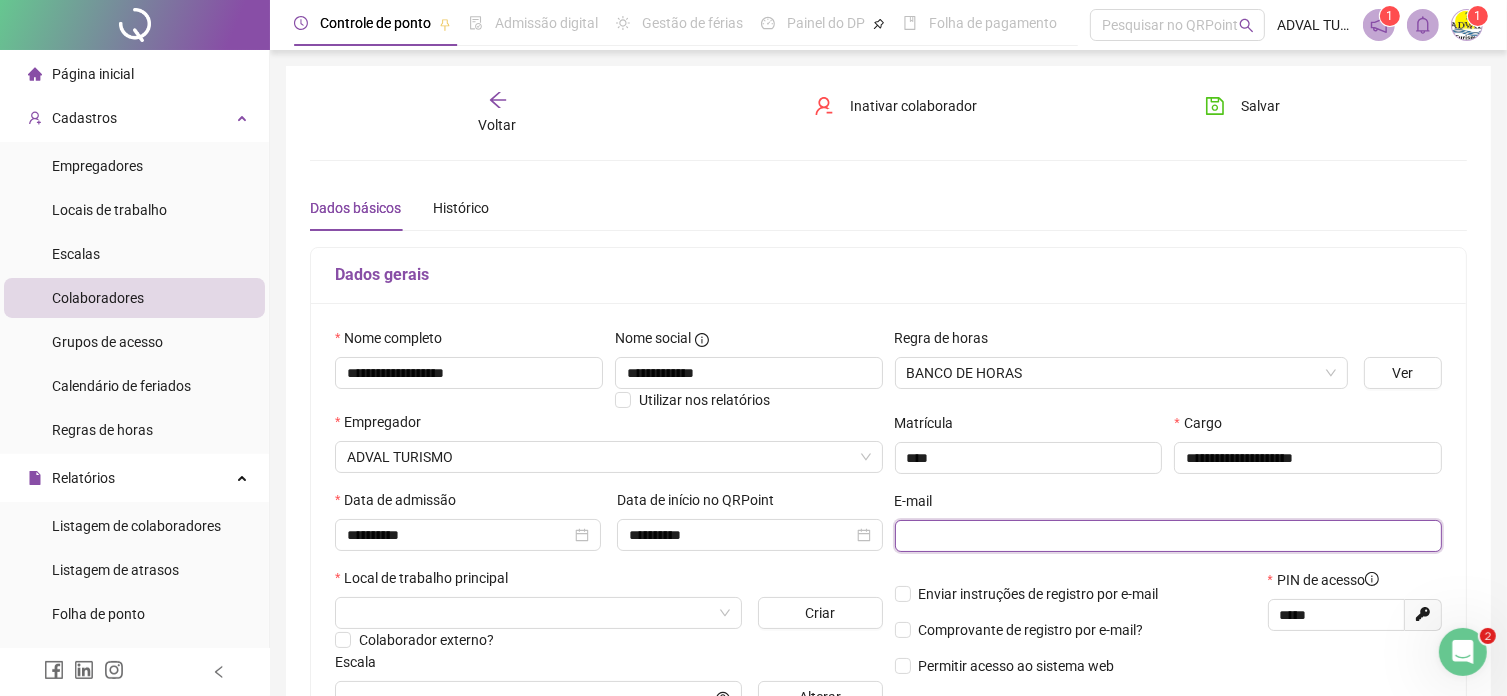 click at bounding box center [1167, 536] 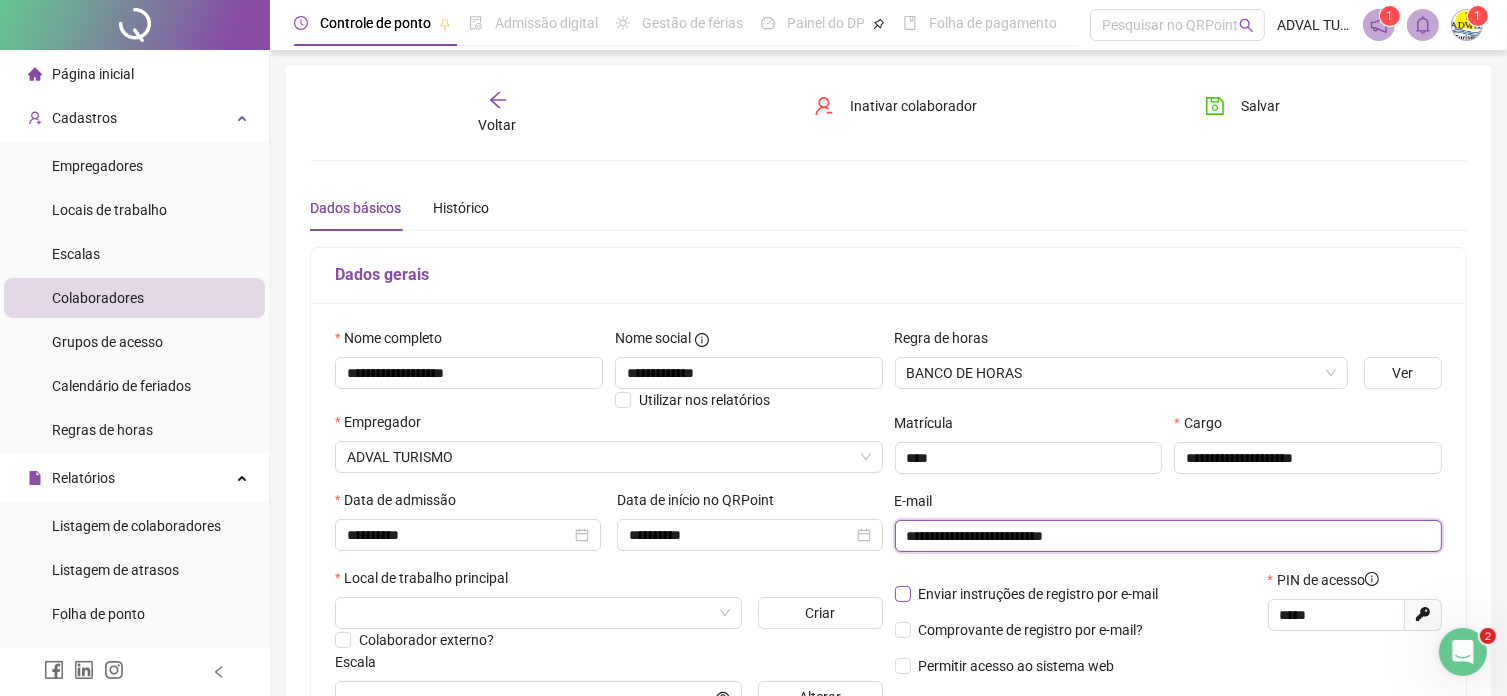 type on "**********" 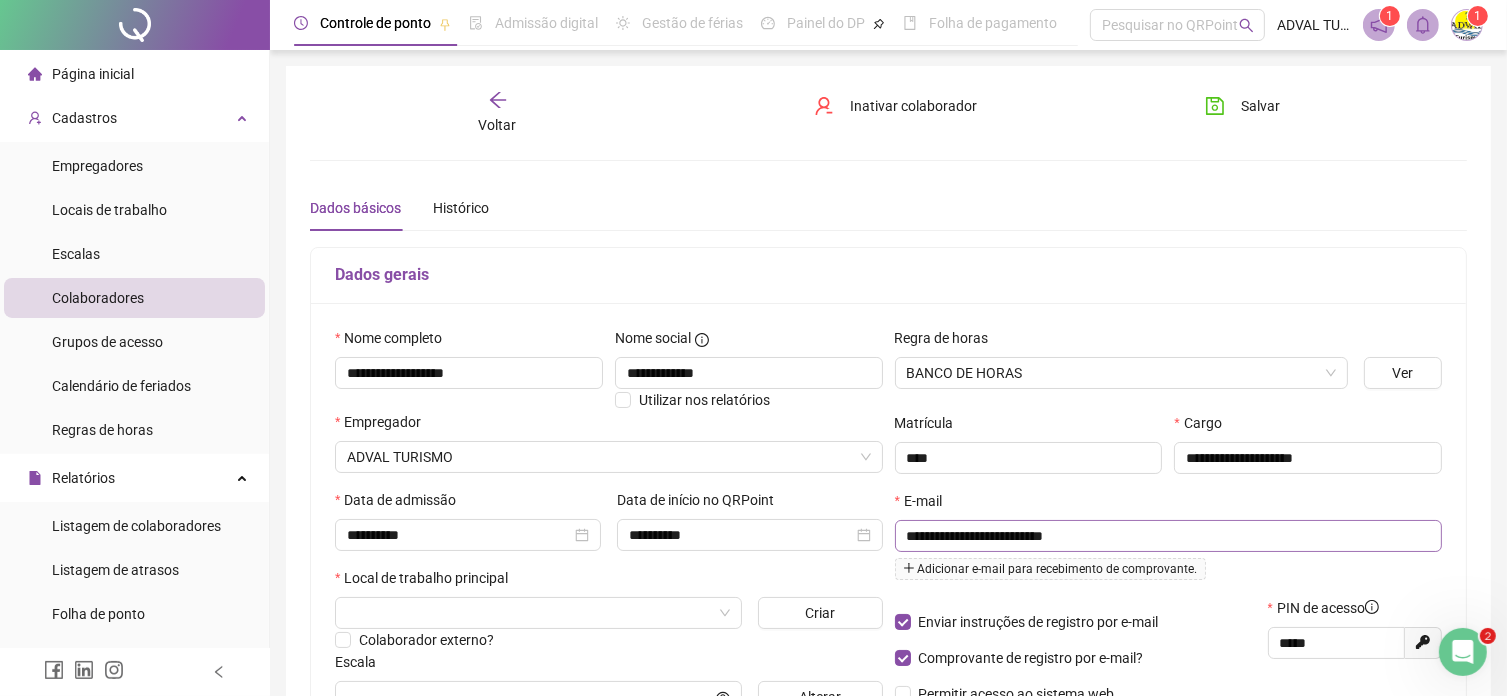 scroll, scrollTop: 200, scrollLeft: 0, axis: vertical 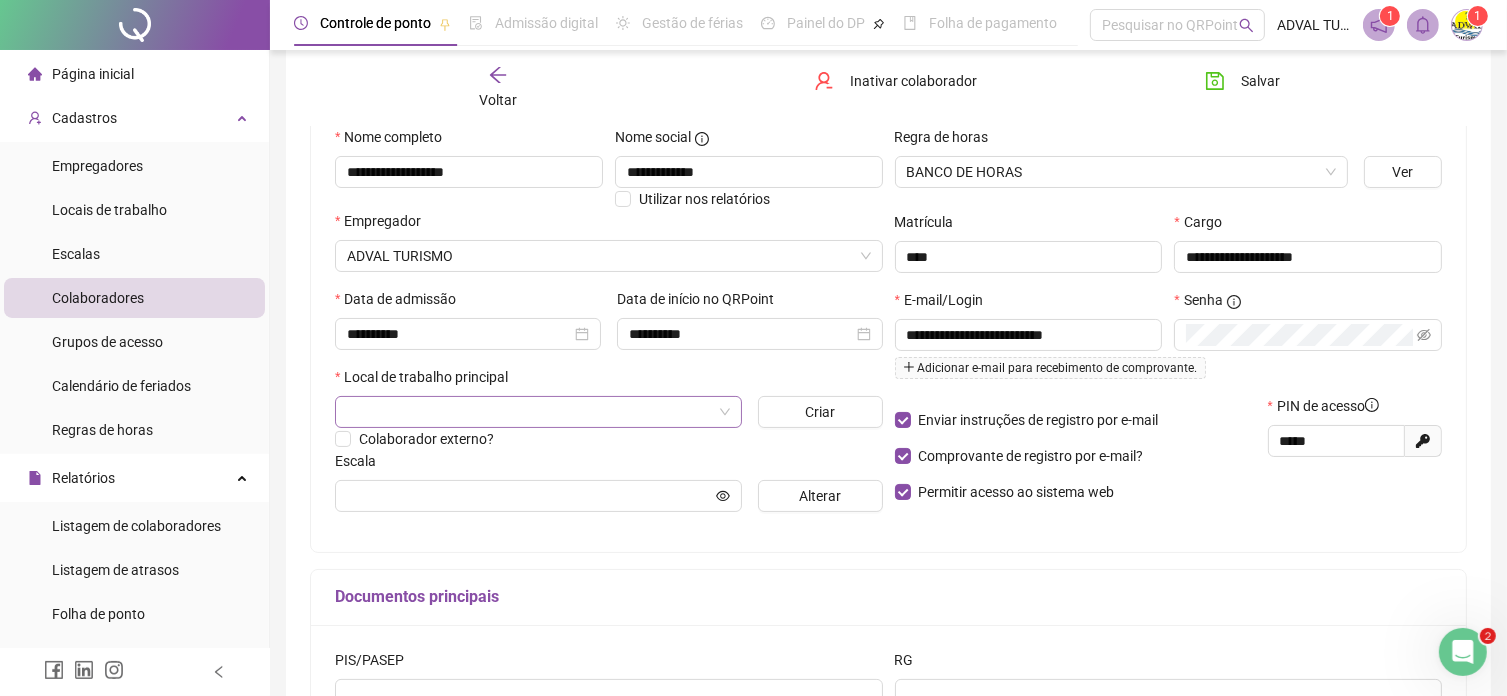 click at bounding box center [529, 412] 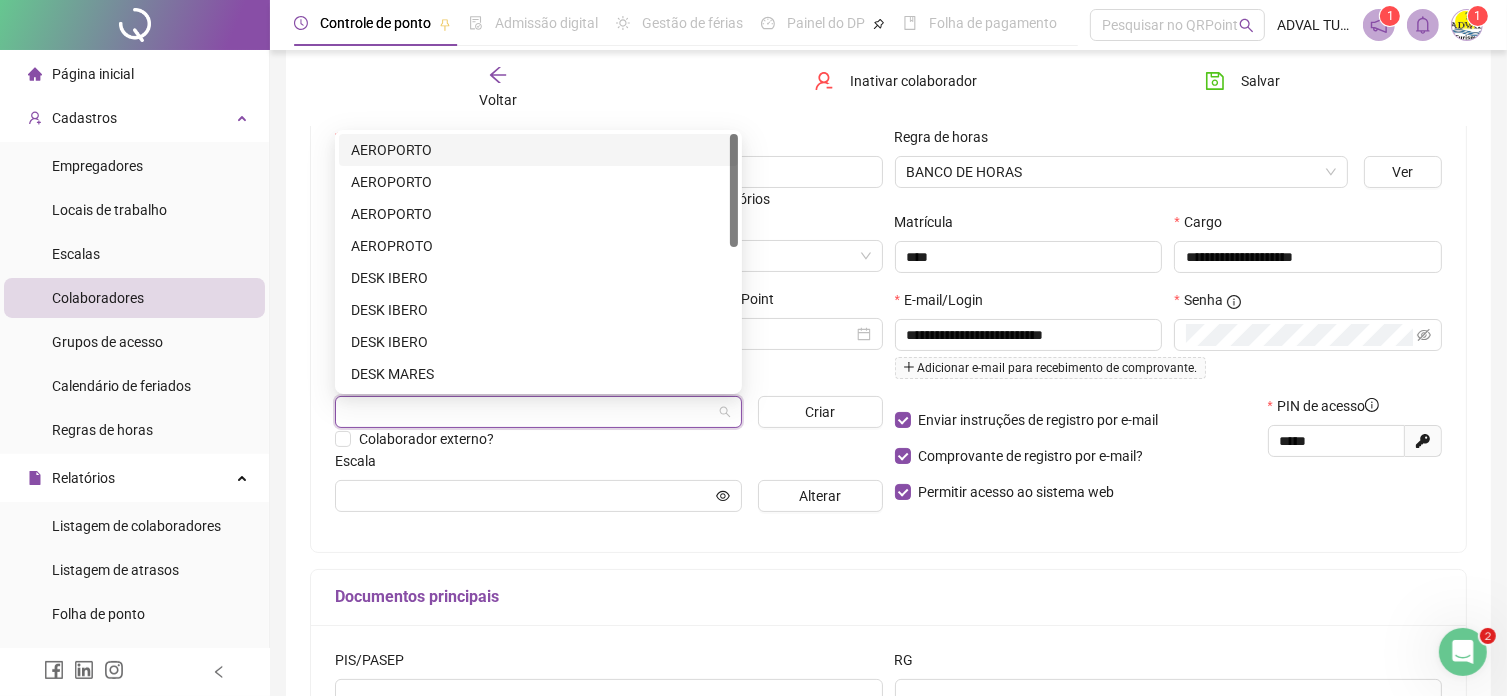 click on "AEROPORTO" at bounding box center [538, 150] 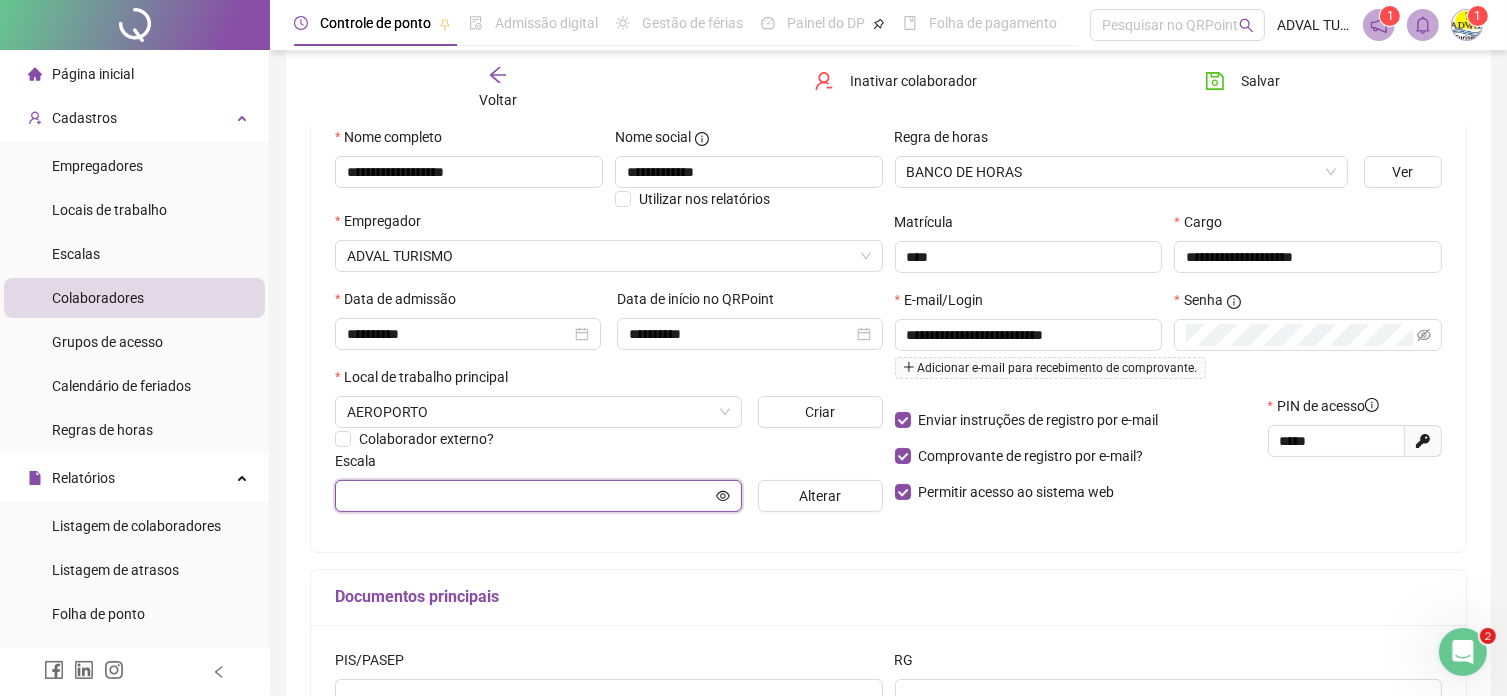 click at bounding box center (529, 496) 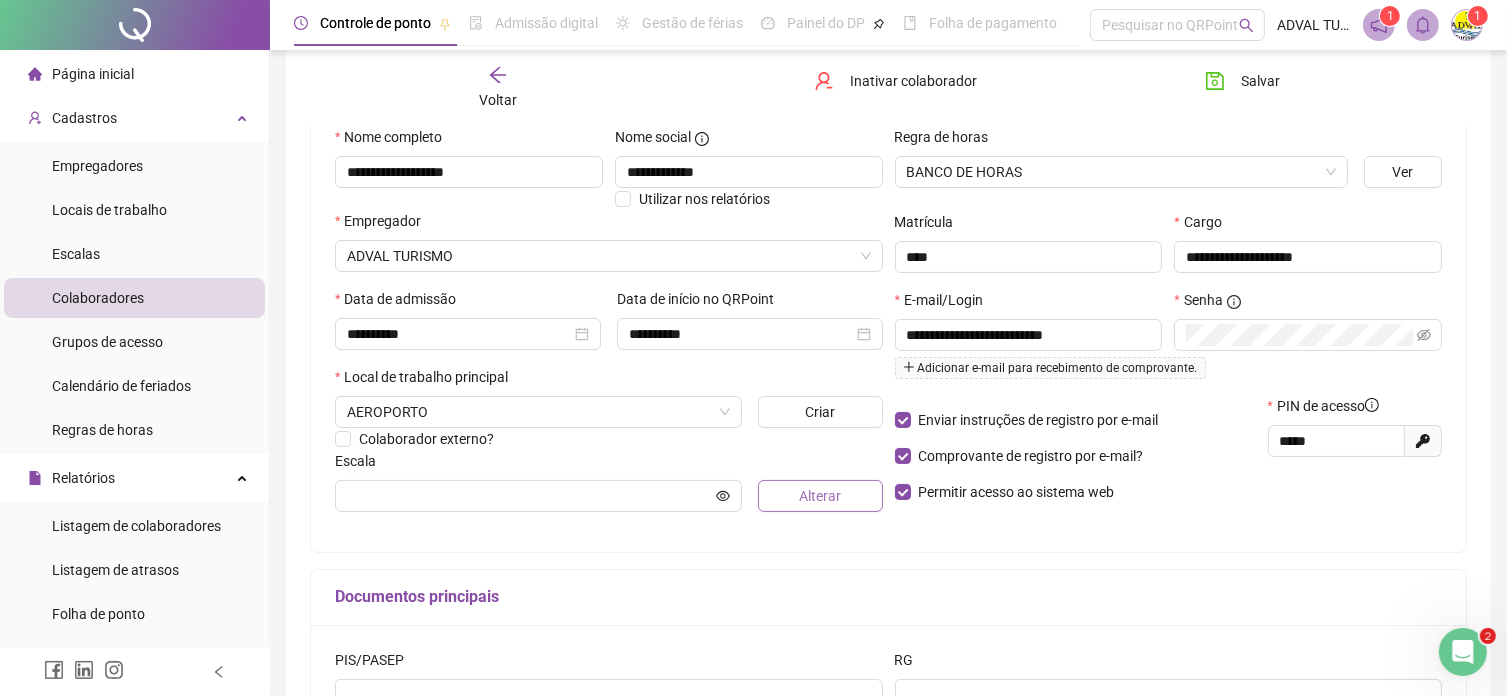 click on "Alterar" at bounding box center (820, 496) 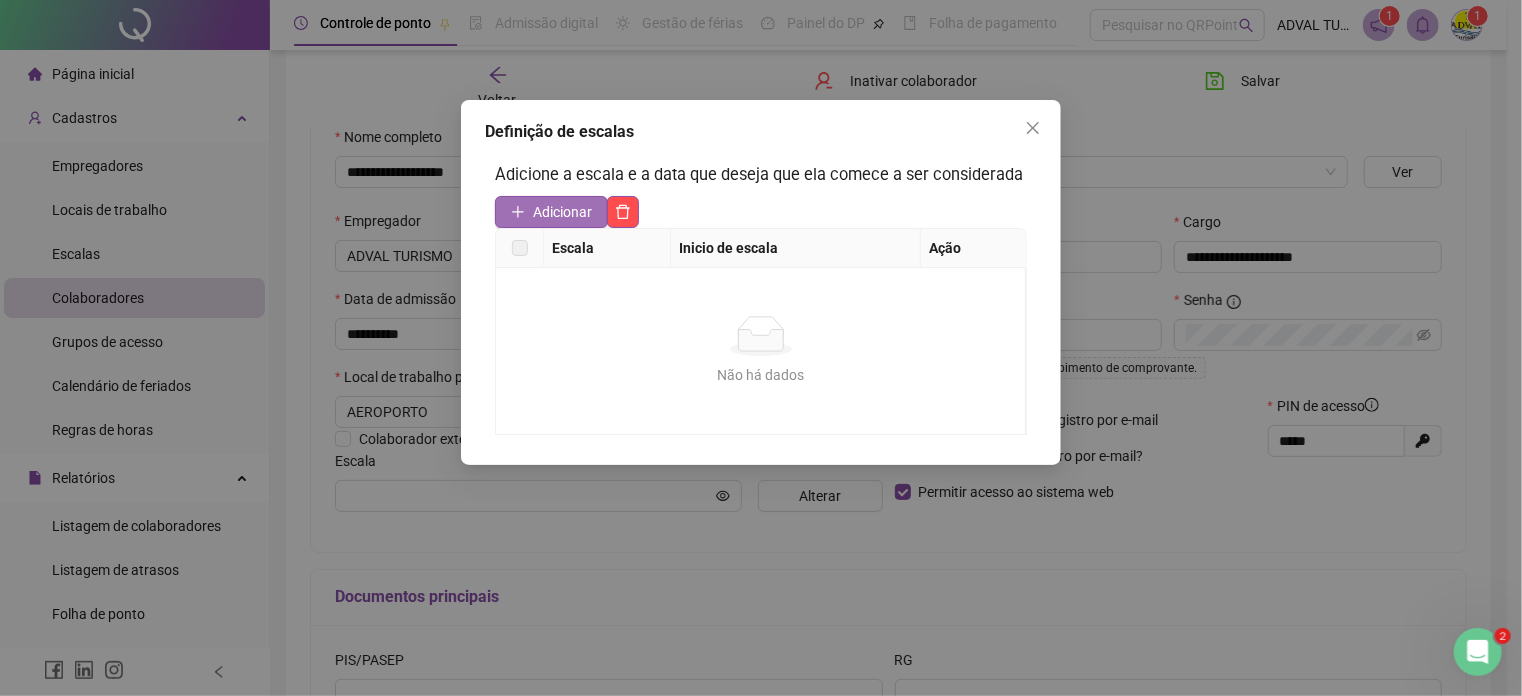 click on "Adicionar" at bounding box center (551, 212) 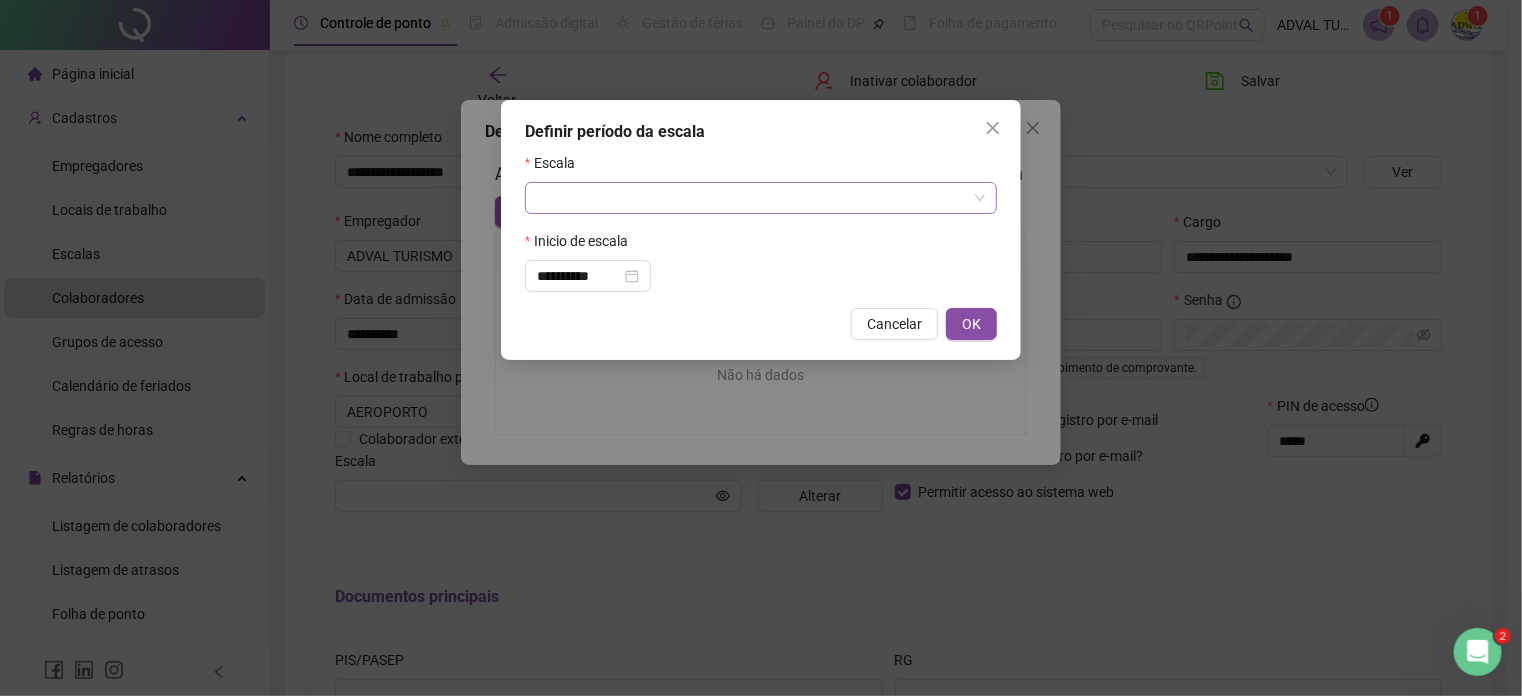 click at bounding box center (752, 198) 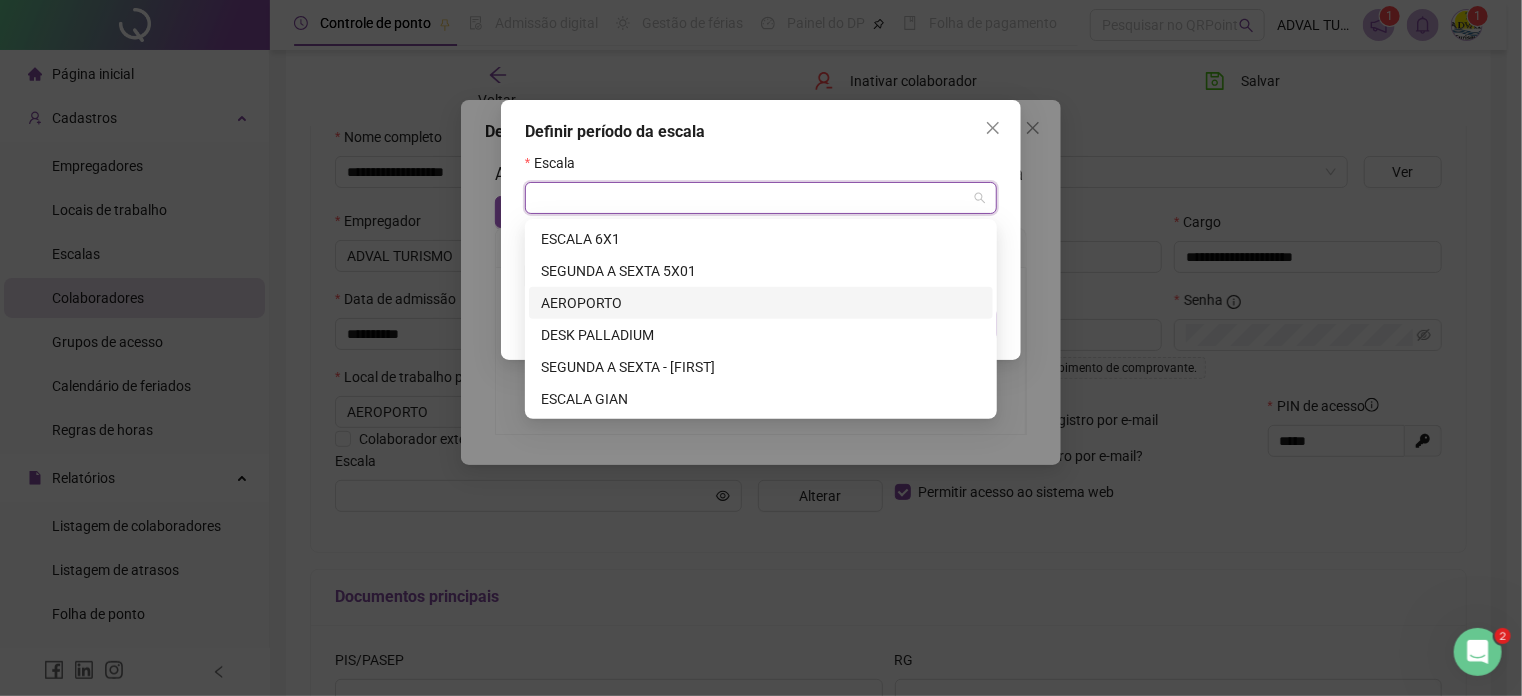 click on "AEROPORTO" at bounding box center [761, 303] 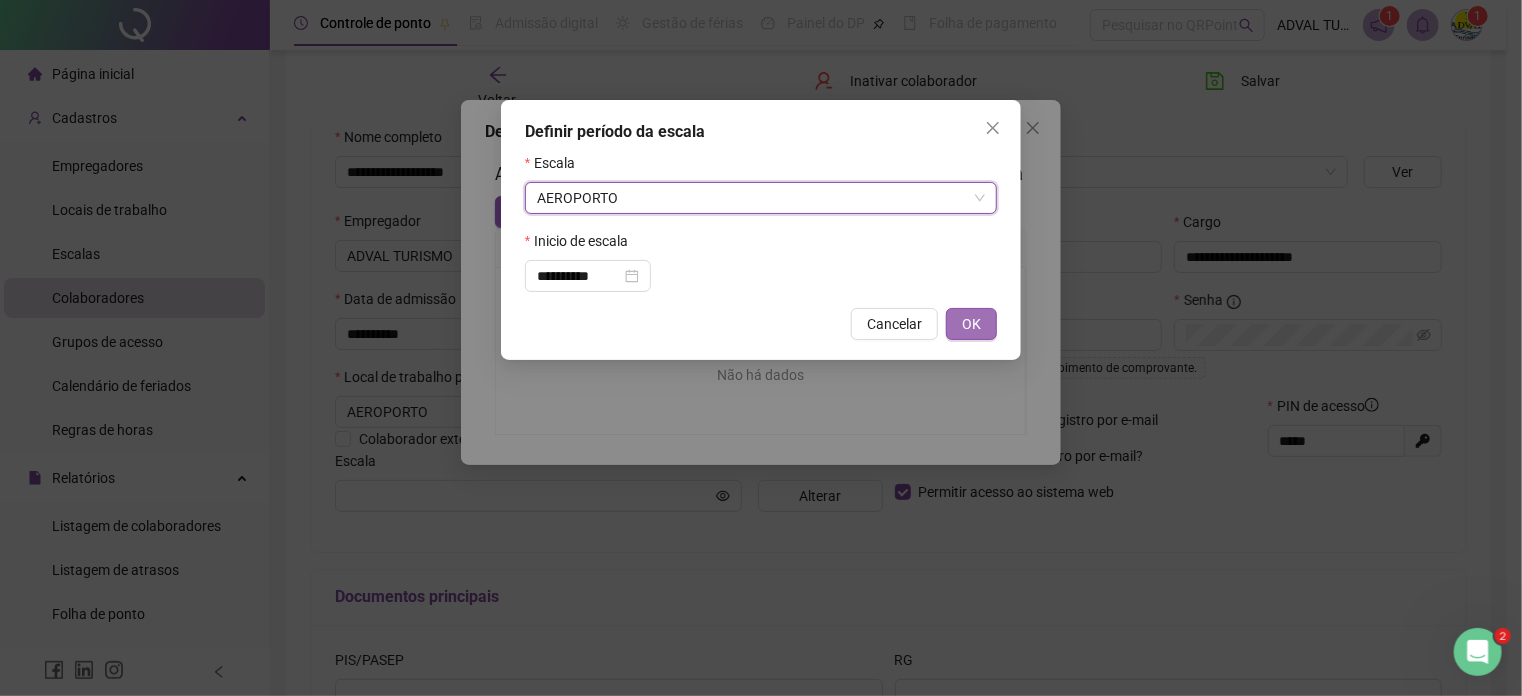 click on "OK" at bounding box center (971, 324) 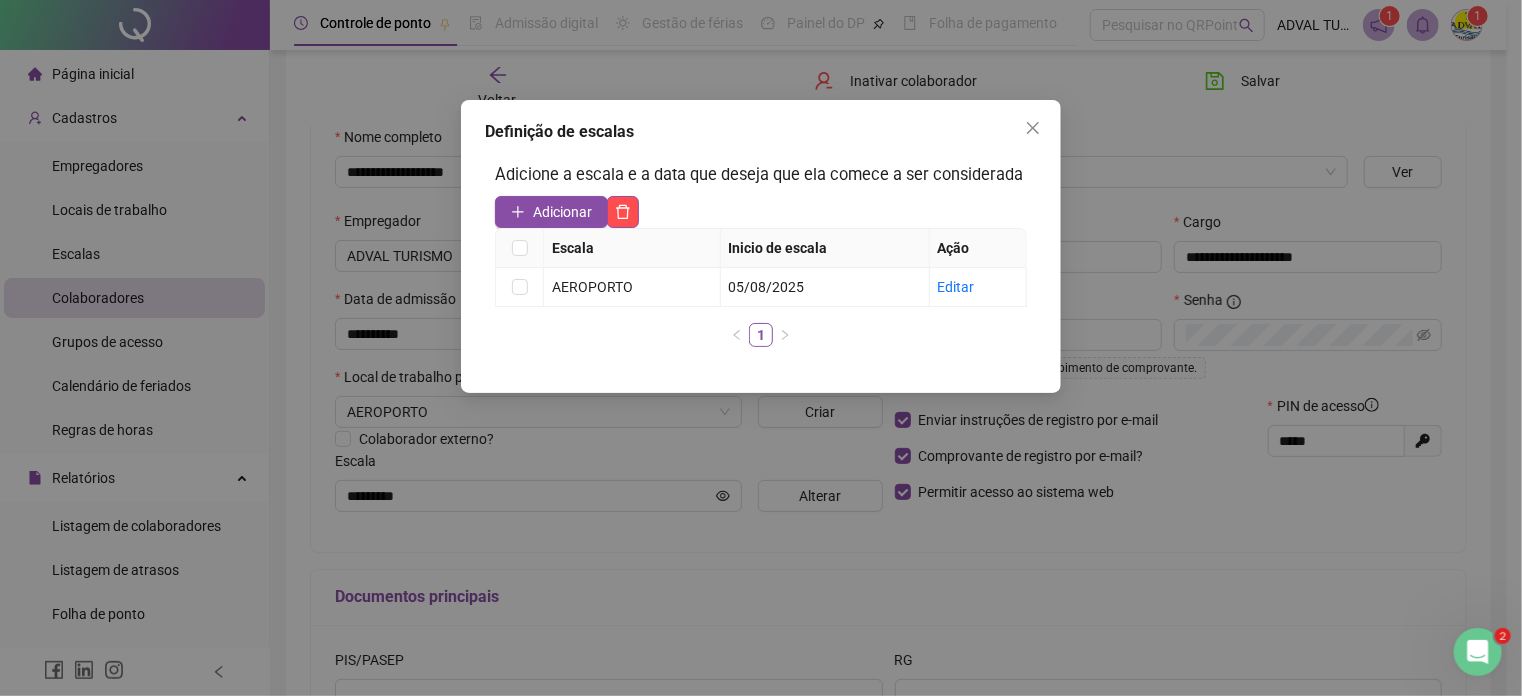 click at bounding box center (1033, 128) 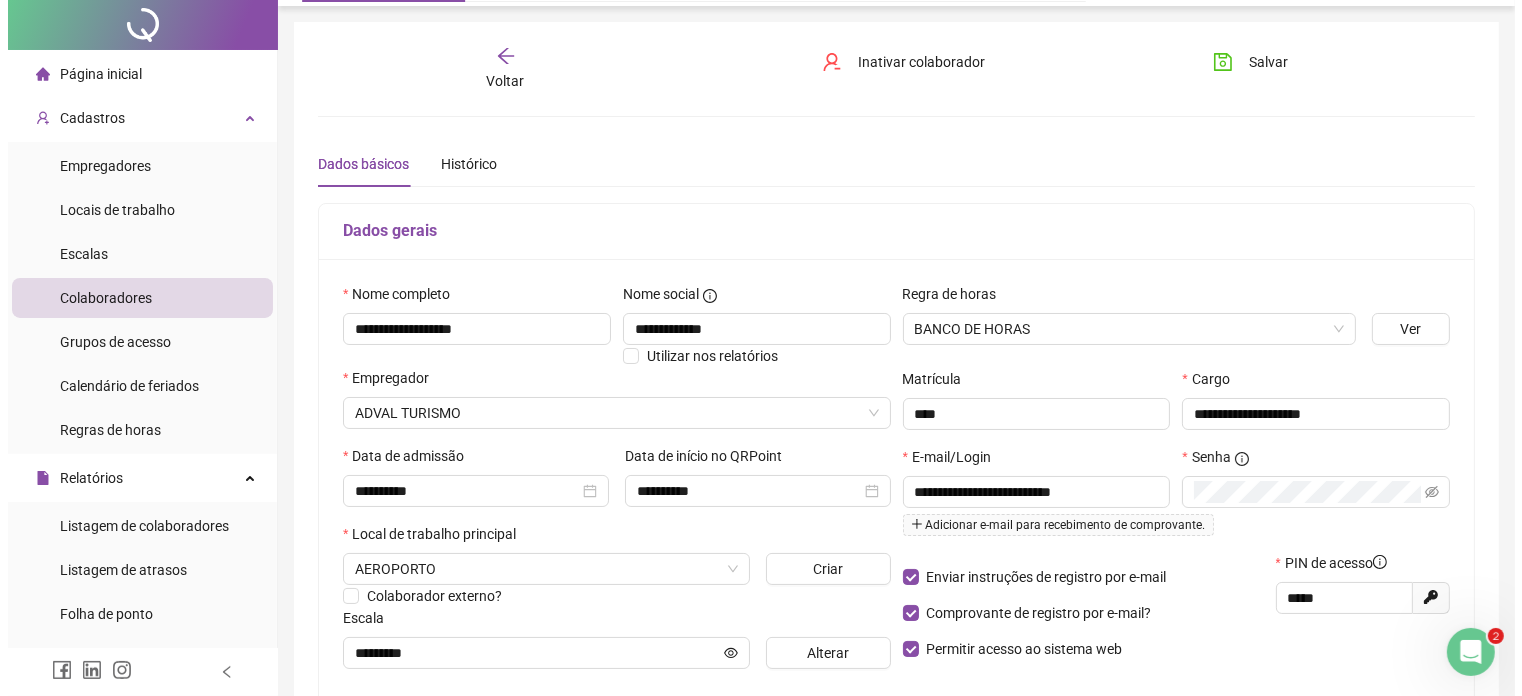 scroll, scrollTop: 0, scrollLeft: 0, axis: both 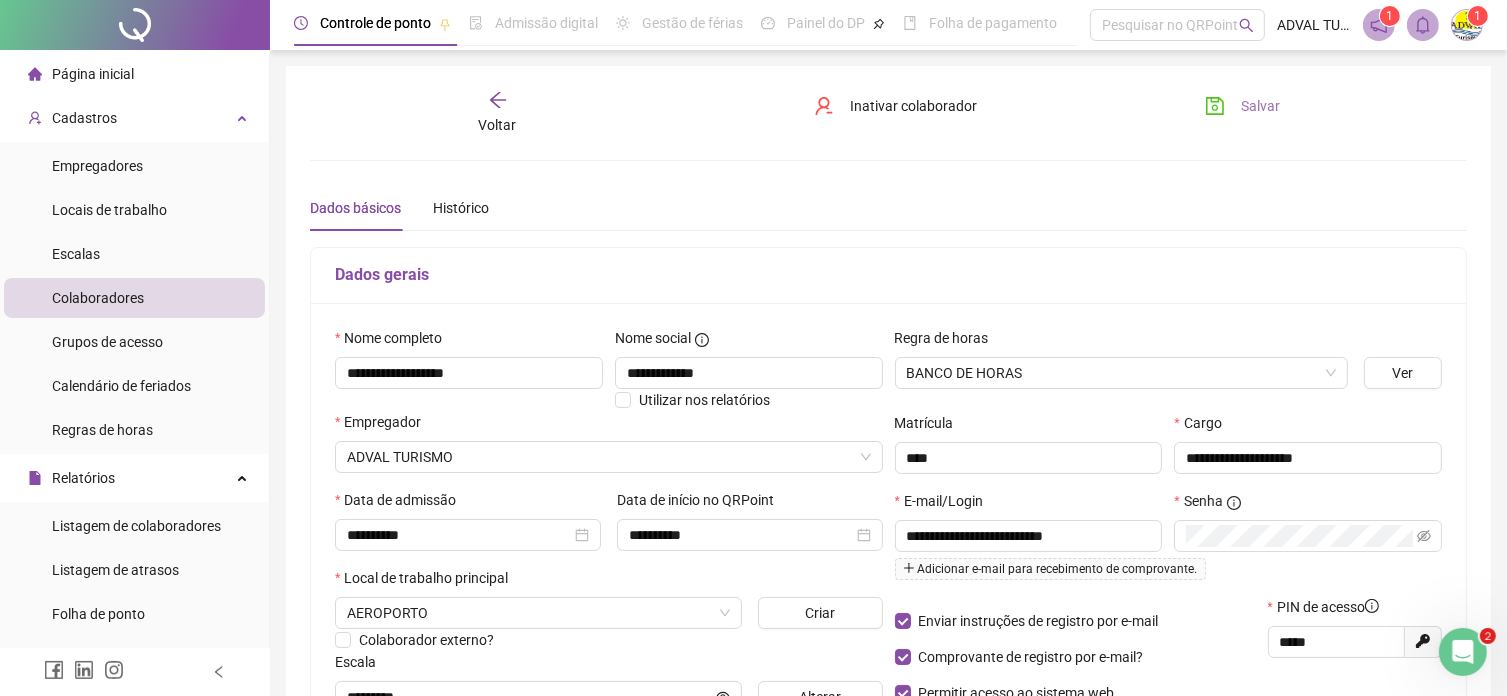 click on "Salvar" at bounding box center (1260, 106) 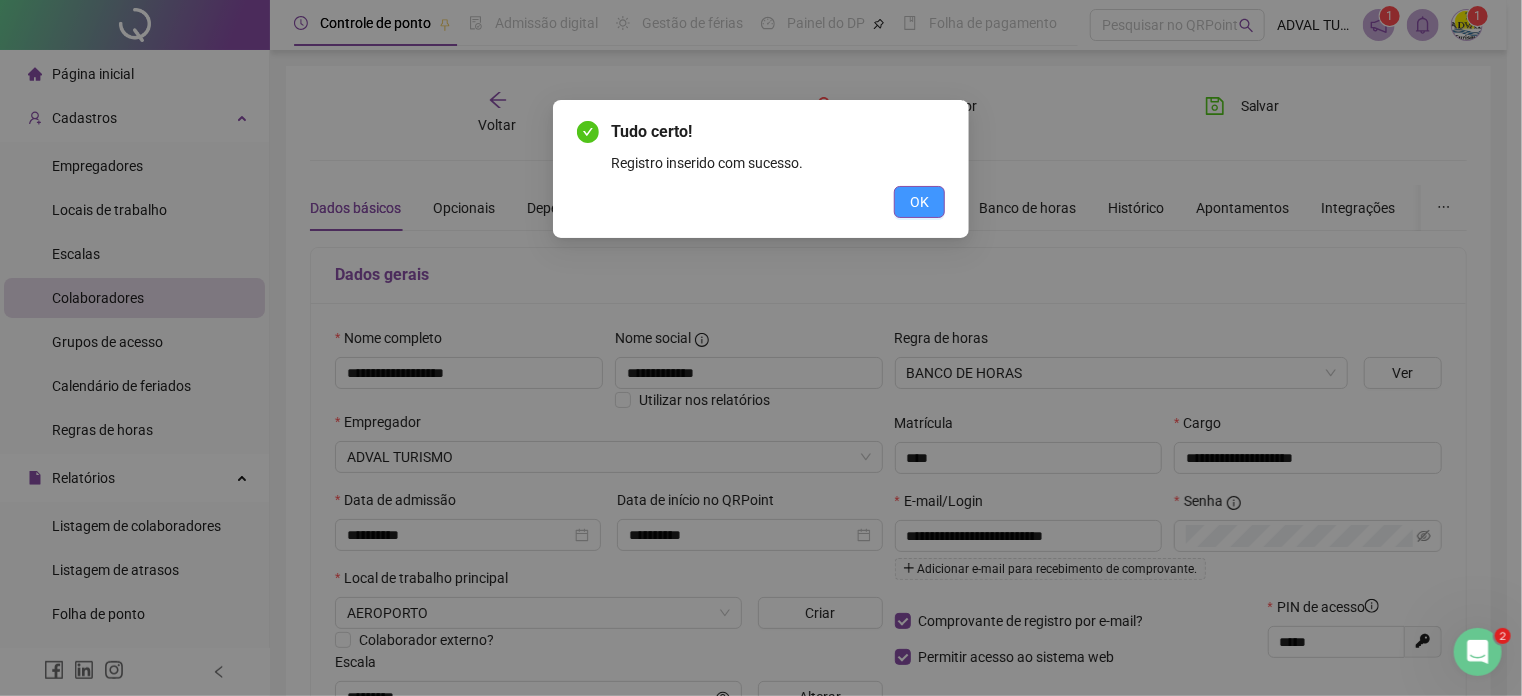 click on "OK" at bounding box center (919, 202) 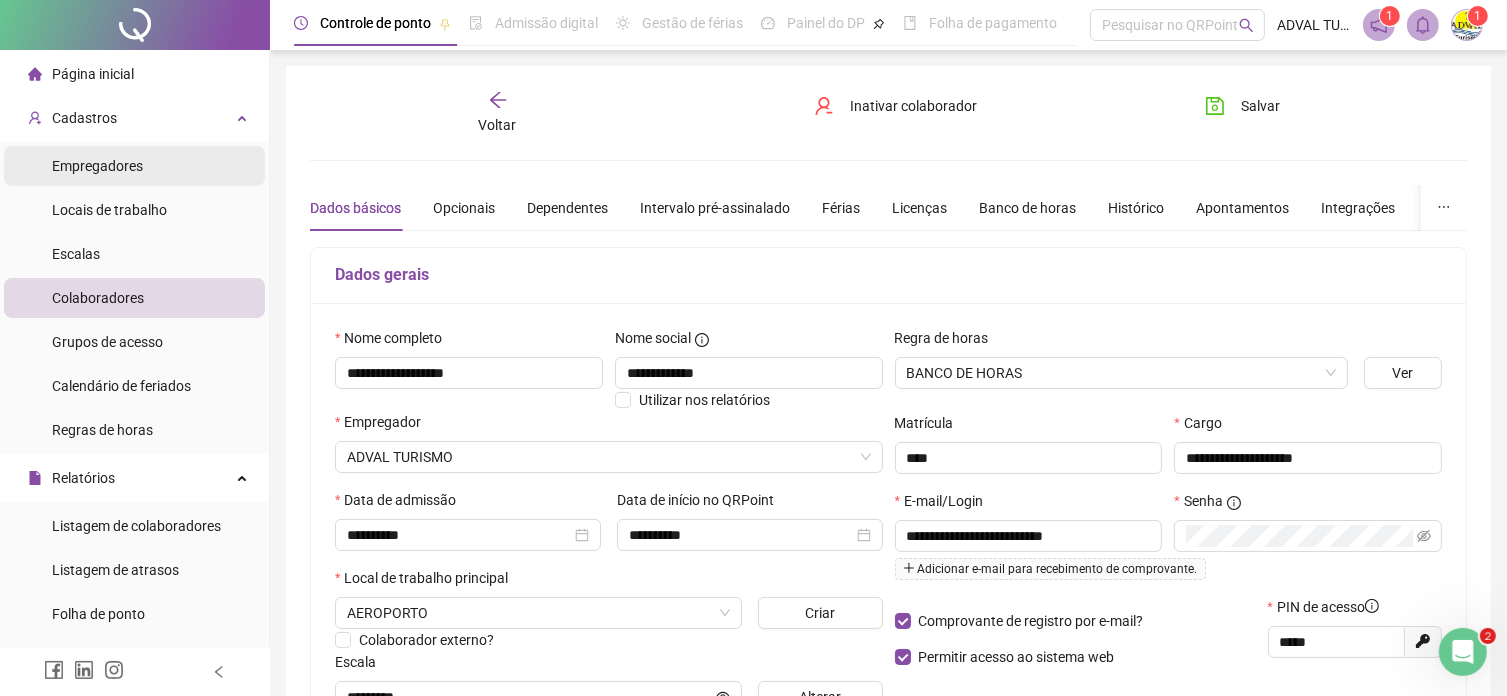 click on "Empregadores" at bounding box center [97, 166] 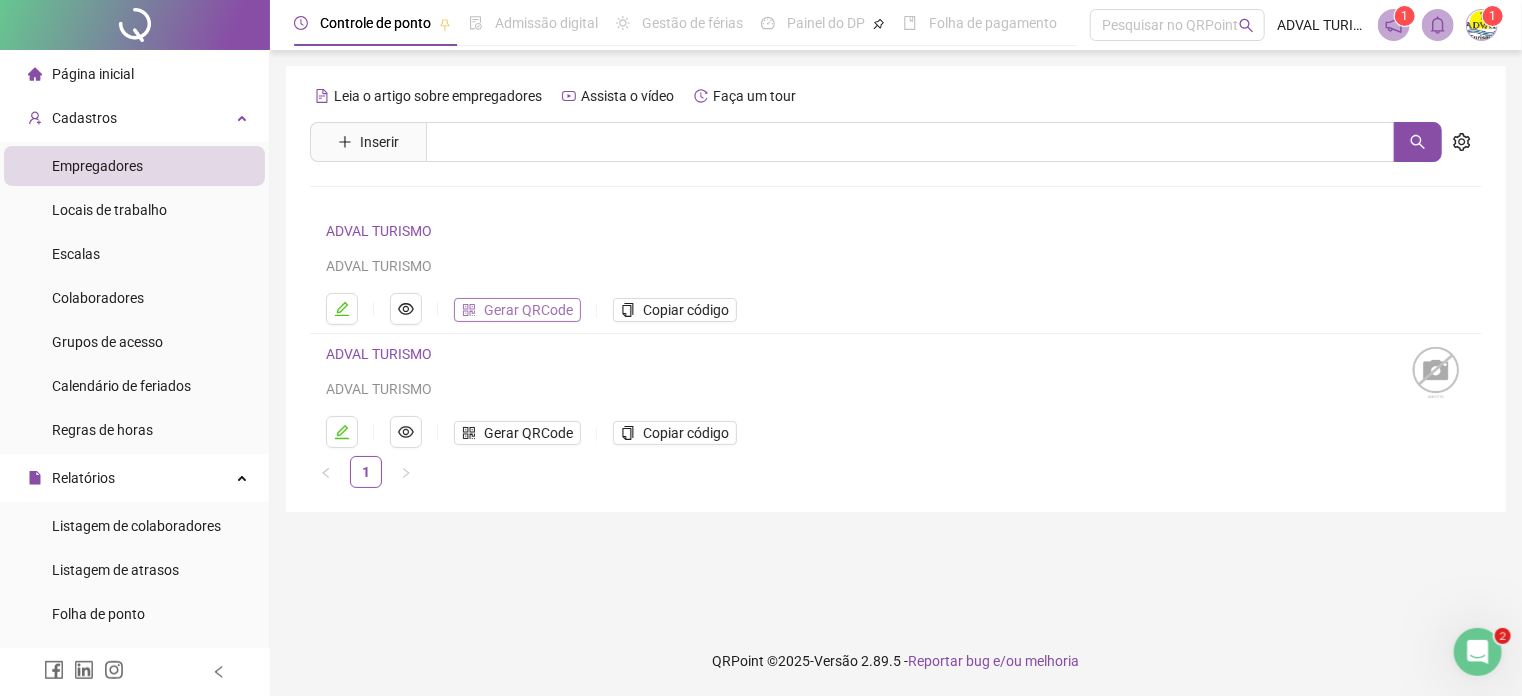 click on "Gerar QRCode" at bounding box center [528, 310] 